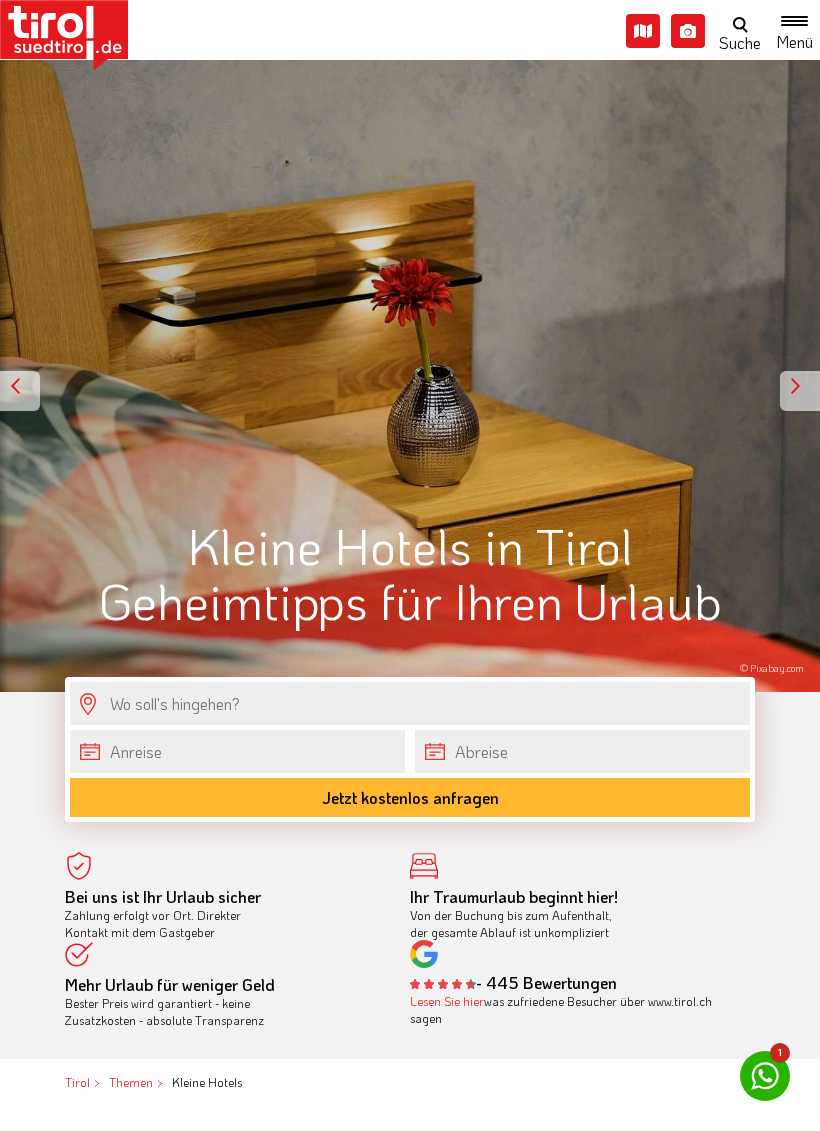 scroll, scrollTop: 0, scrollLeft: 0, axis: both 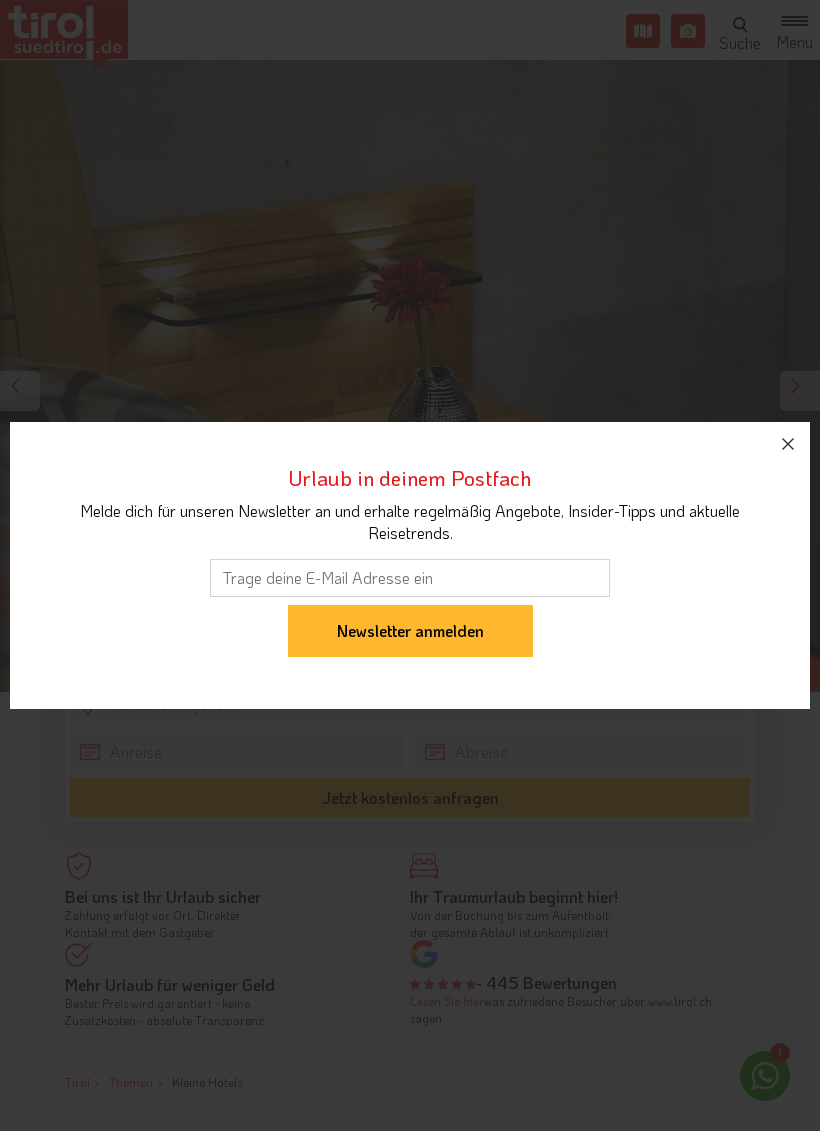 click on "Newsletter anmelden" at bounding box center [410, 631] 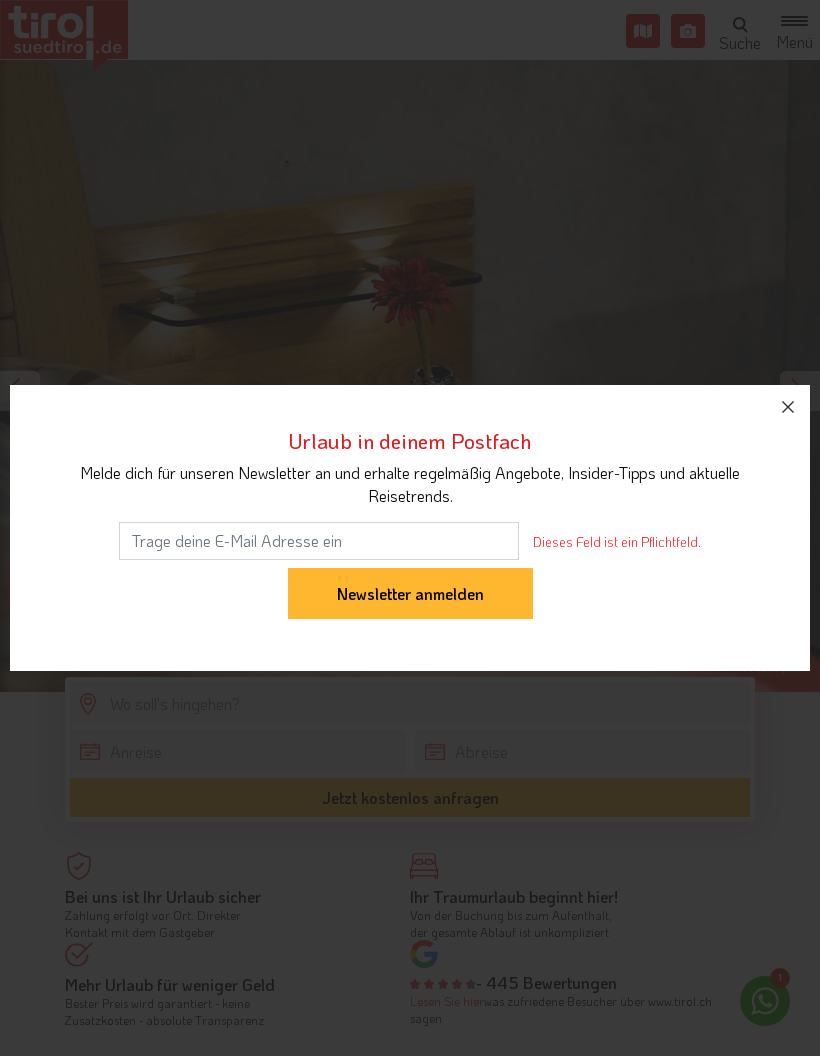 click 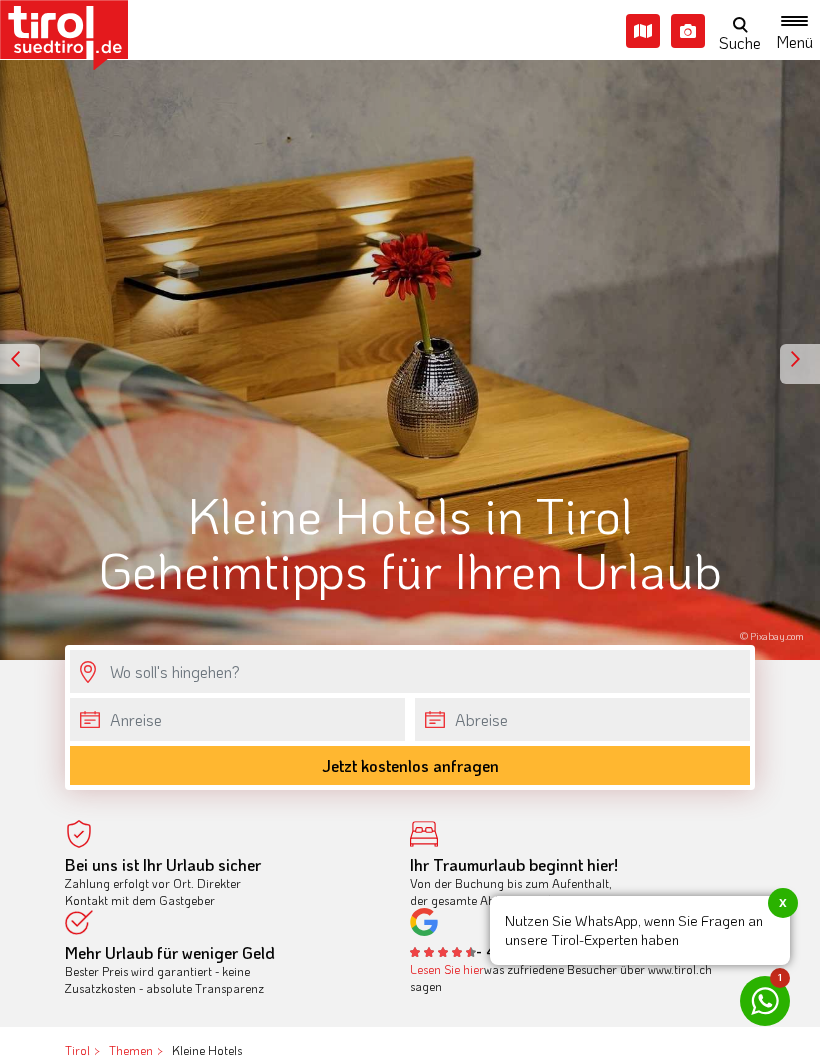 scroll, scrollTop: 0, scrollLeft: 0, axis: both 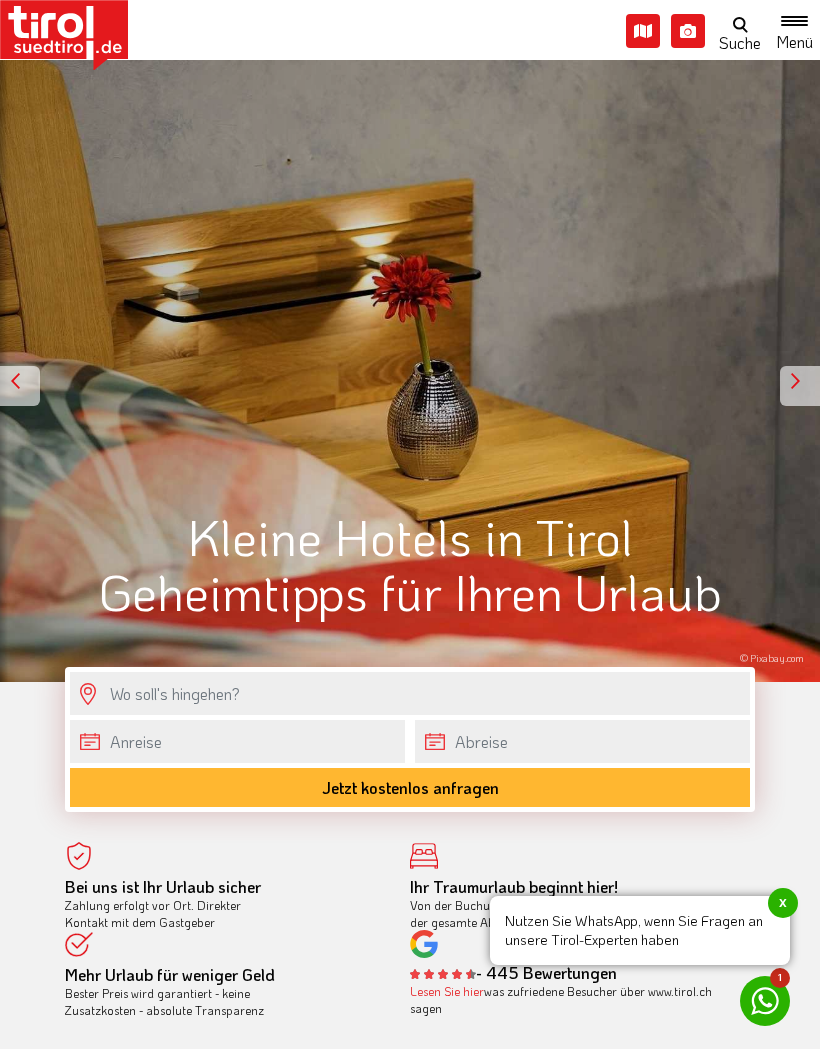 click at bounding box center [800, 386] 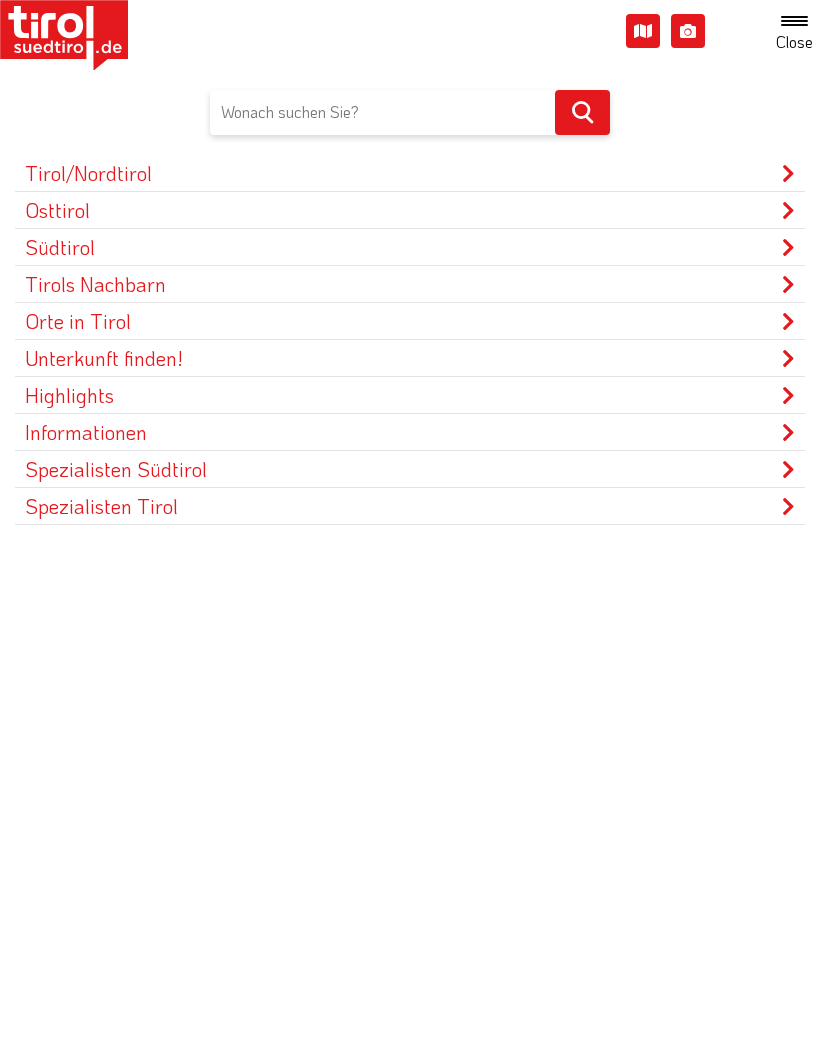 click on "Südtirol" at bounding box center (410, 247) 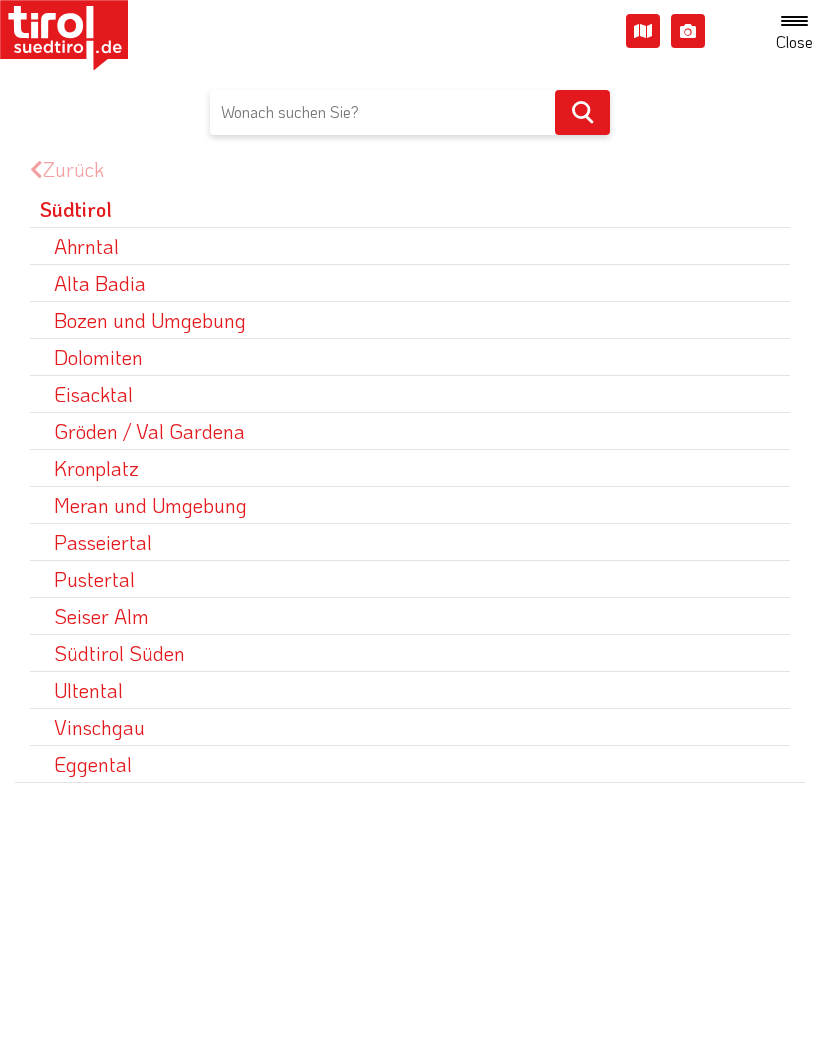 click on "Passeiertal" at bounding box center (410, 542) 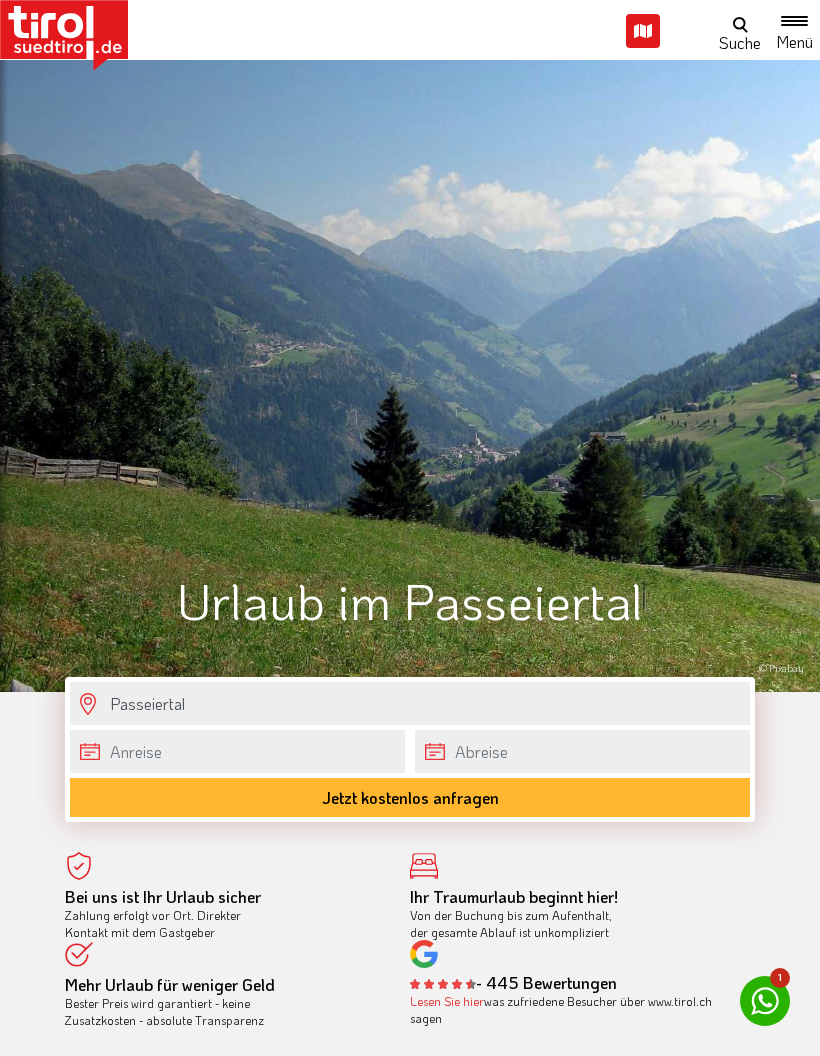 scroll, scrollTop: 0, scrollLeft: 0, axis: both 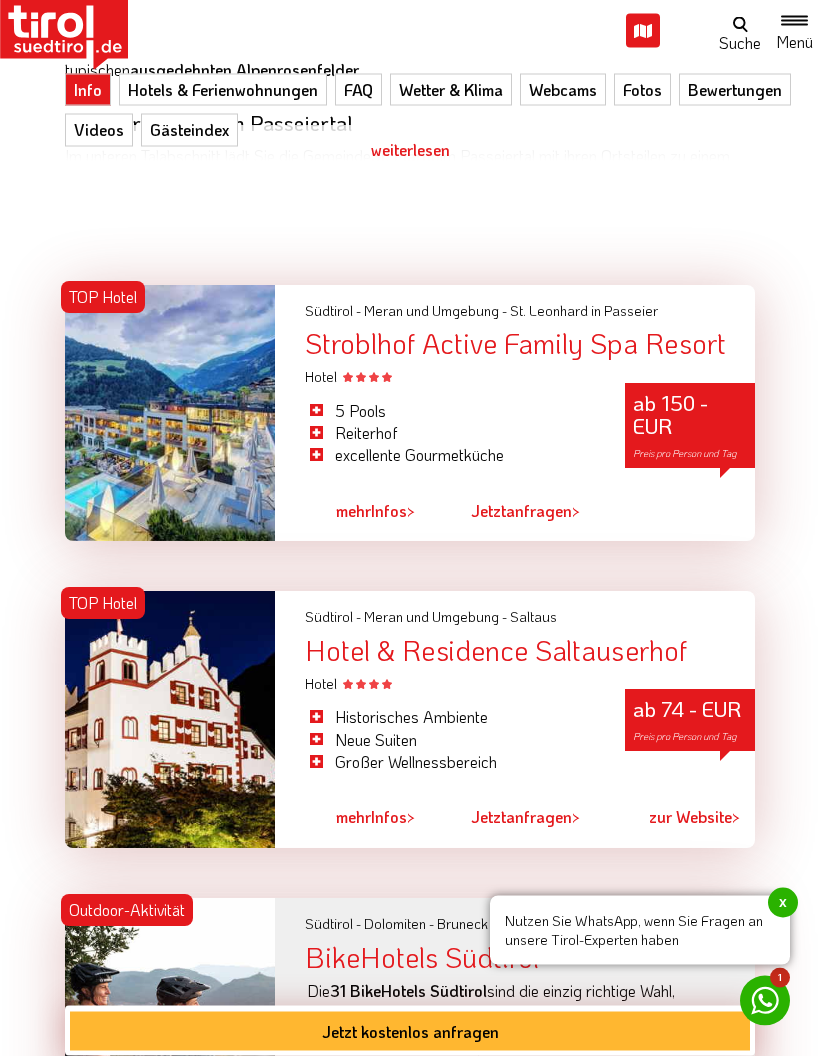 click at bounding box center (170, 414) 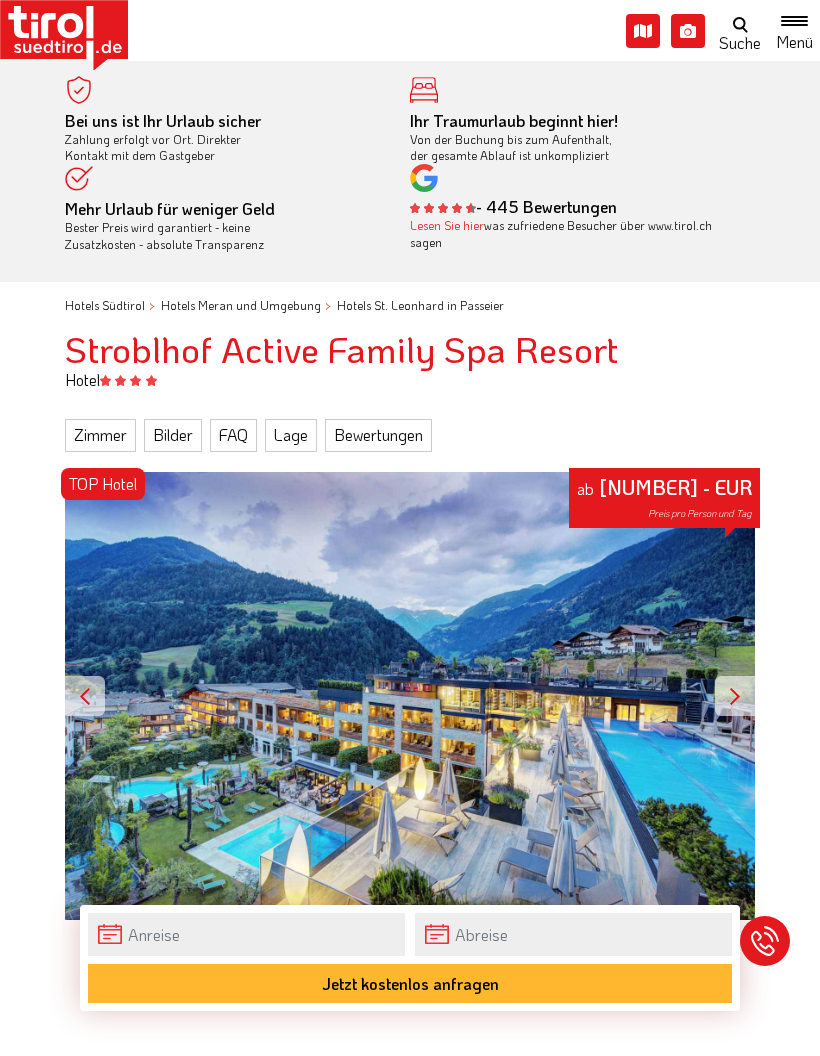 scroll, scrollTop: 0, scrollLeft: 0, axis: both 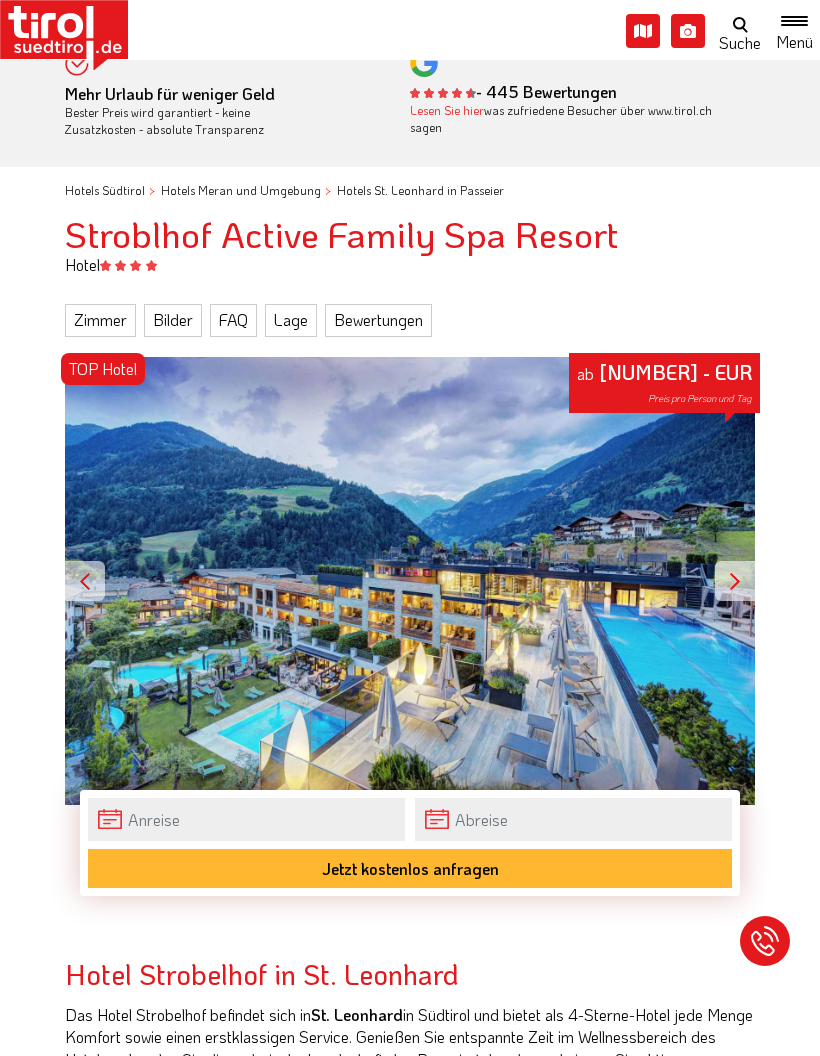 click on "Bewertungen" at bounding box center (378, 320) 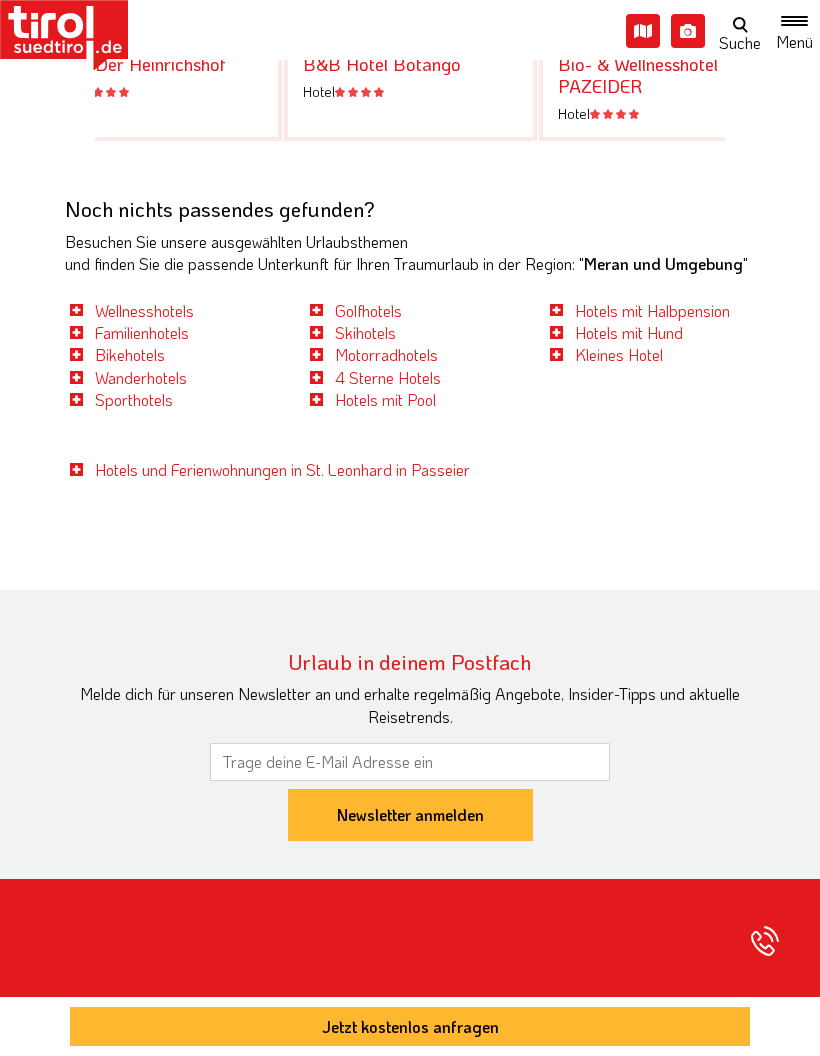 scroll, scrollTop: 4008, scrollLeft: 0, axis: vertical 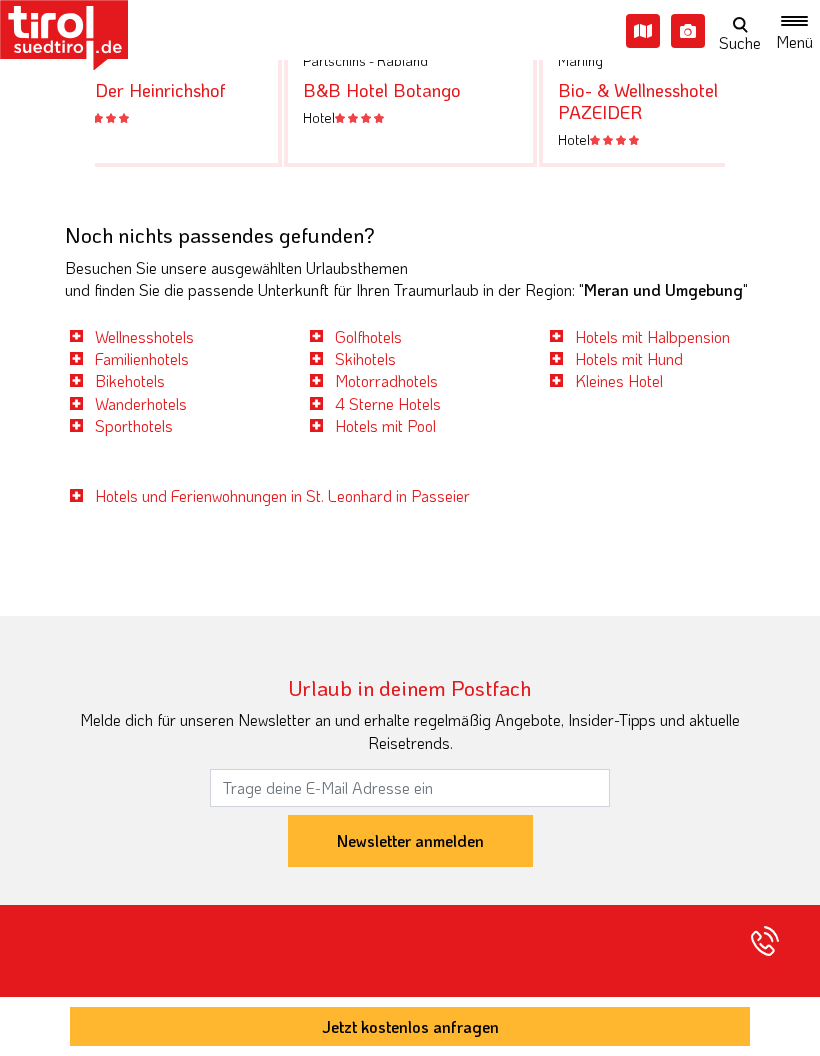 click on "Kleines Hotel" at bounding box center (619, 380) 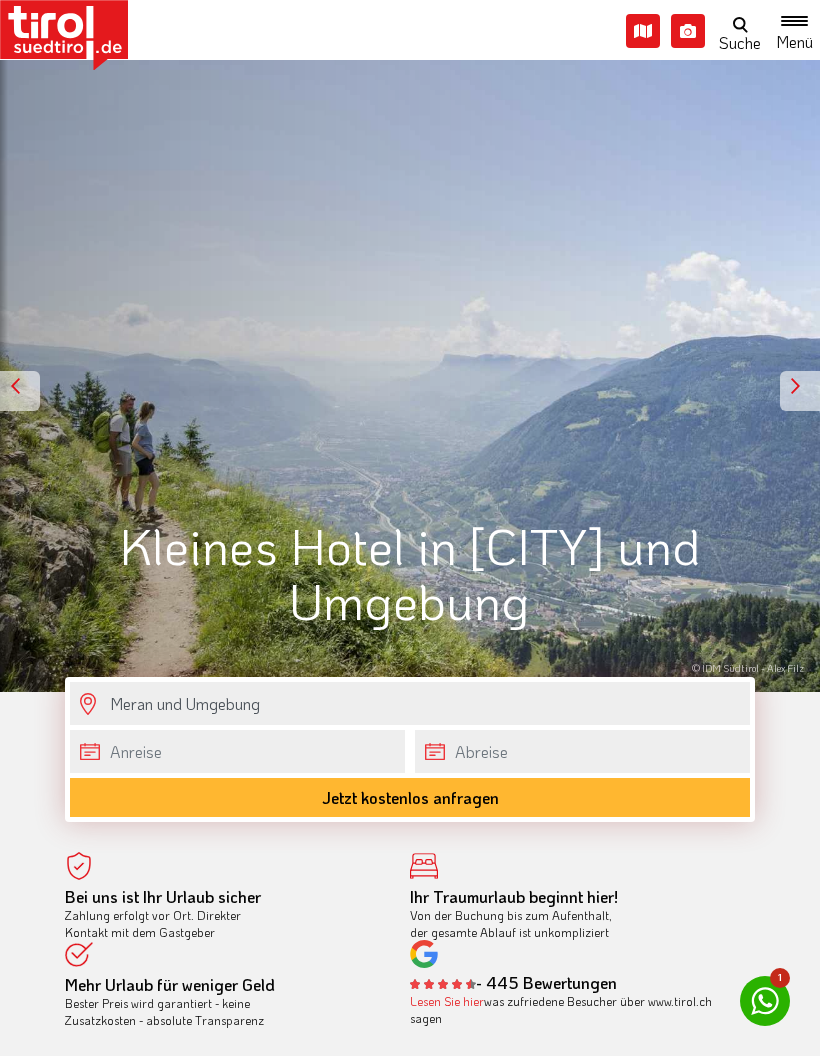 scroll, scrollTop: 0, scrollLeft: 0, axis: both 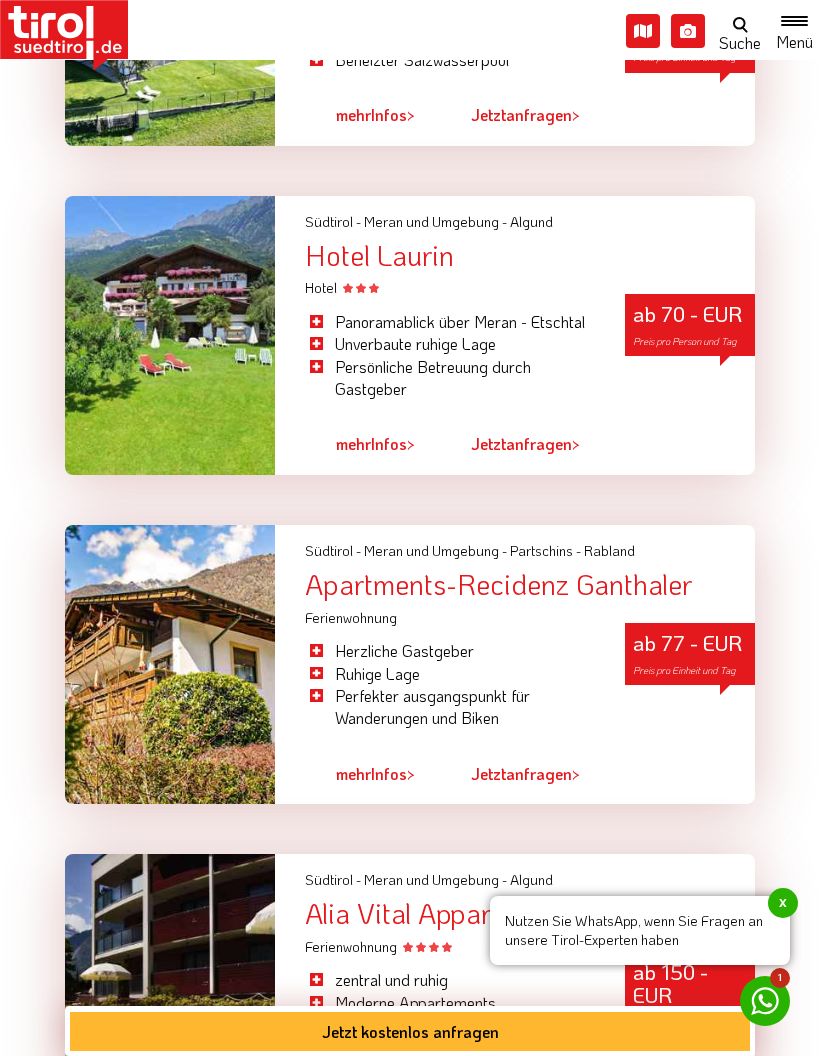 click at bounding box center [170, 335] 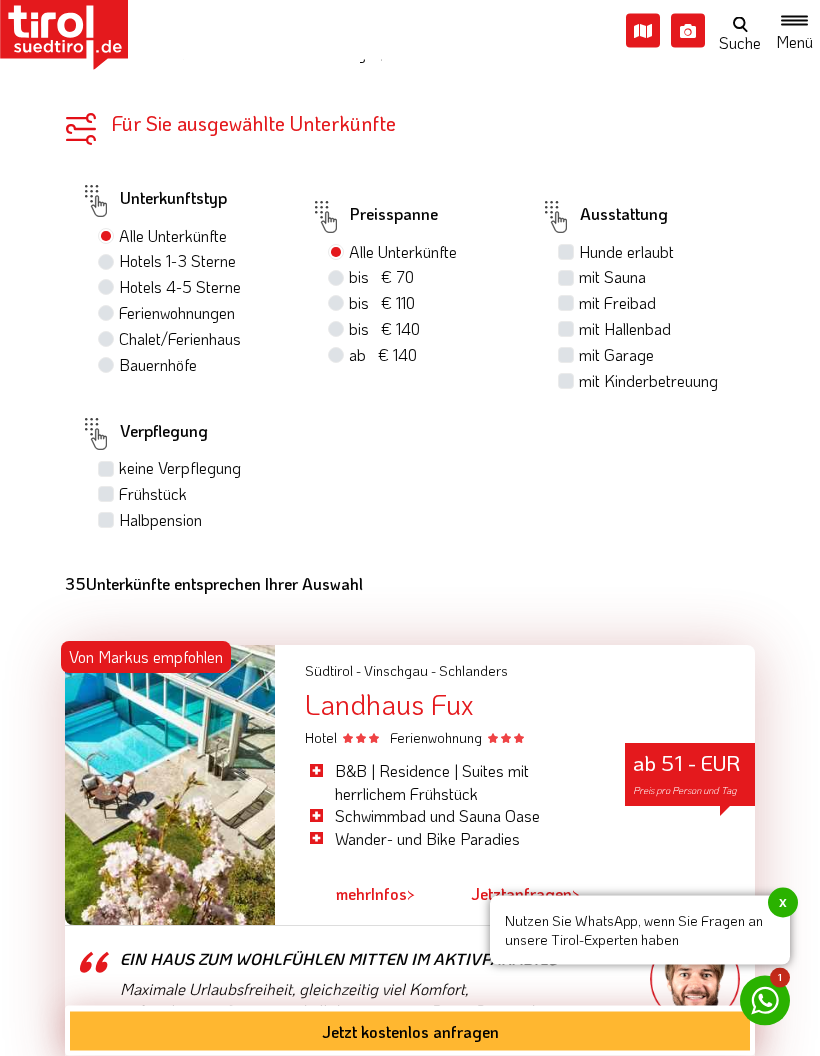 scroll, scrollTop: 1630, scrollLeft: 0, axis: vertical 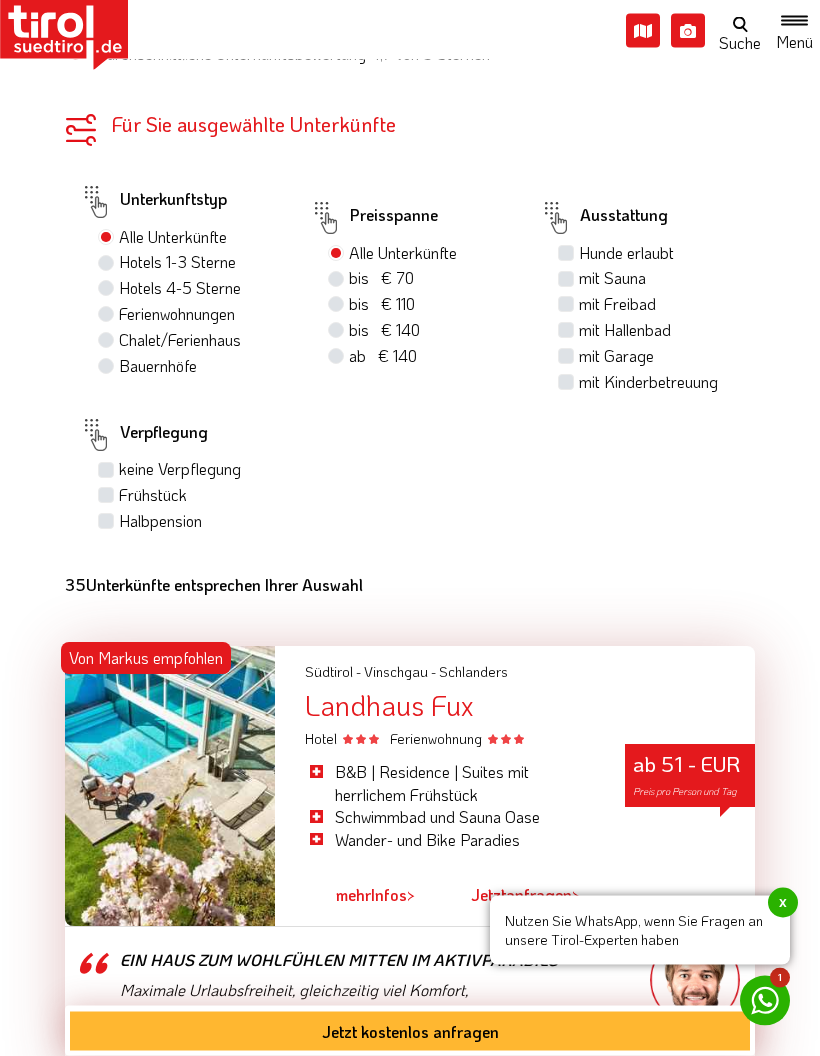 click on "Hotels 4-5 Sterne" at bounding box center [180, 289] 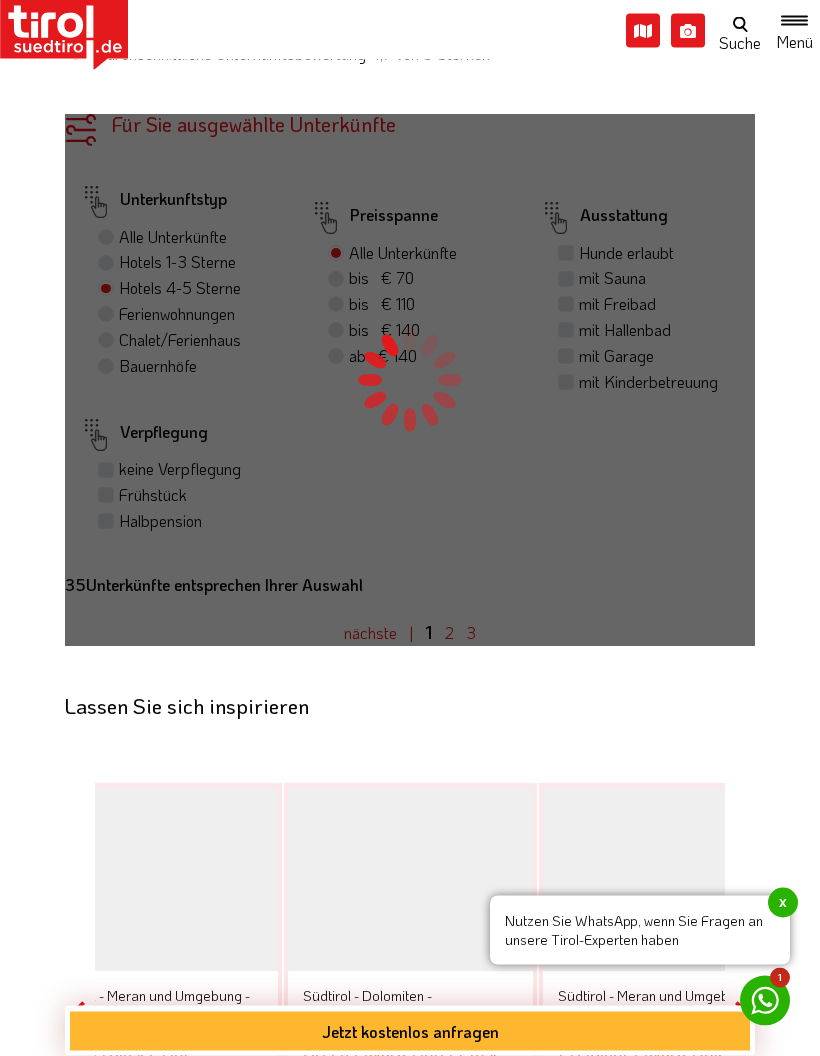 scroll, scrollTop: 1631, scrollLeft: 0, axis: vertical 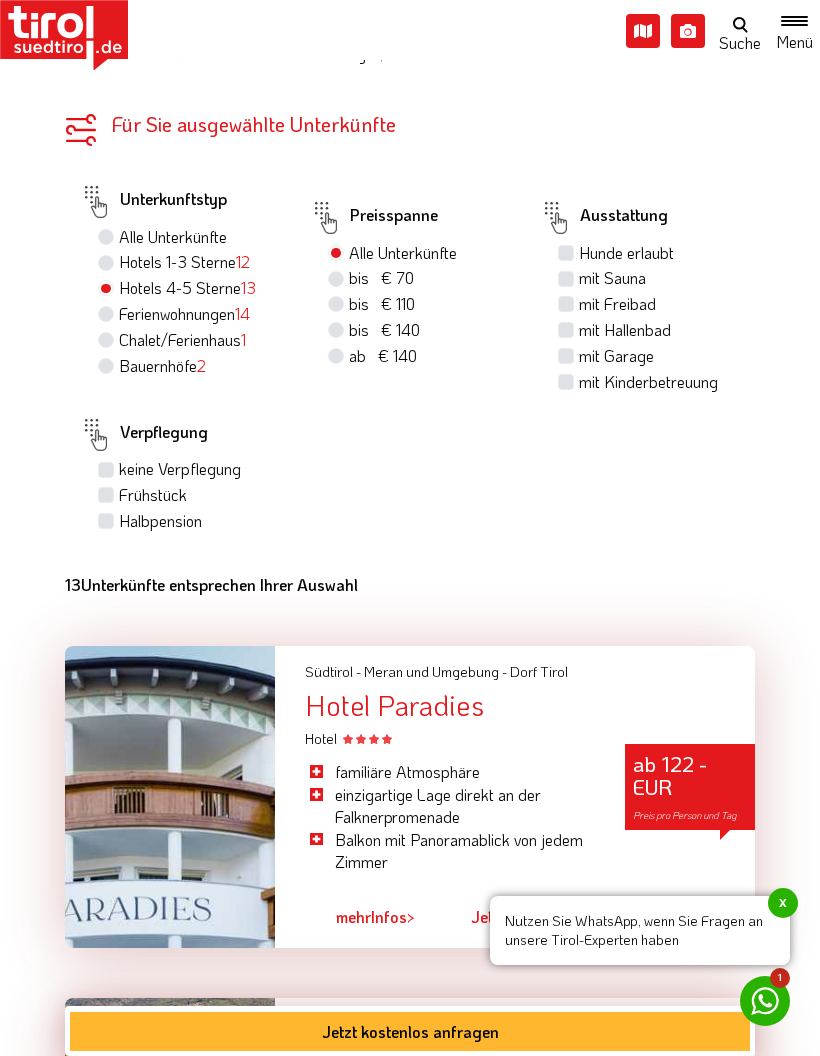 click on "mit Freibad" at bounding box center [617, 304] 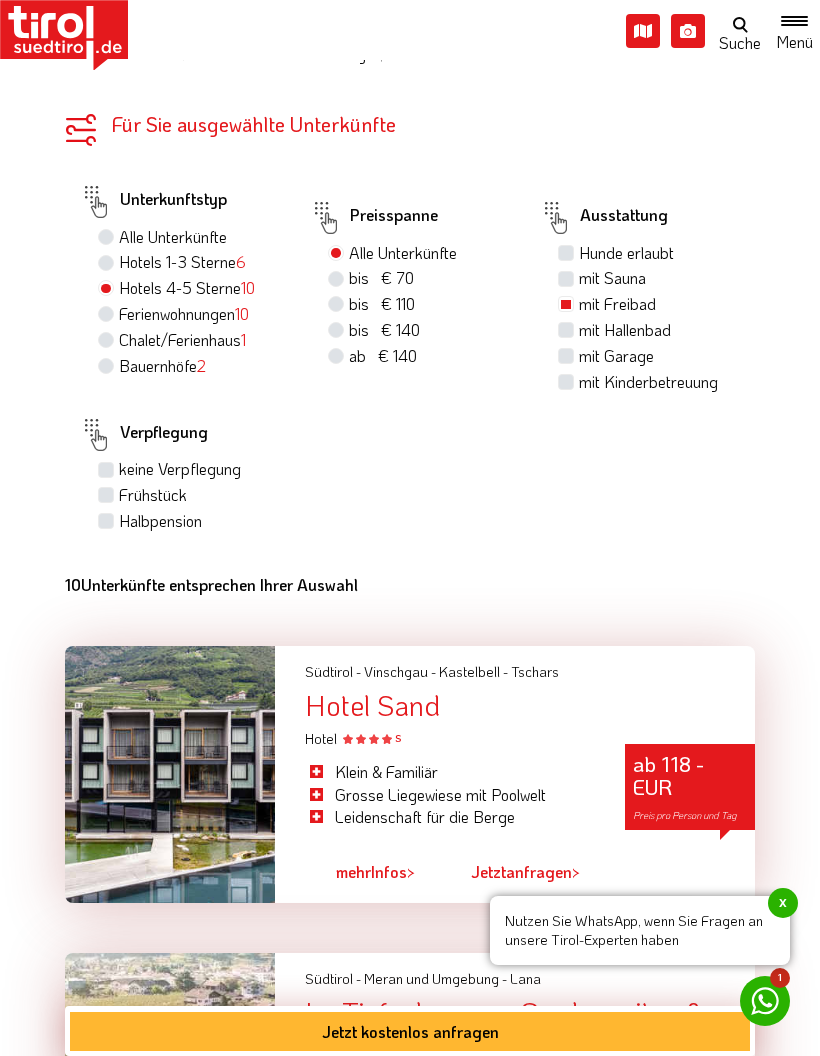 click on "mit Hallenbad" at bounding box center [625, 330] 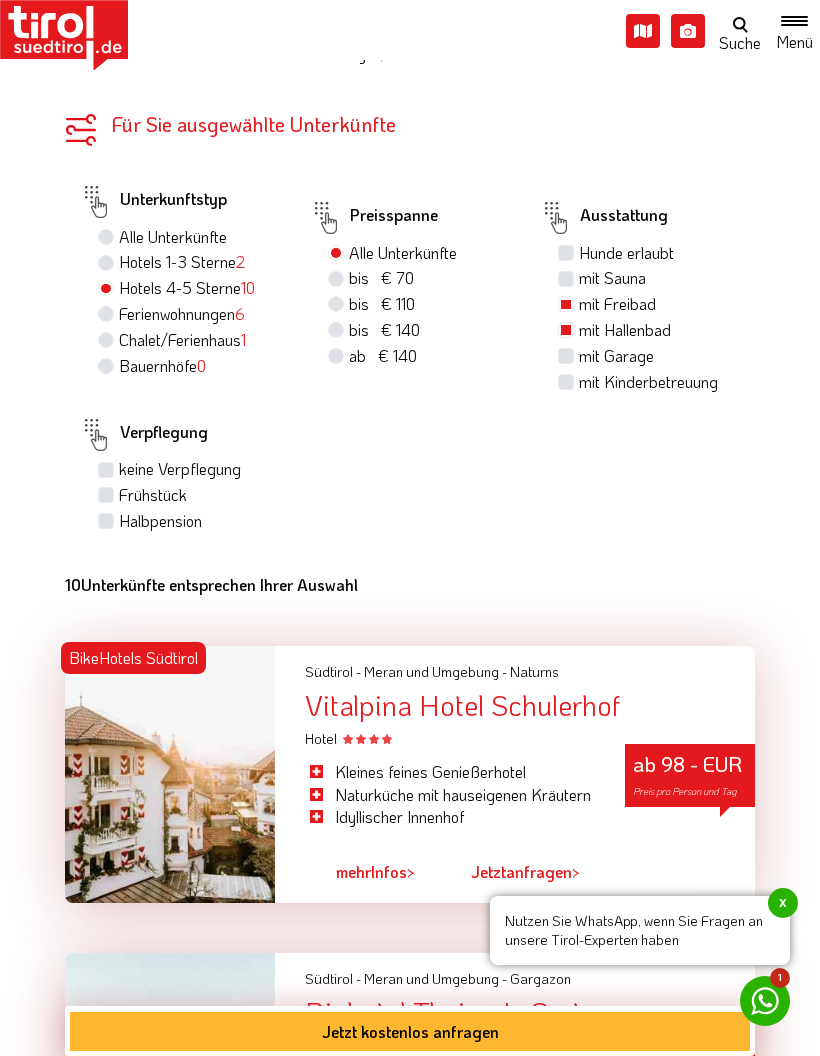 click on "Halbpension" at bounding box center (160, 521) 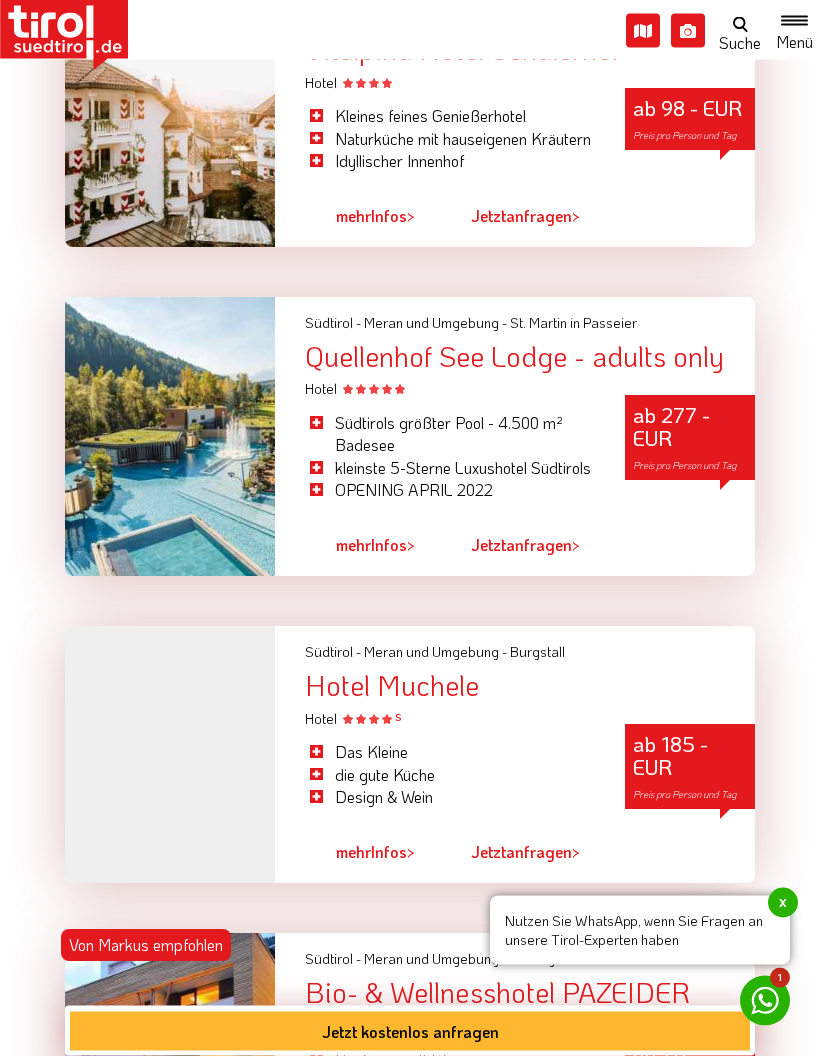 scroll, scrollTop: 3003, scrollLeft: 0, axis: vertical 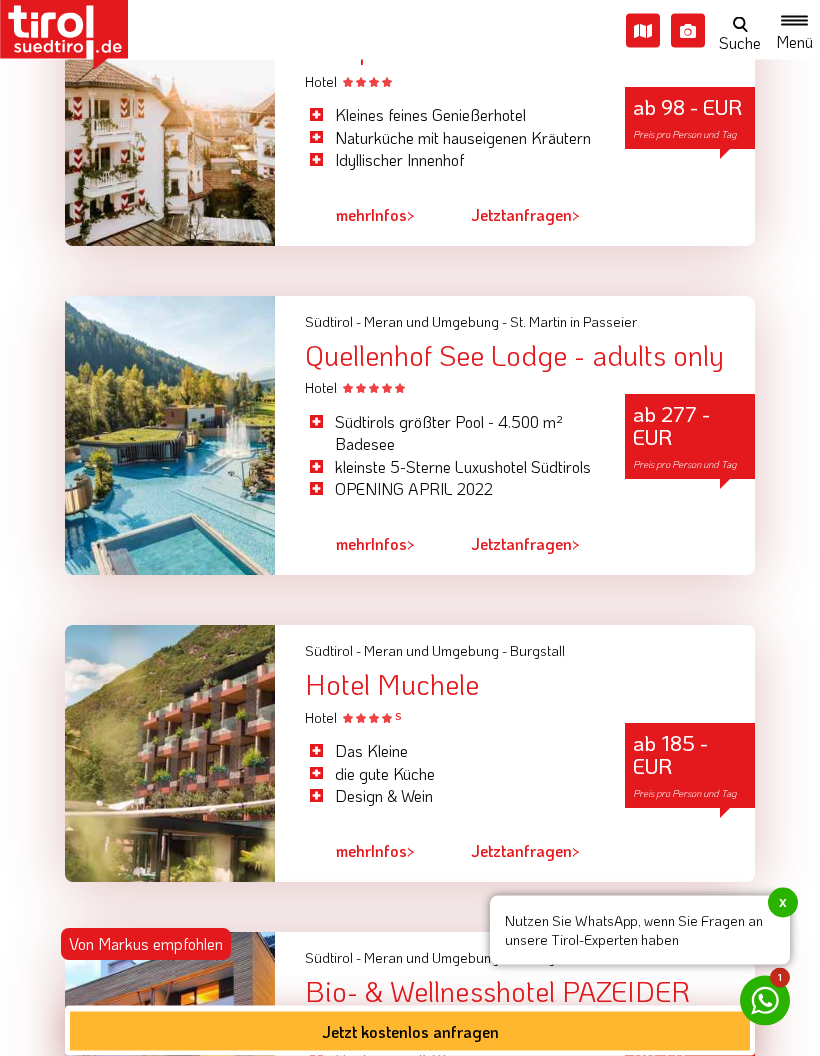 click at bounding box center [170, 436] 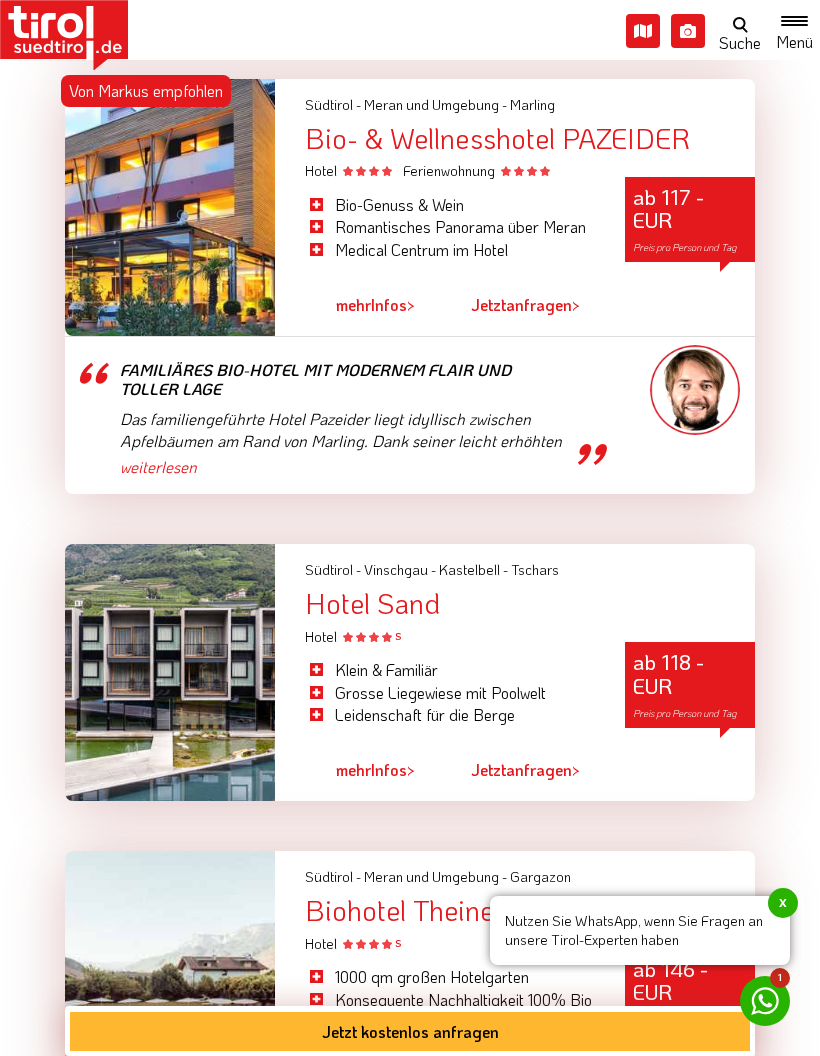 scroll, scrollTop: 3833, scrollLeft: 0, axis: vertical 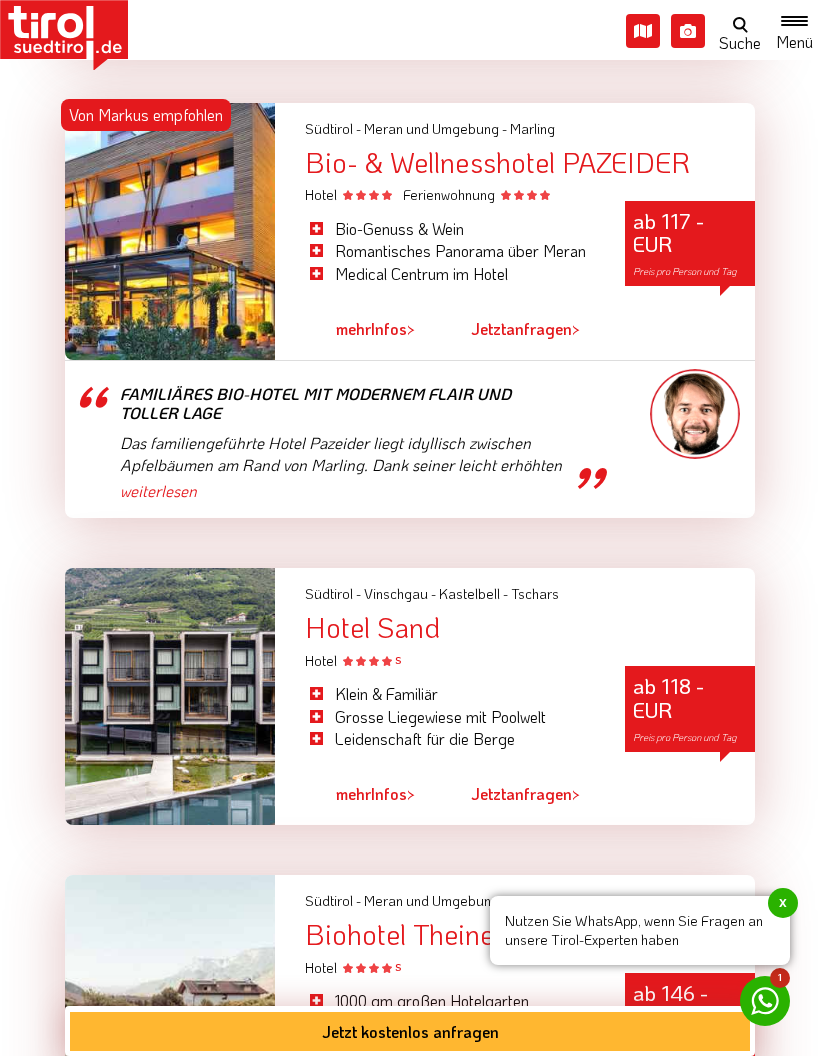 click at bounding box center [170, 231] 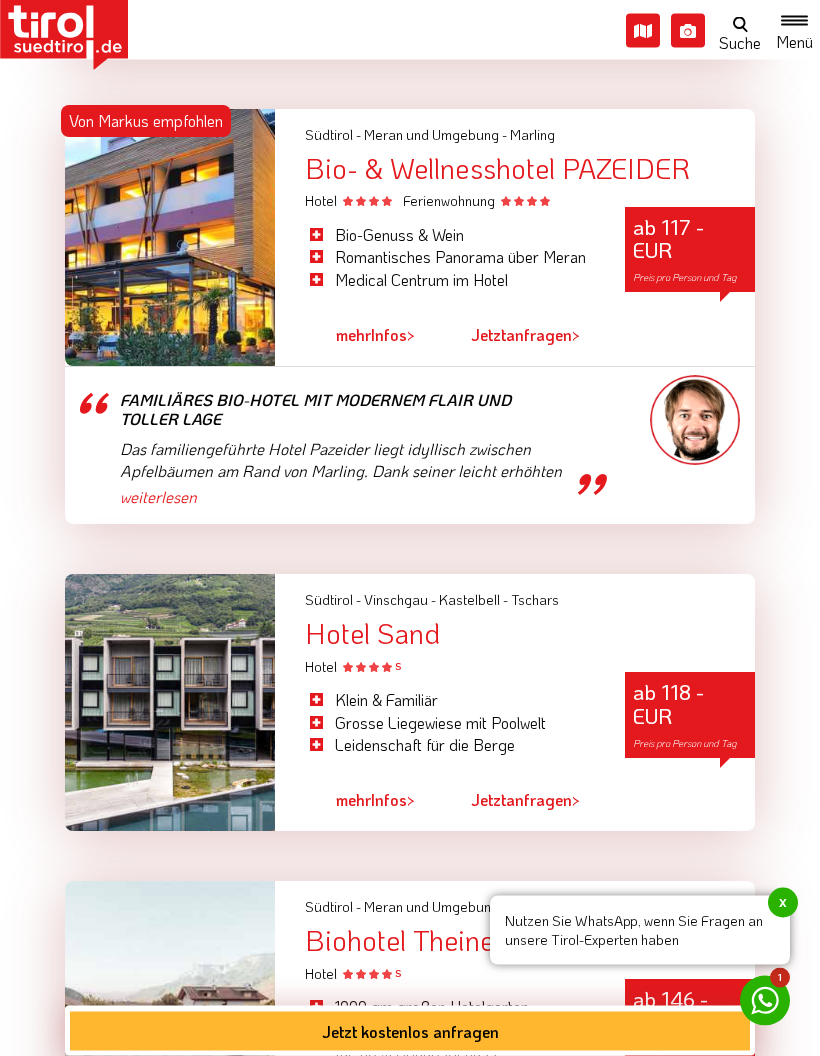 scroll, scrollTop: 3739, scrollLeft: 0, axis: vertical 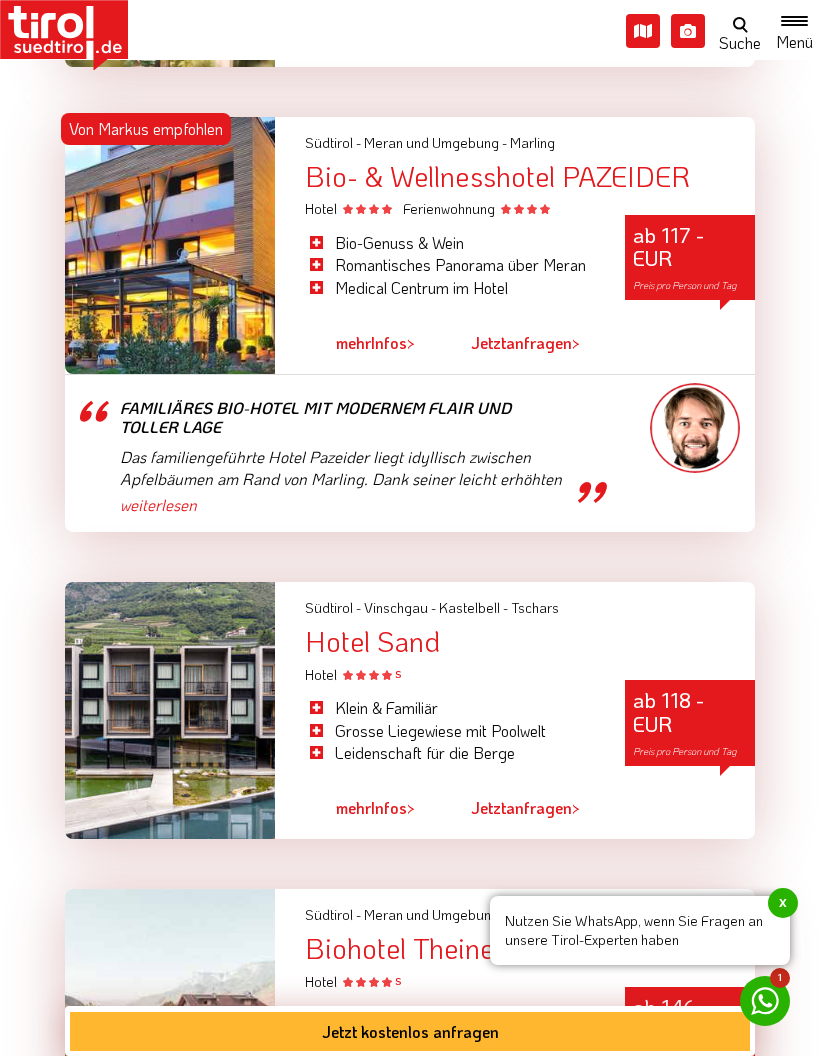 click on "Familiäres Bio-Hotel mit modernem Flair und toller Lage
Das familiengeführte Hotel Pazeider liegt idyllisch zwischen Apfelbäumen am Rand von Marling. Dank seiner leicht erhöhten Lage genießt man hier eine einmalige Aussicht auf das Tal, auf Meran und die umliegenden Berge. Die Gestaltung des Hotels besticht durch ihre moderne Ästhetik, welche die Traditionen des Hauses authentisch mit der Moderne verbindet.
Die Zimmer mit Panoramablick sind ebenfalls puristisch modern eingerichtet. Eine Besonderheit ist die innovative Belüftungsanlage, die stets ein angenehmes Klima erzeugt – ohne störende Geräusche oder Zugluft, wie es bei herkömmlichen Klimaanlagen oft der Fall ist.
Das kulinarische Angebot des Hotel Pazeider lässt keine Wünsche offen und man legt großen Wert auf die Qualität der Speisen und Getränke. Ein Highlight ist sicher die Pizza aus dem eigenen Steinofen." at bounding box center [345, 450] 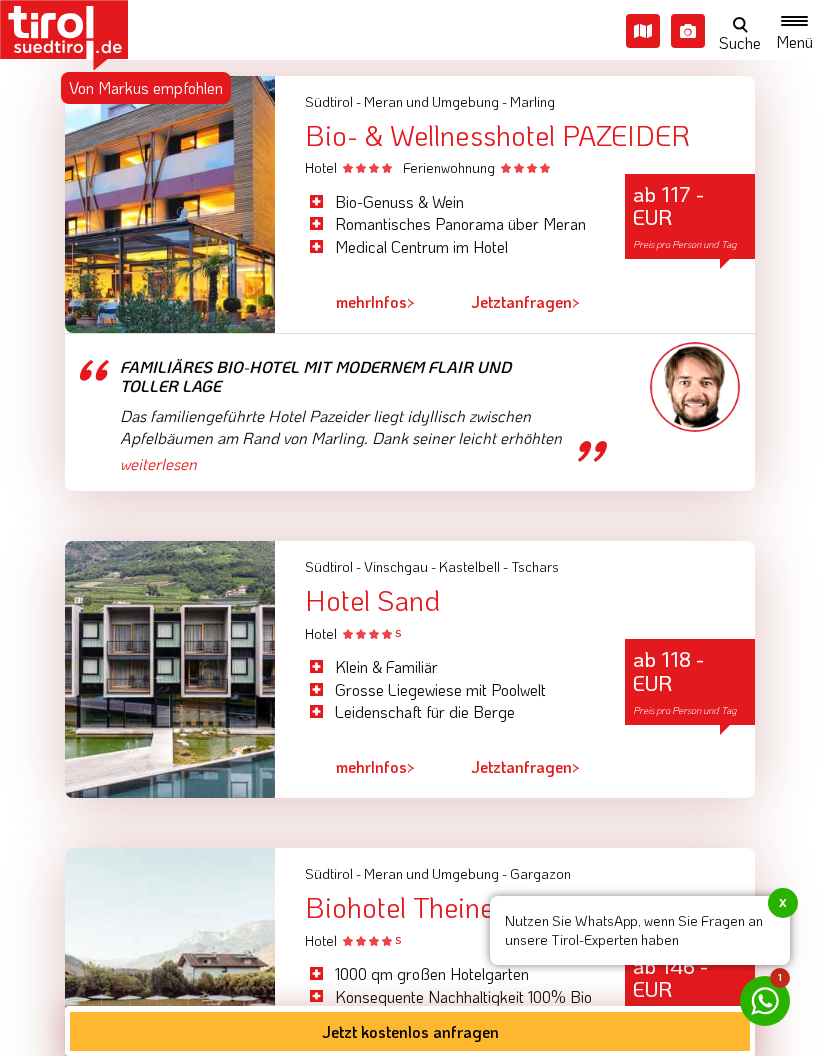 scroll, scrollTop: 3859, scrollLeft: 0, axis: vertical 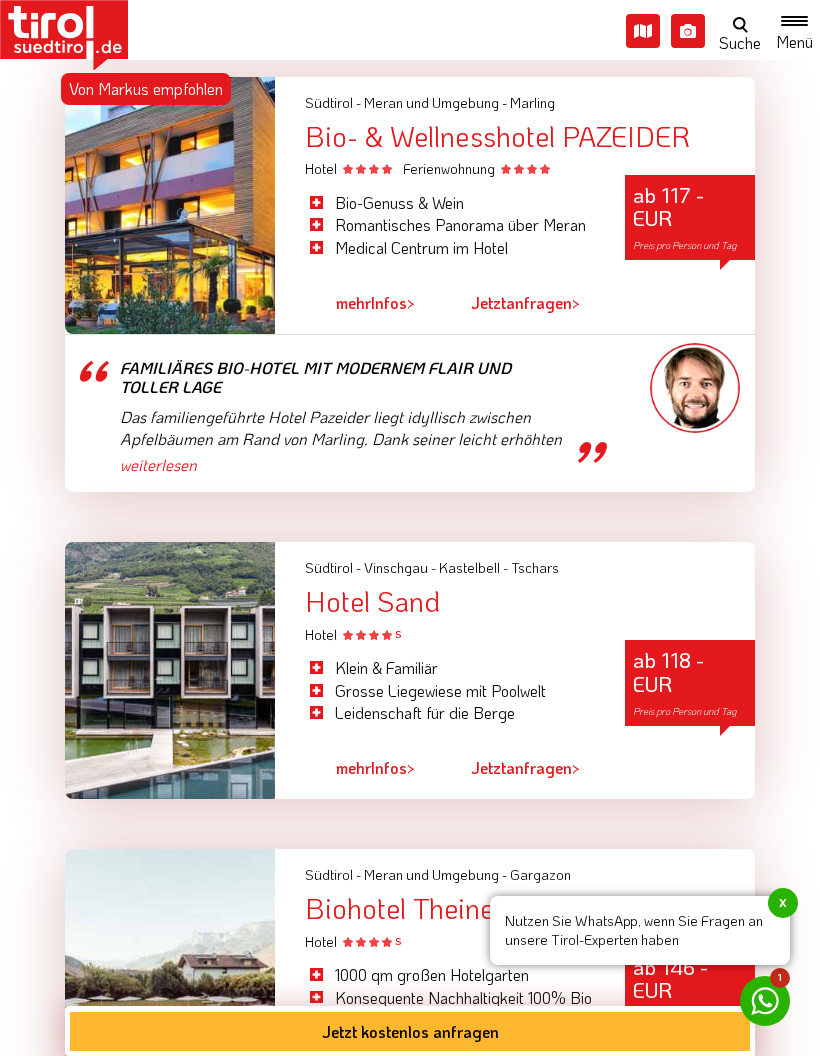 click at bounding box center [170, 205] 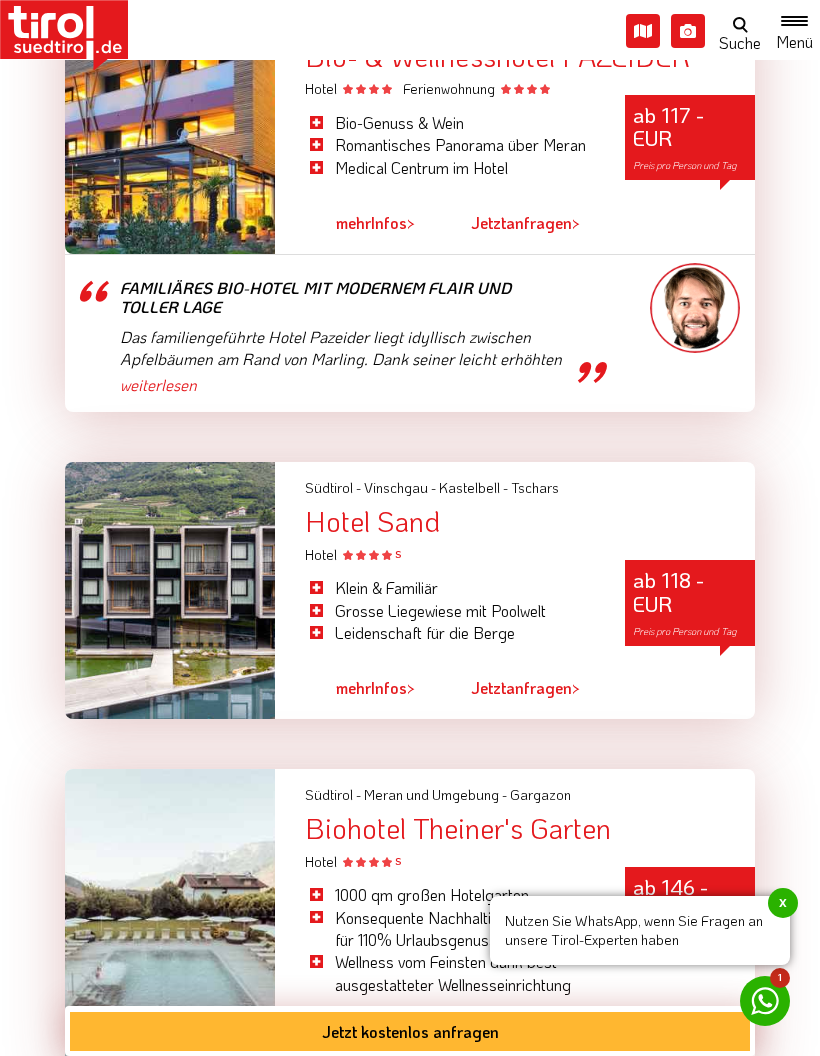 click on "mehr" at bounding box center [353, 222] 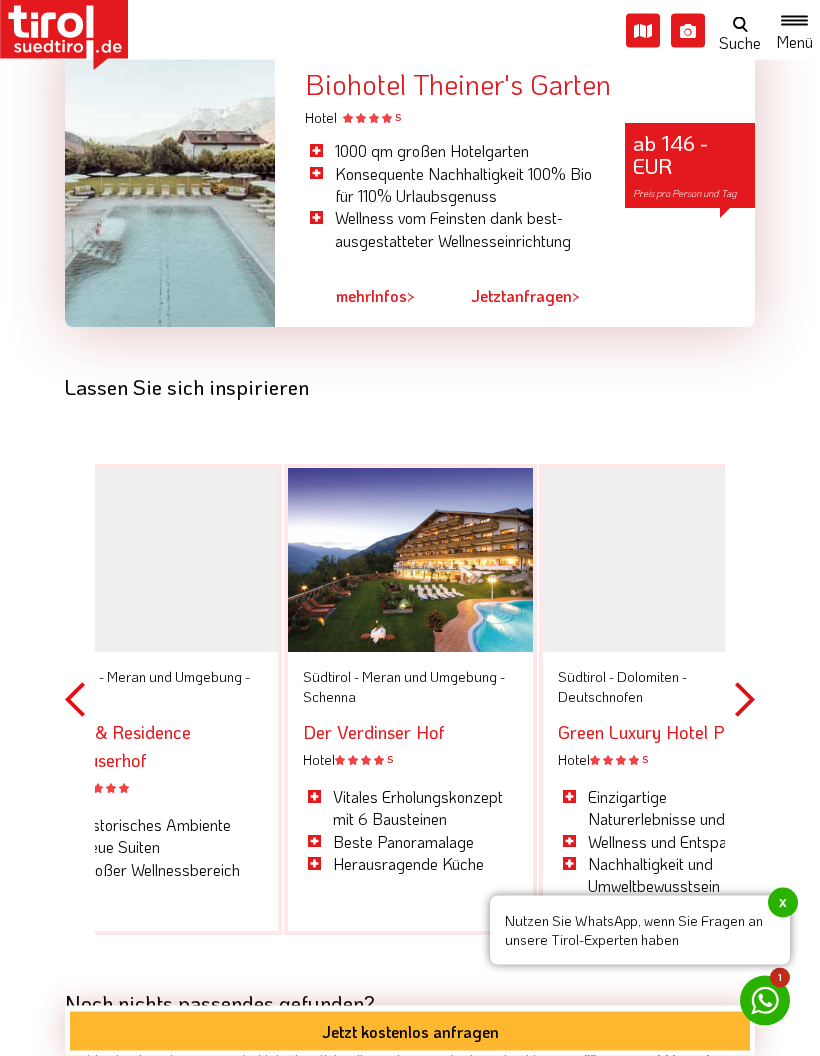 scroll, scrollTop: 4594, scrollLeft: 0, axis: vertical 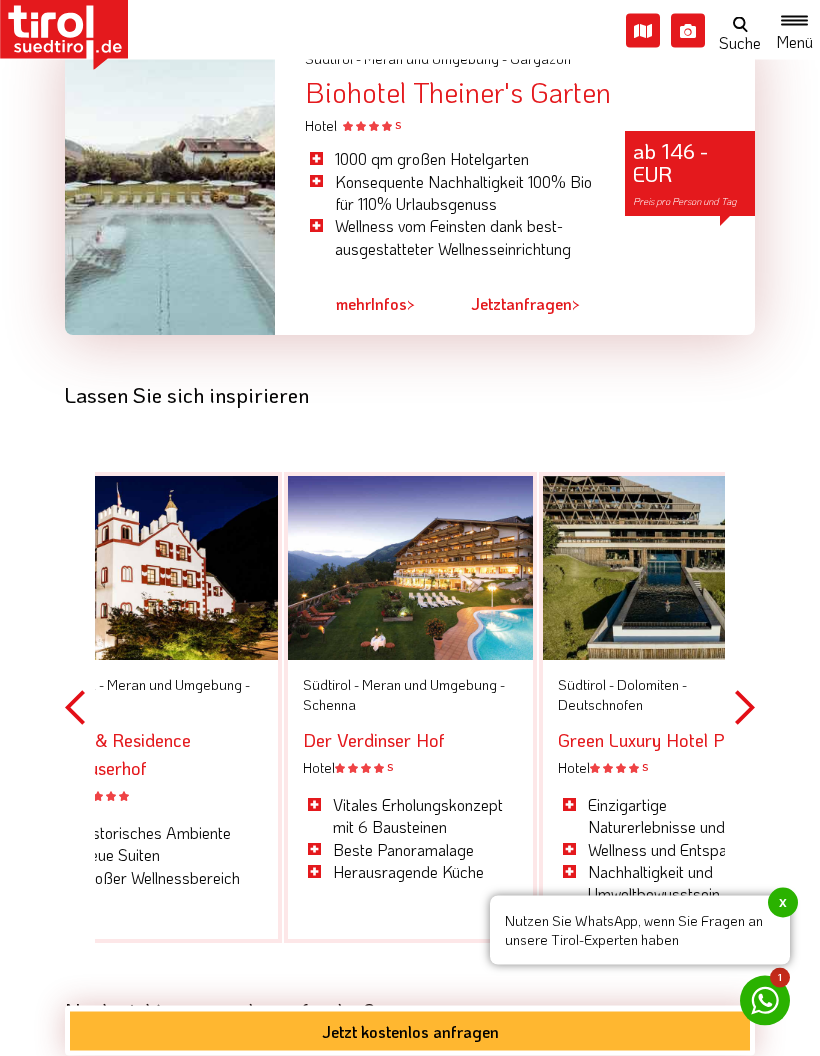 click at bounding box center [170, 185] 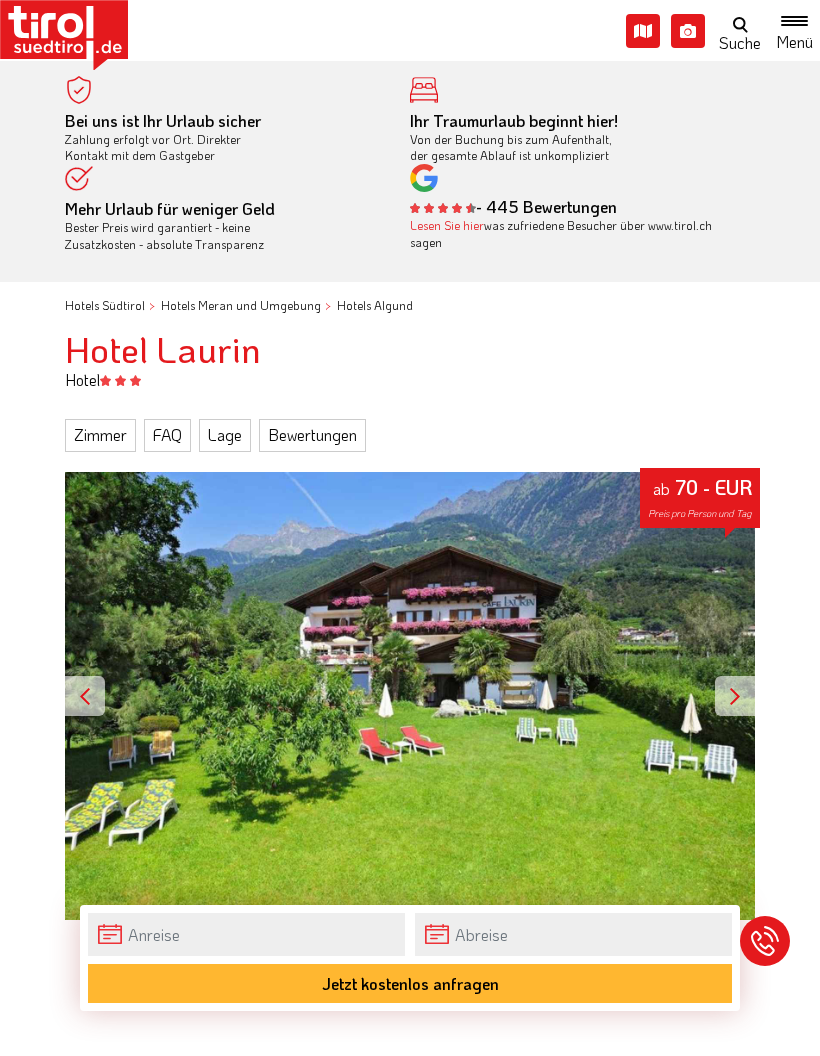 scroll, scrollTop: 0, scrollLeft: 0, axis: both 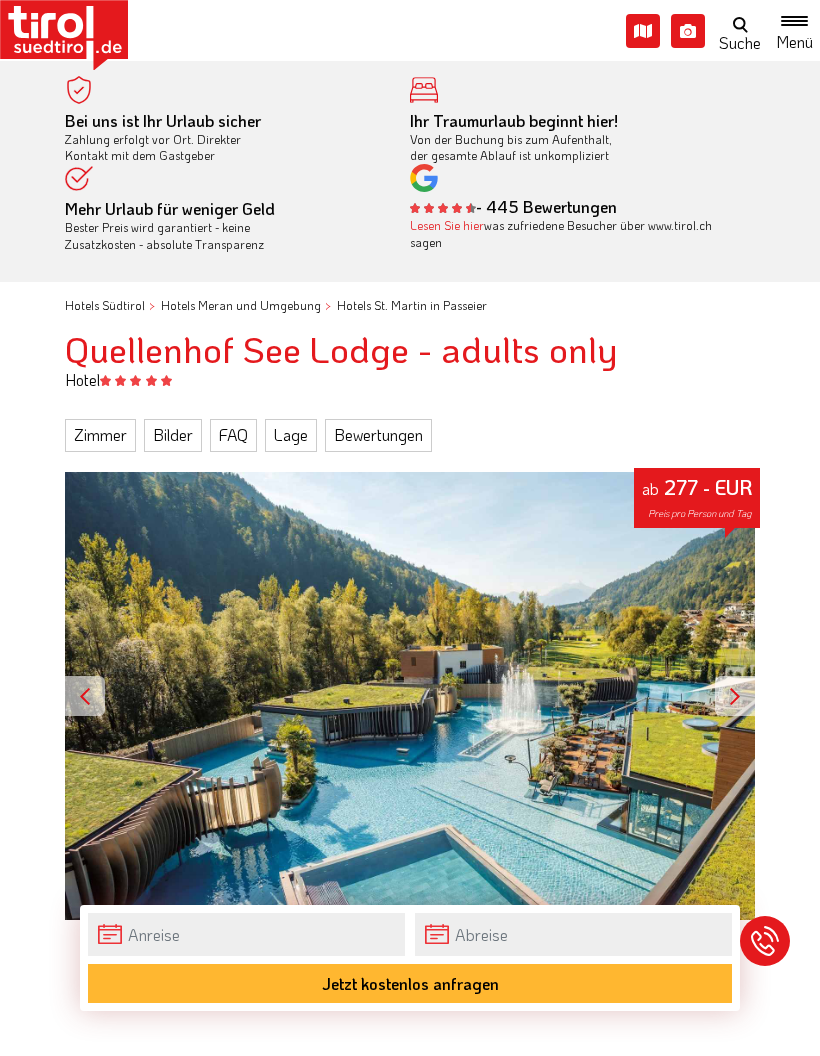 click at bounding box center (735, 696) 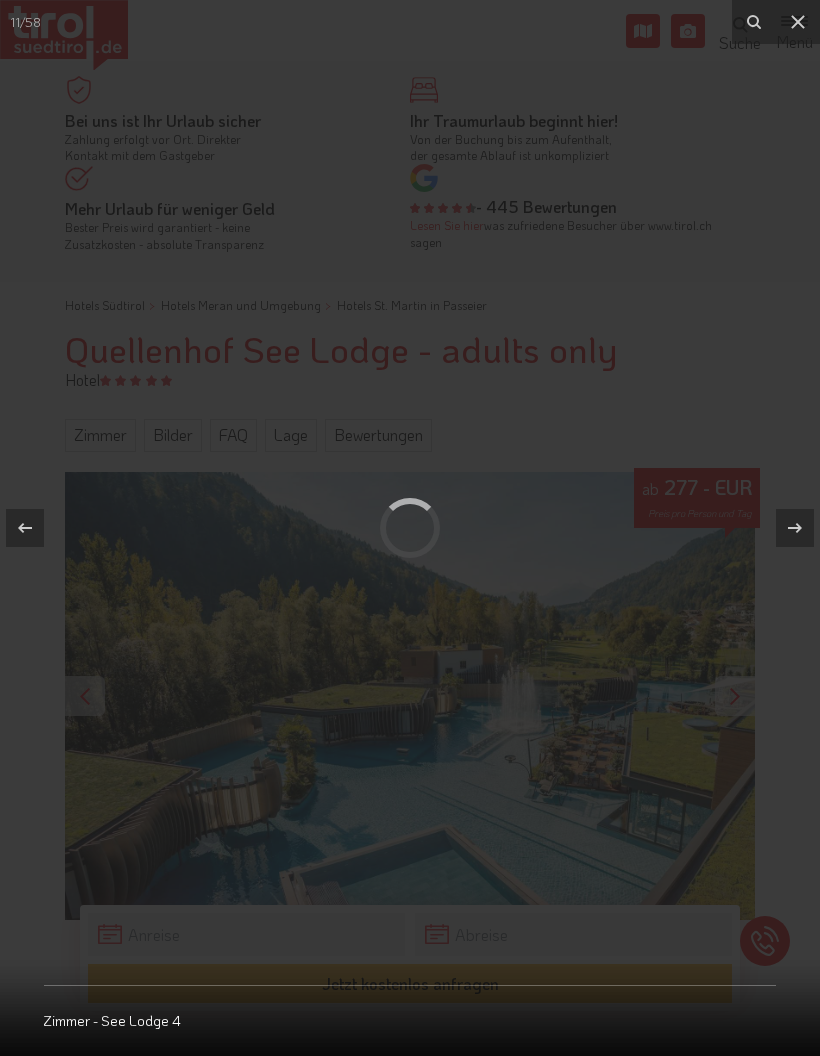 click at bounding box center [798, 22] 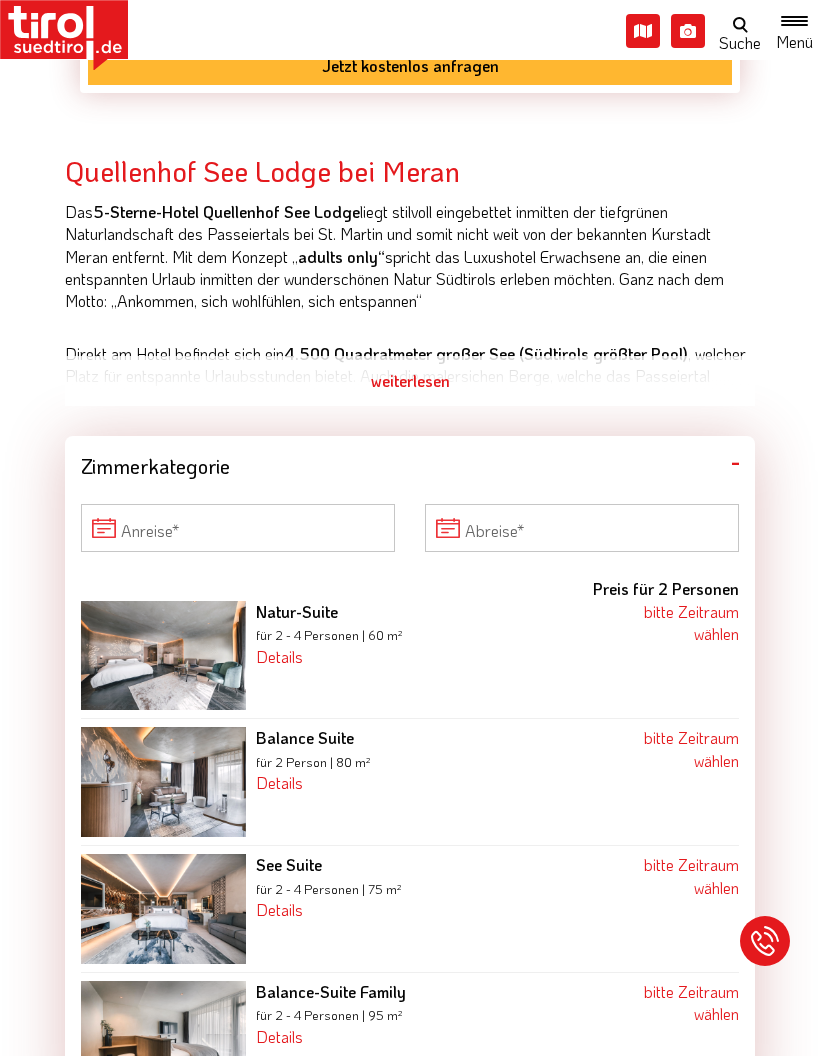 scroll, scrollTop: 916, scrollLeft: 0, axis: vertical 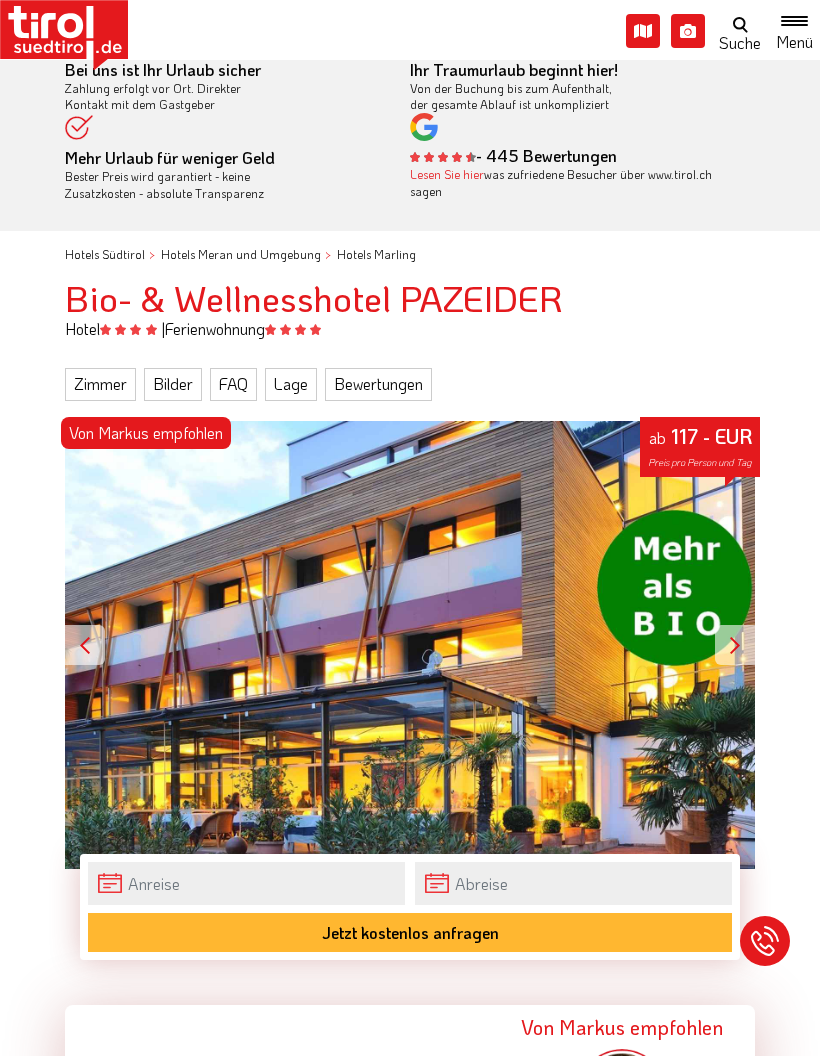 click on "Von Markus empfohlen         ab   117 - EUR   Preis pro Person und Tag" at bounding box center [410, 645] 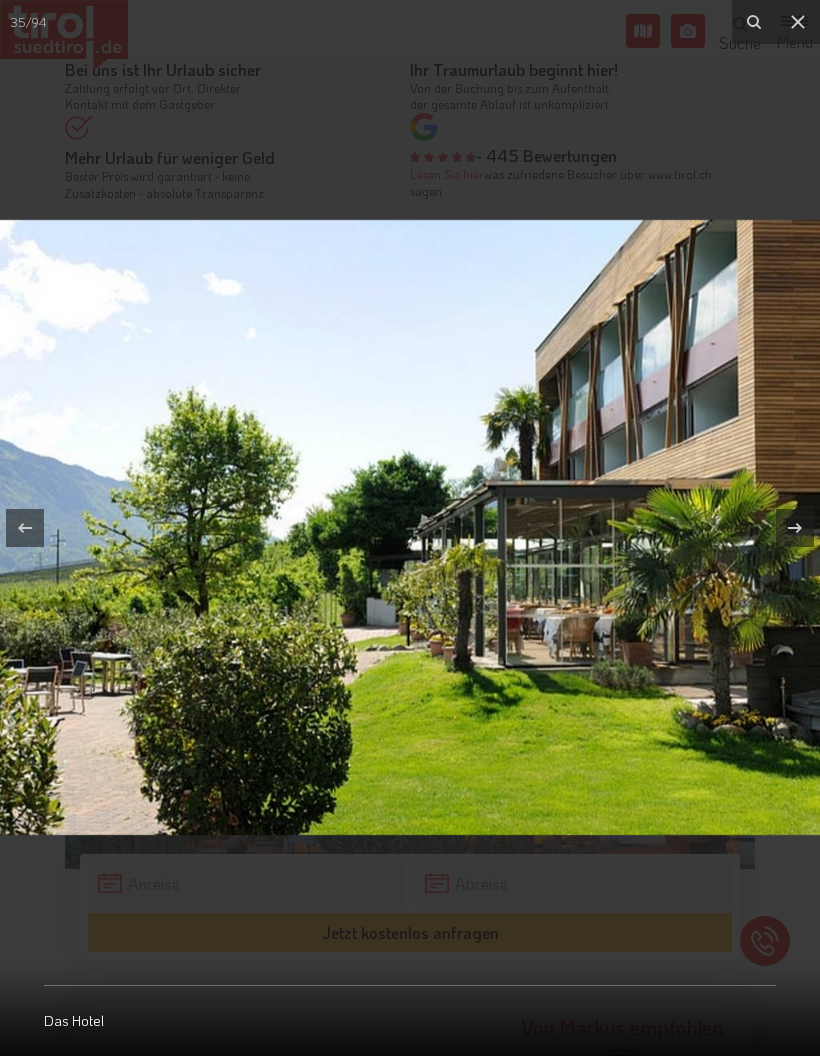 click 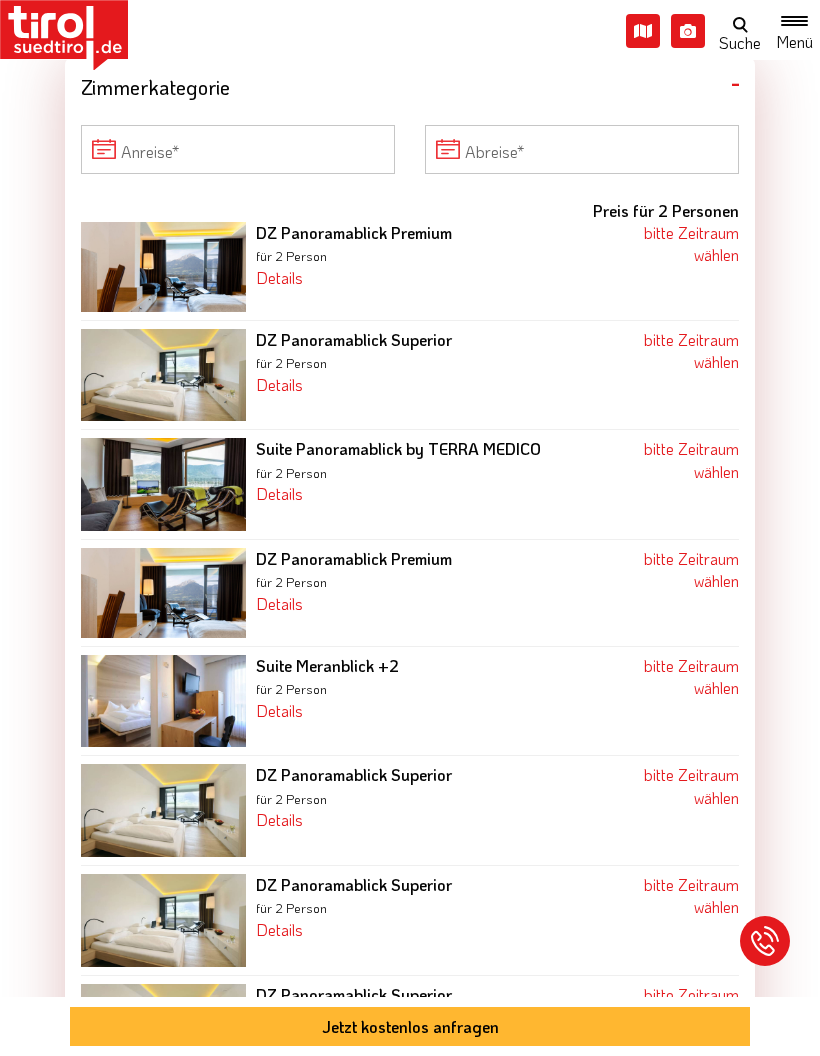 scroll, scrollTop: 1758, scrollLeft: 0, axis: vertical 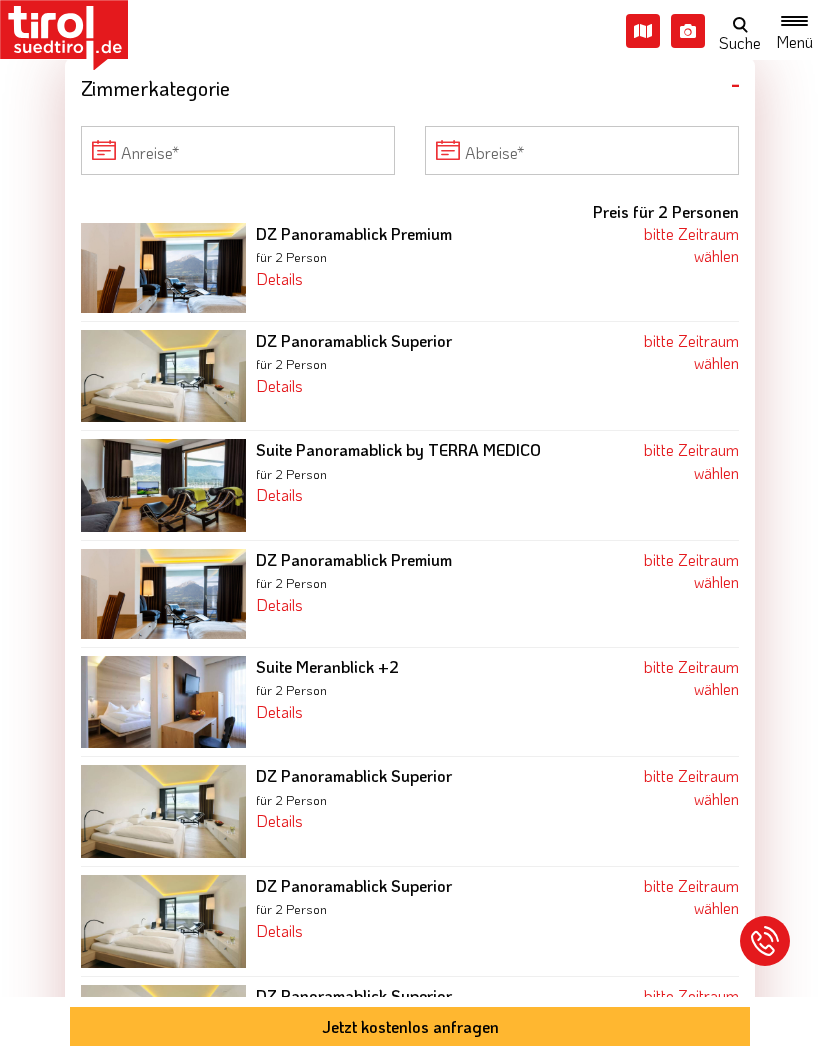 click on "Details" at bounding box center [279, 385] 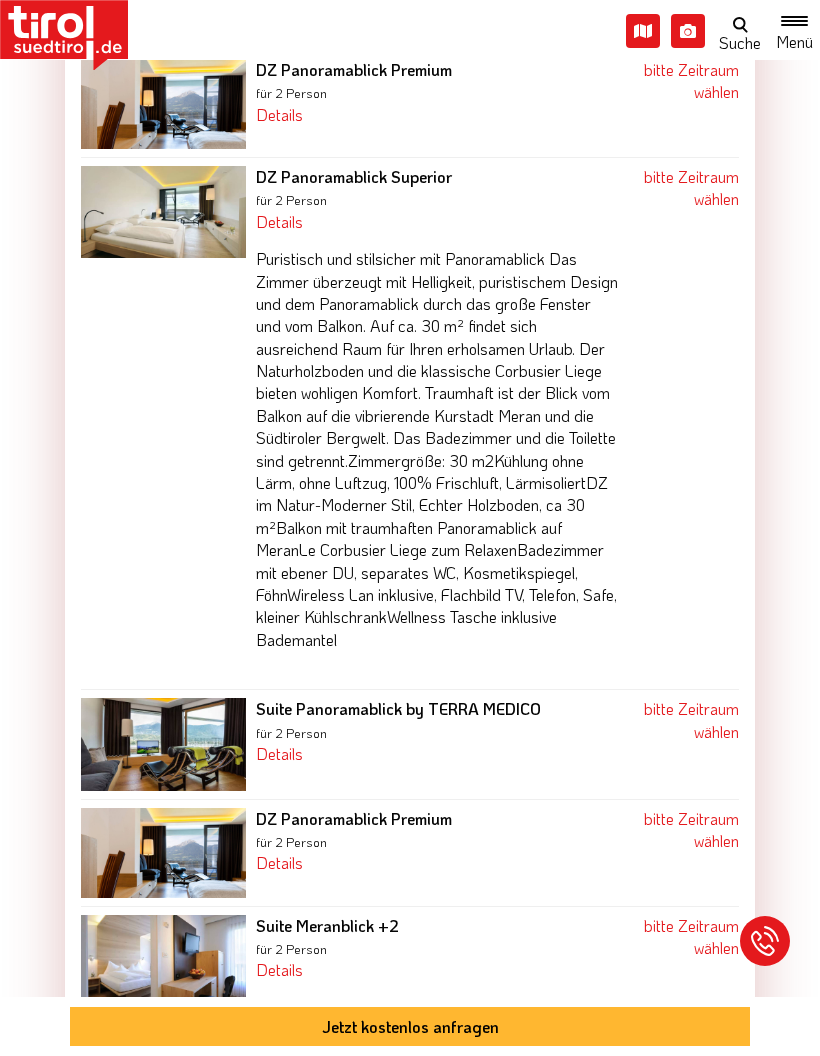 scroll, scrollTop: 1923, scrollLeft: 0, axis: vertical 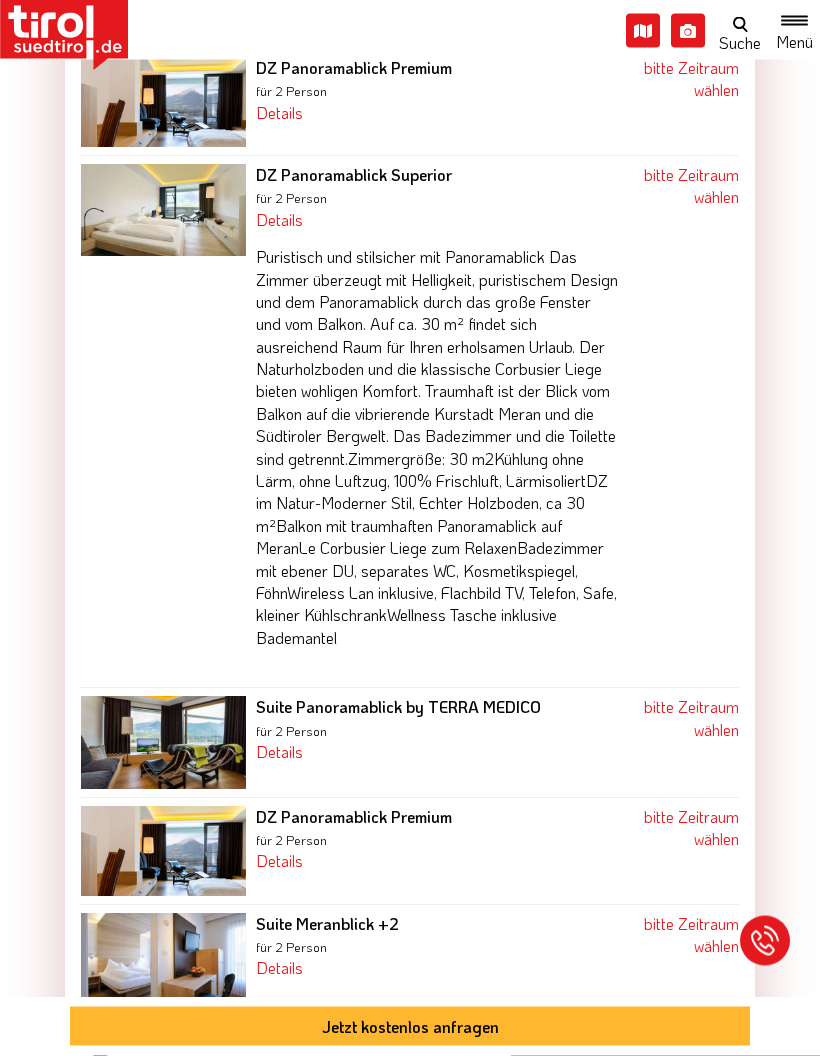 click at bounding box center [163, 103] 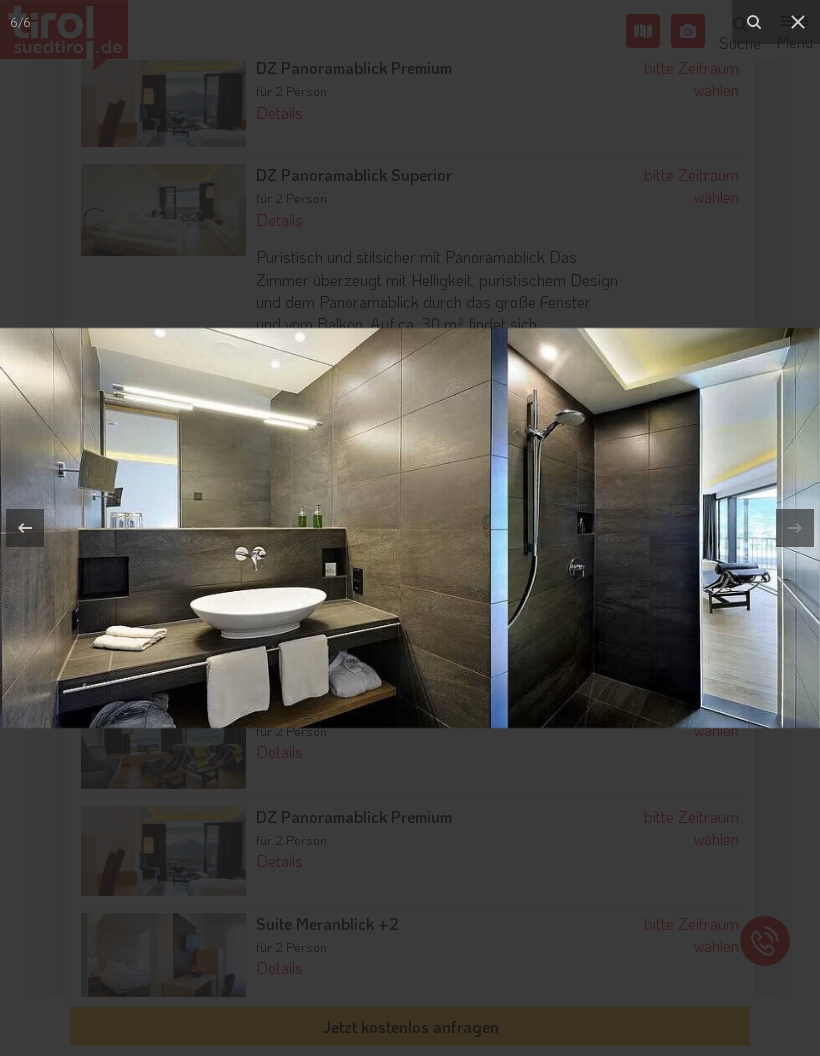 click 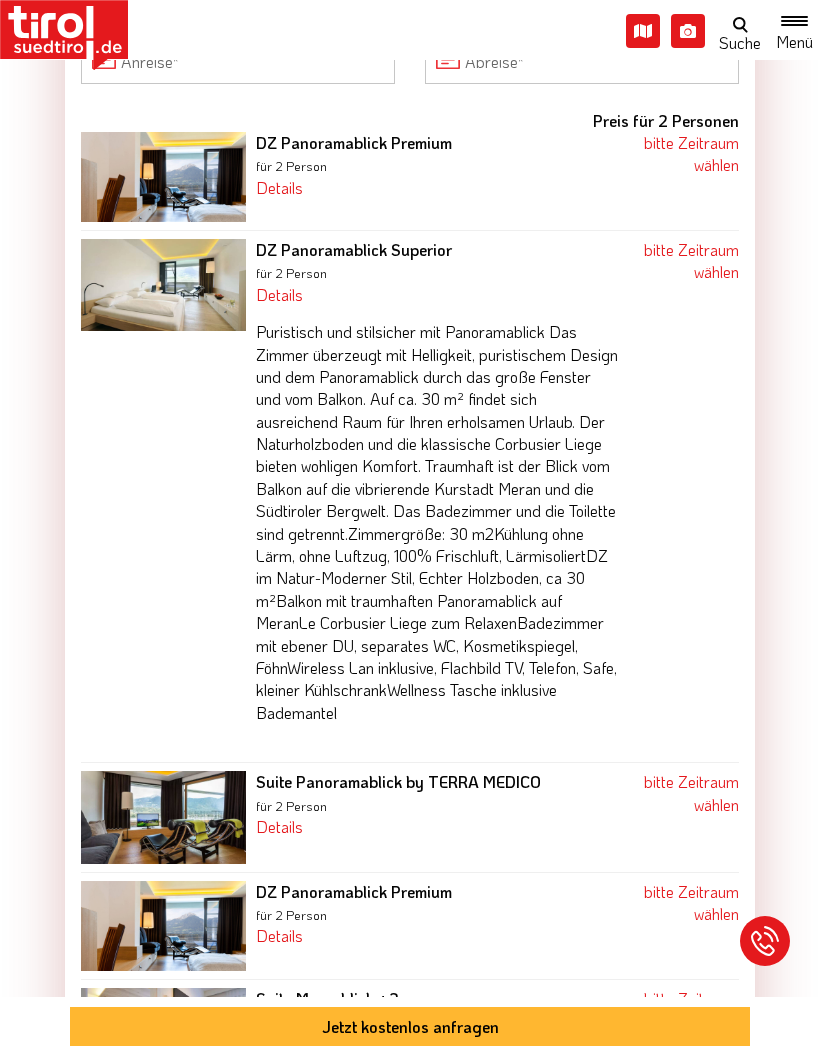 scroll, scrollTop: 1851, scrollLeft: 0, axis: vertical 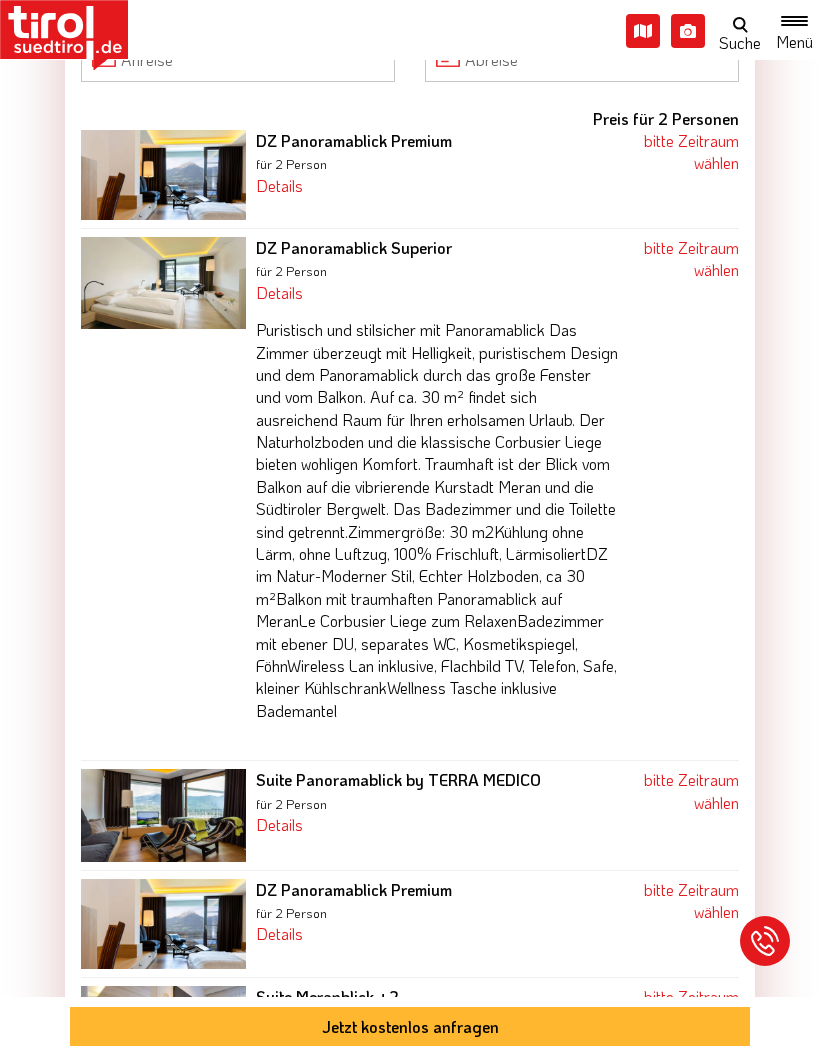 click at bounding box center [163, 283] 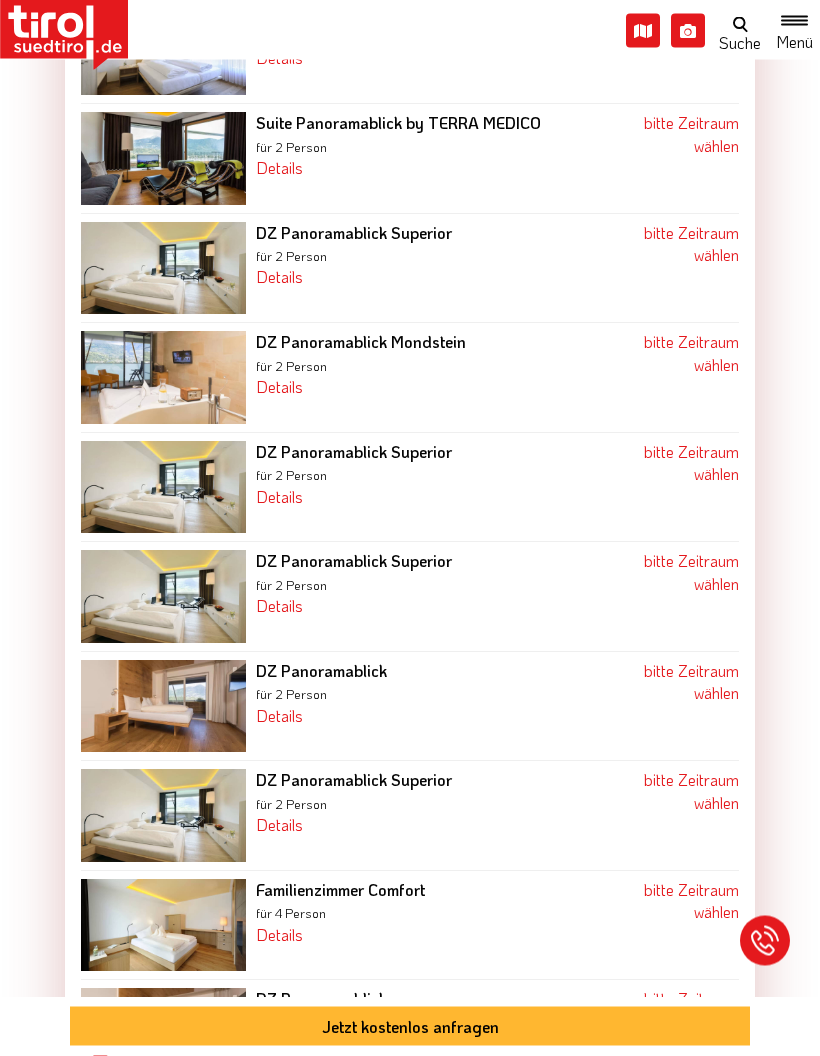 scroll, scrollTop: 3489, scrollLeft: 0, axis: vertical 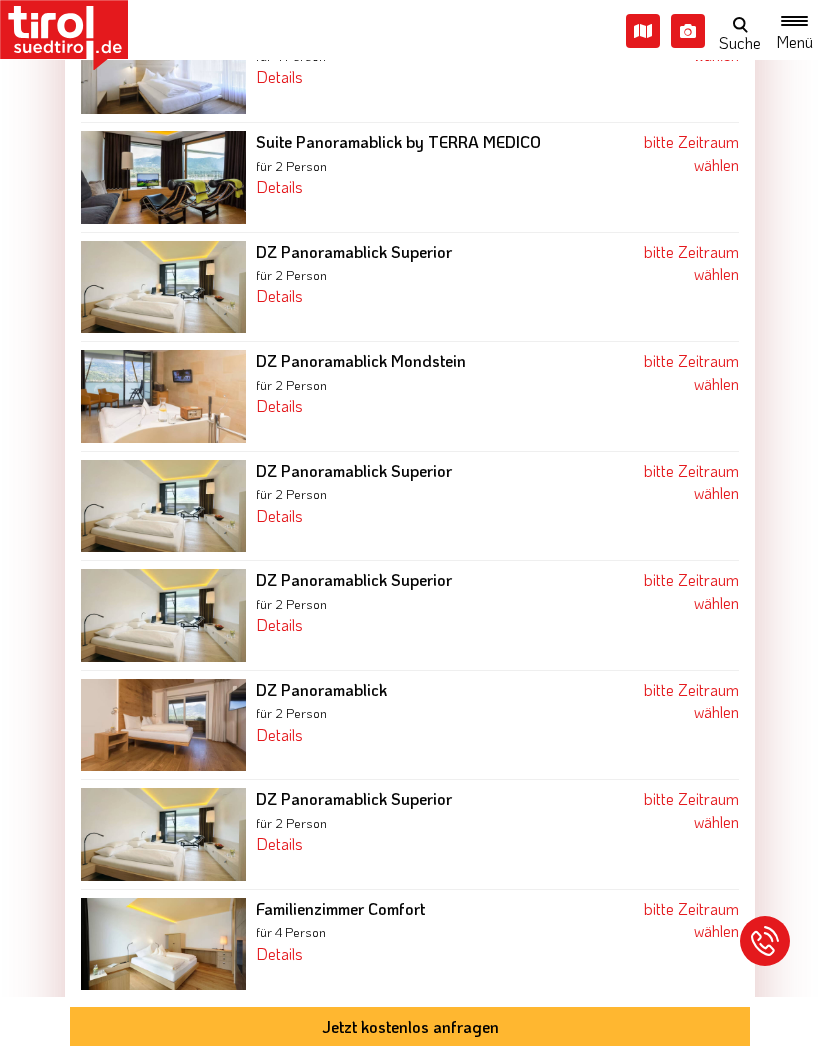 click at bounding box center [163, 287] 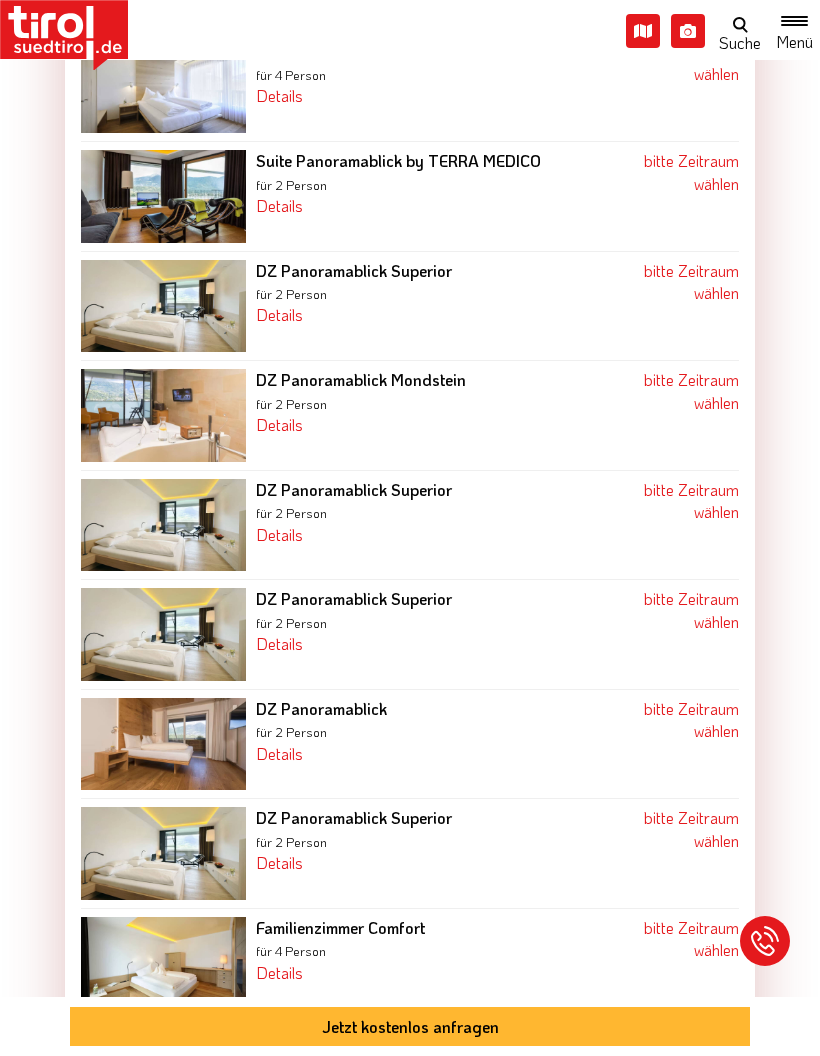 scroll, scrollTop: 3440, scrollLeft: 0, axis: vertical 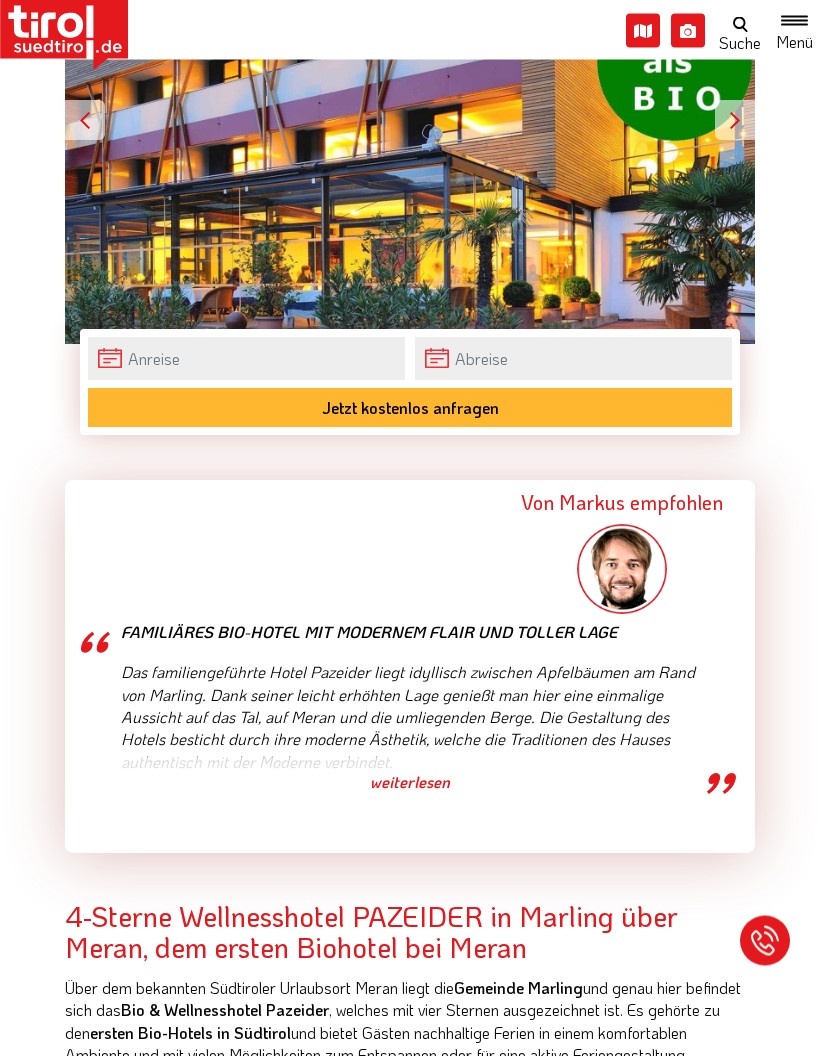 click on "weiterlesen" at bounding box center [410, 783] 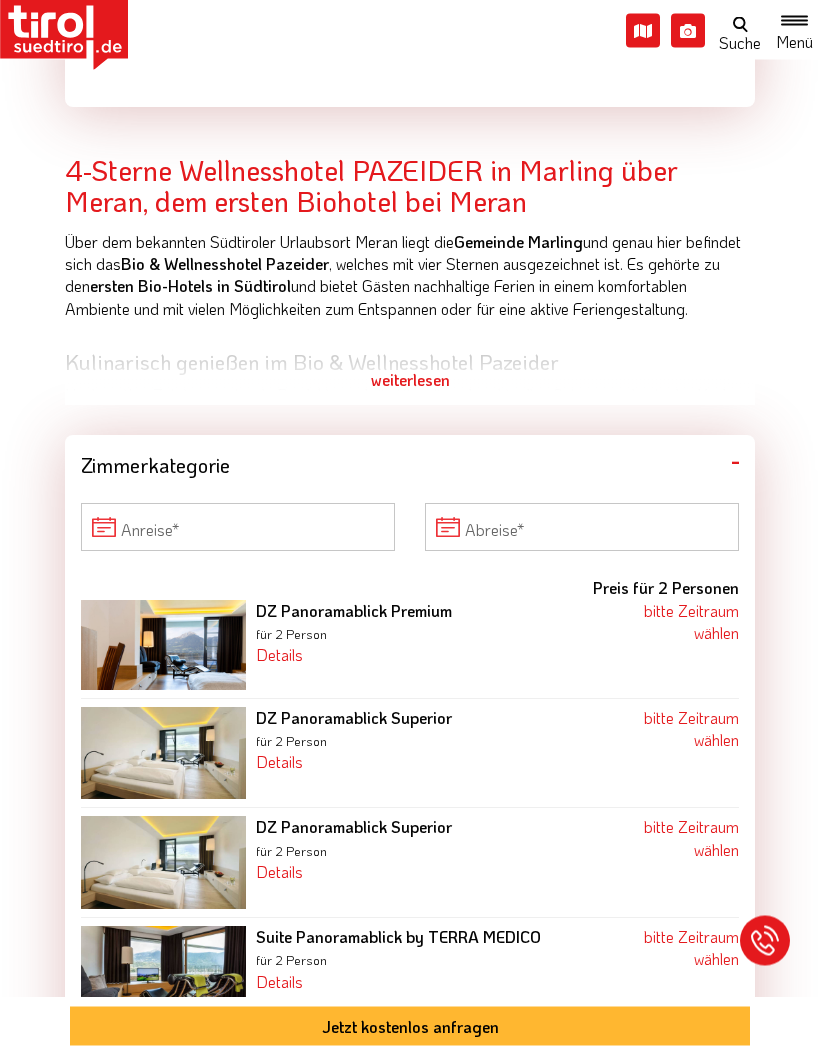 scroll, scrollTop: 2019, scrollLeft: 0, axis: vertical 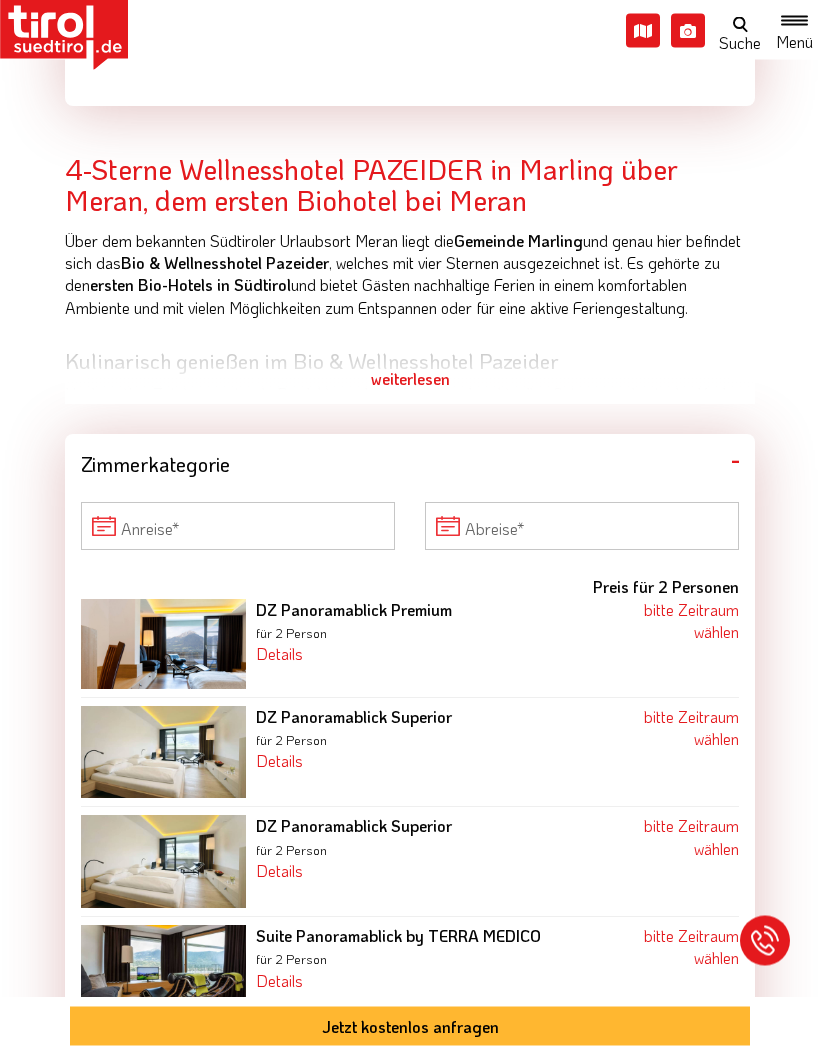 click on "weiterlesen" at bounding box center (410, 380) 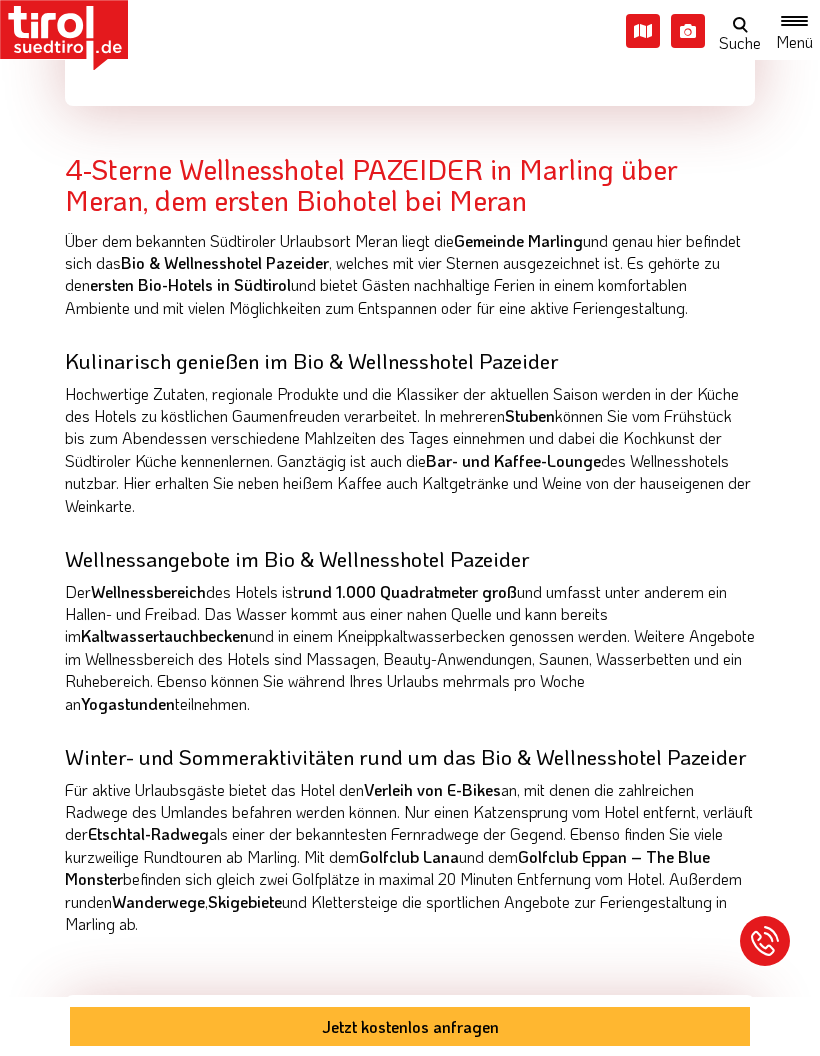 click on "Kulinarisch genießen im Bio & Wellnesshotel Pazeider" at bounding box center [410, 360] 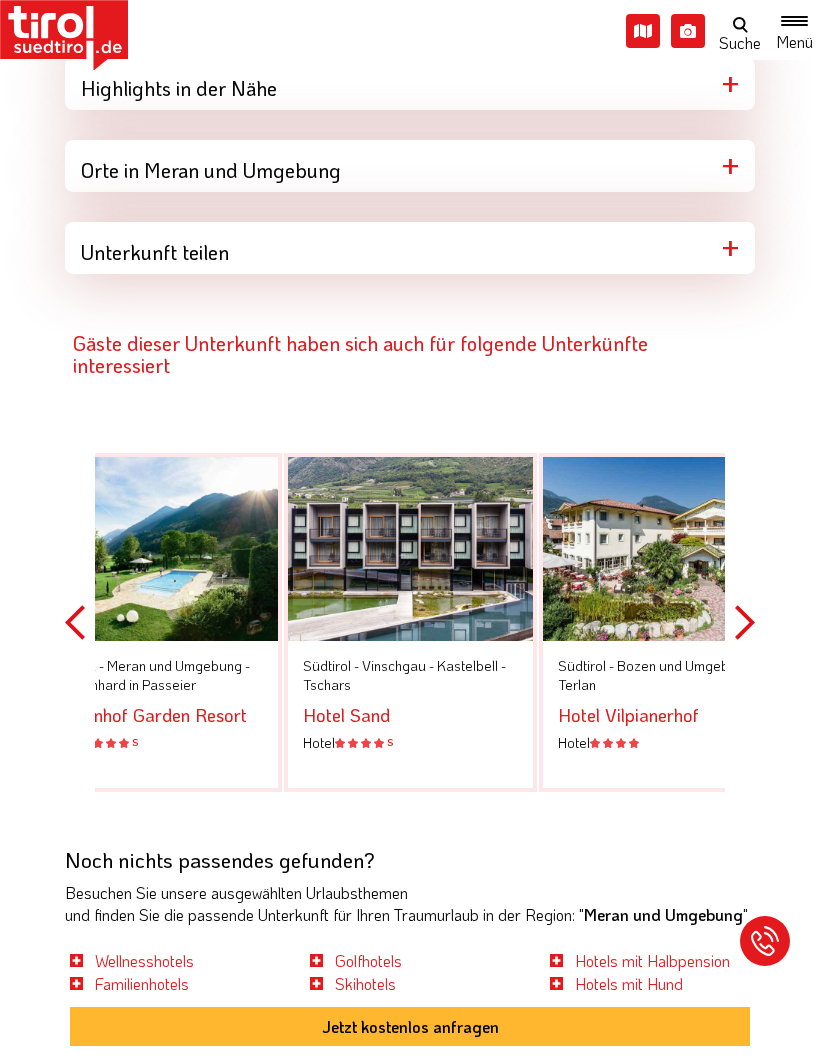 scroll, scrollTop: 6636, scrollLeft: 0, axis: vertical 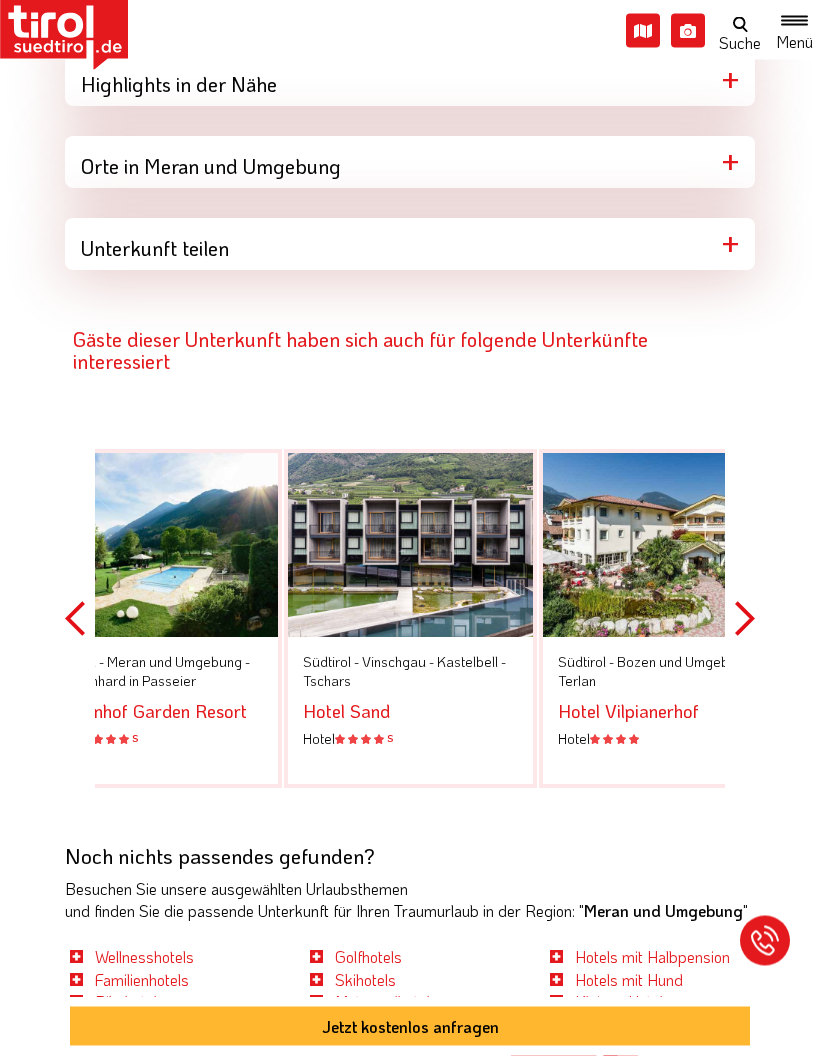 click on "Previous" at bounding box center (75, 619) 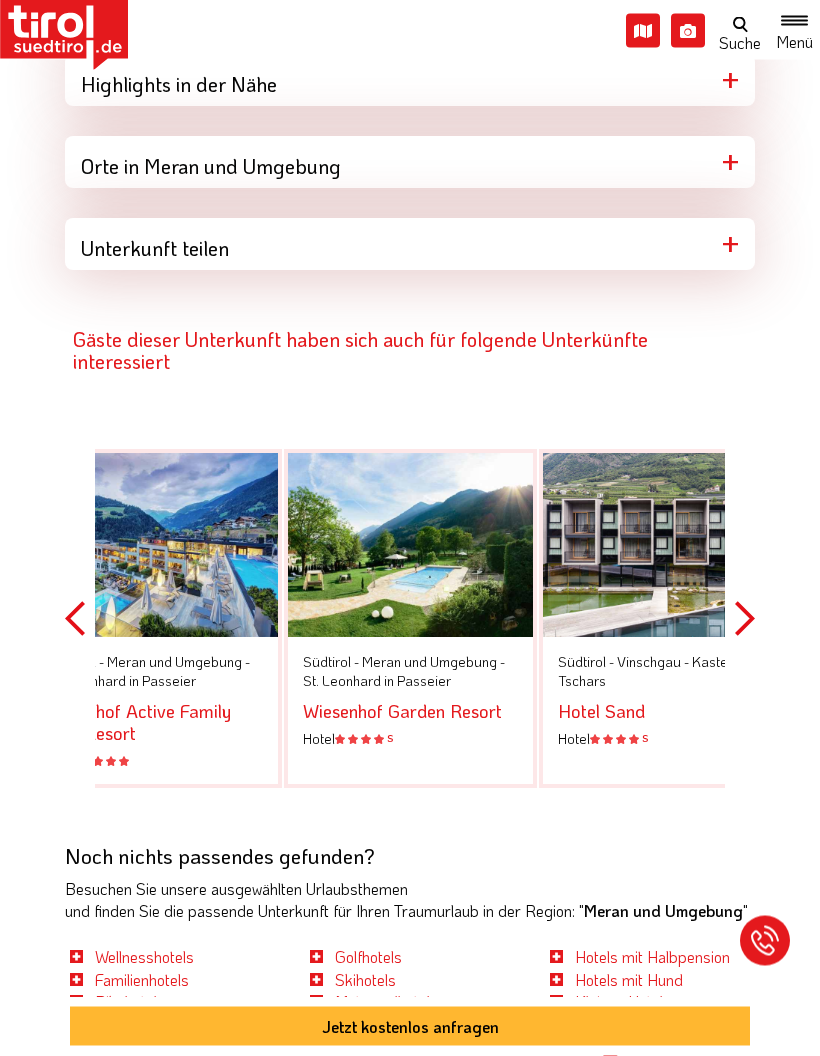click on "Next" at bounding box center [745, 619] 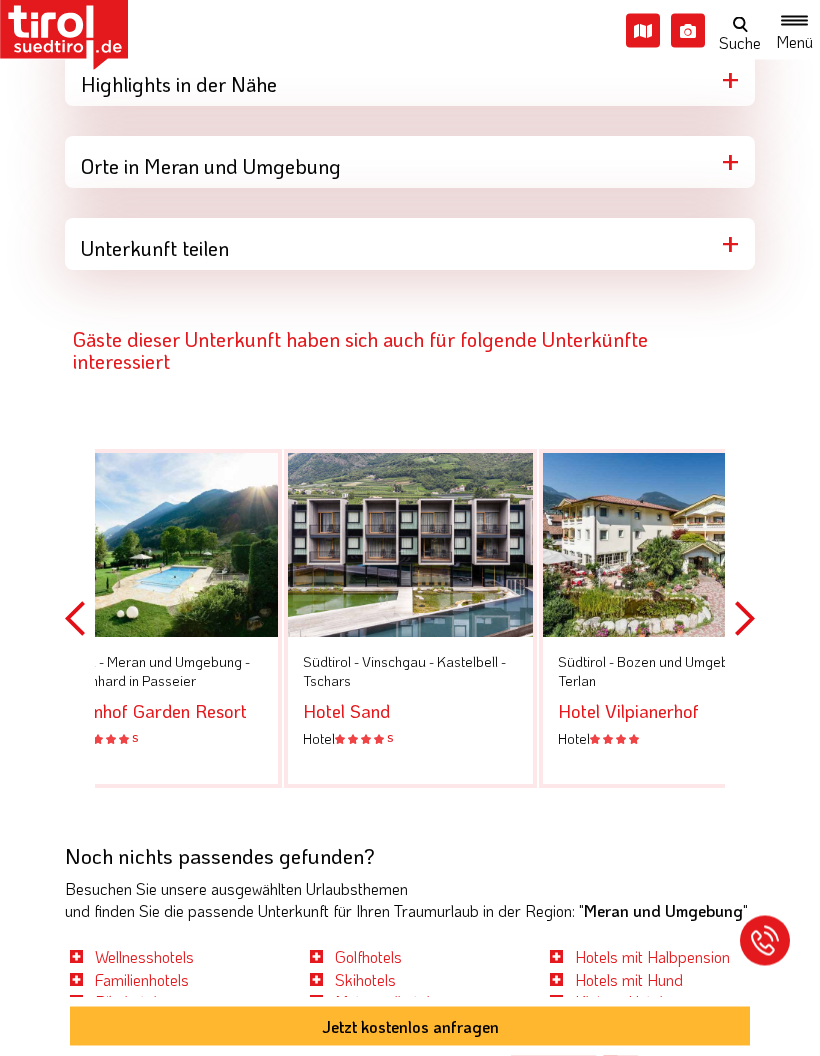 click on "Next" at bounding box center [745, 619] 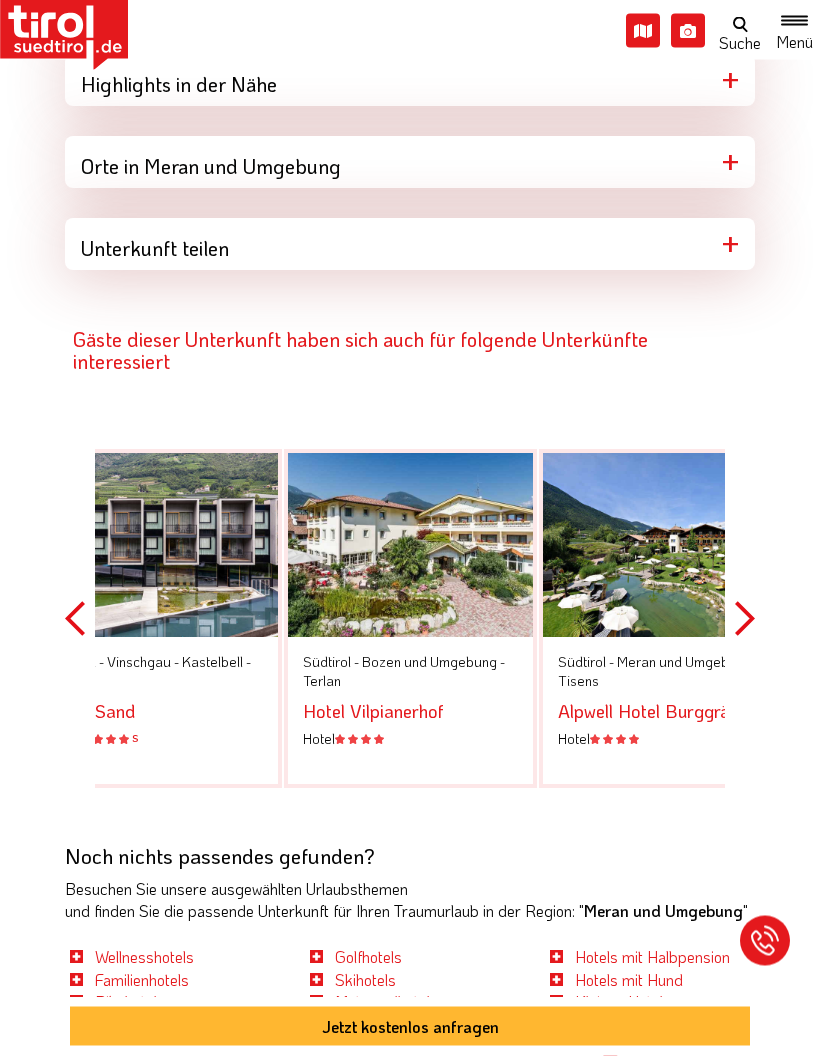 click on "Next" at bounding box center [745, 619] 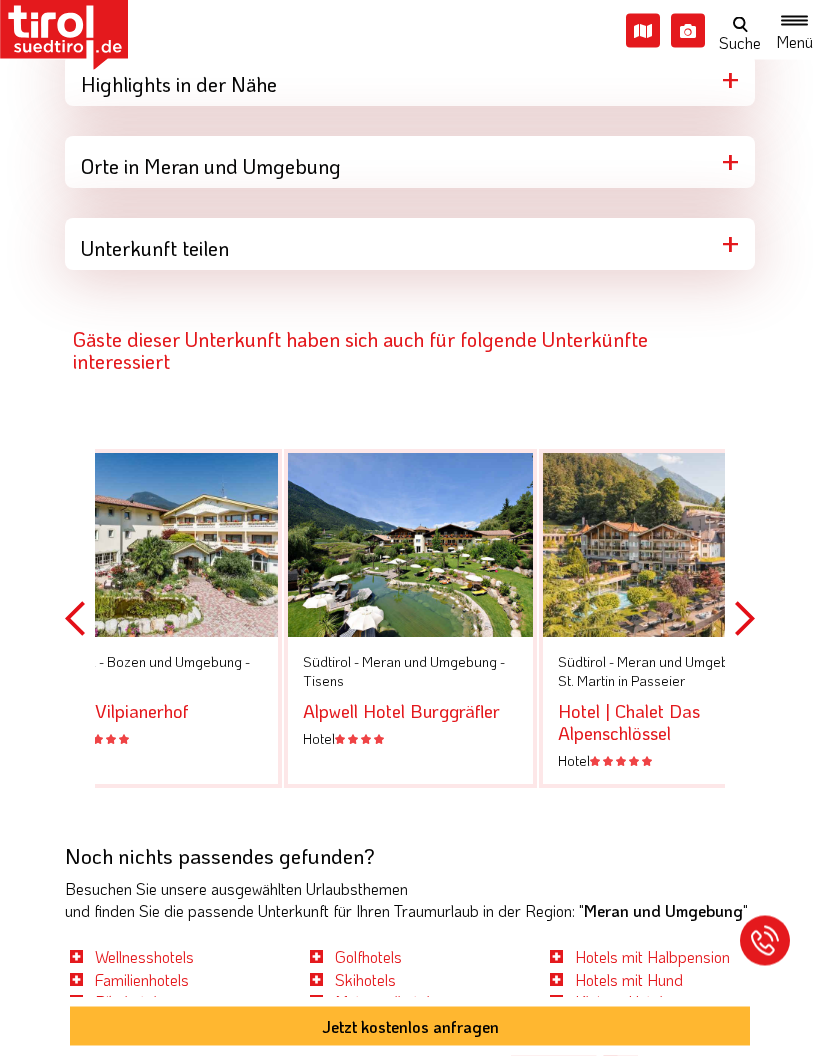 click on "Next" at bounding box center (745, 619) 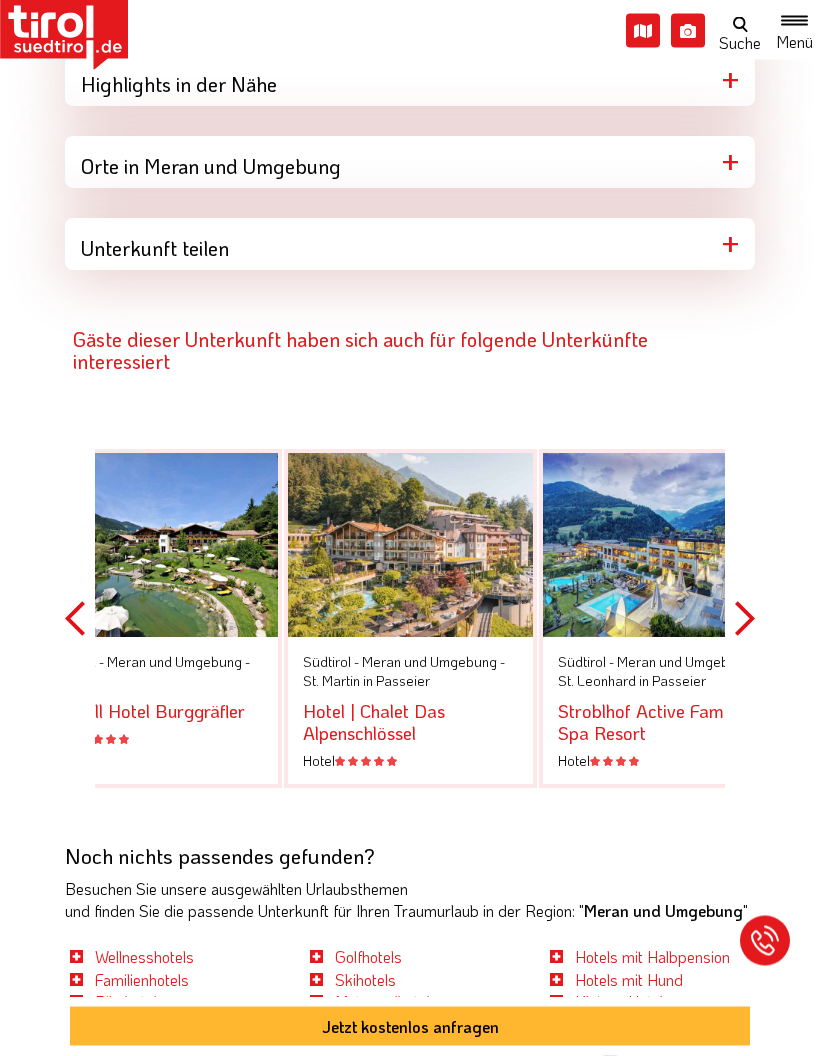 click on "Next" at bounding box center [745, 619] 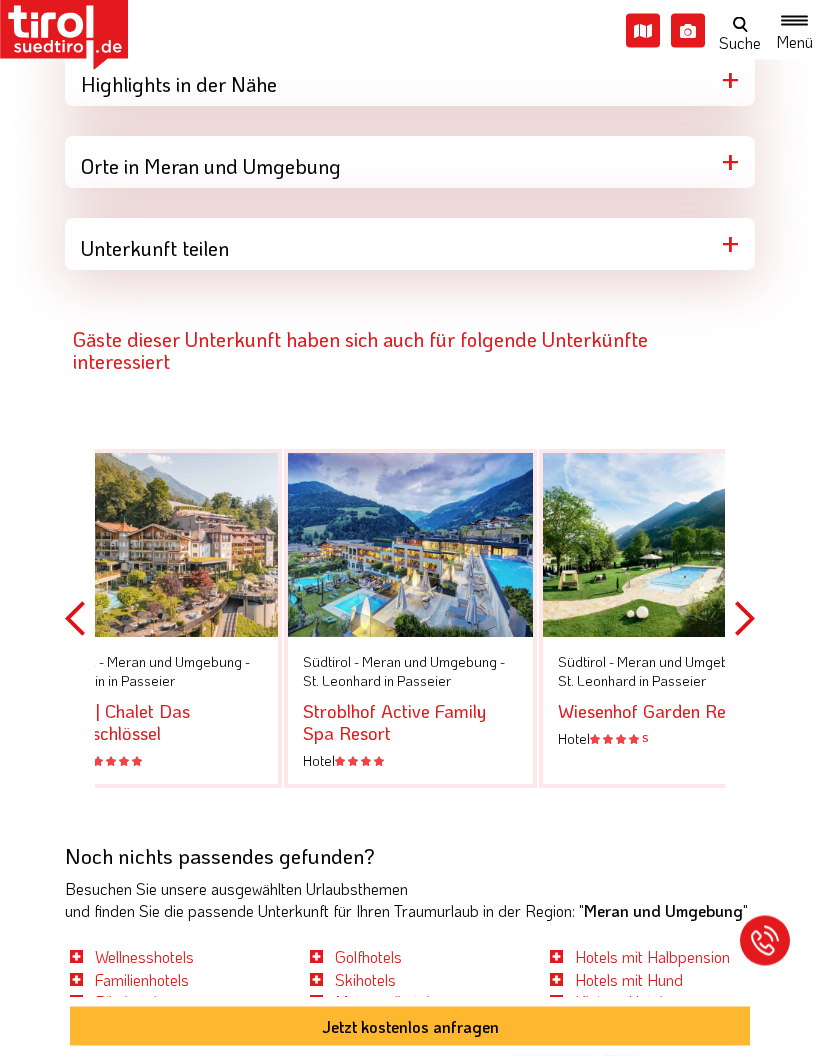 click on "Next" at bounding box center (745, 619) 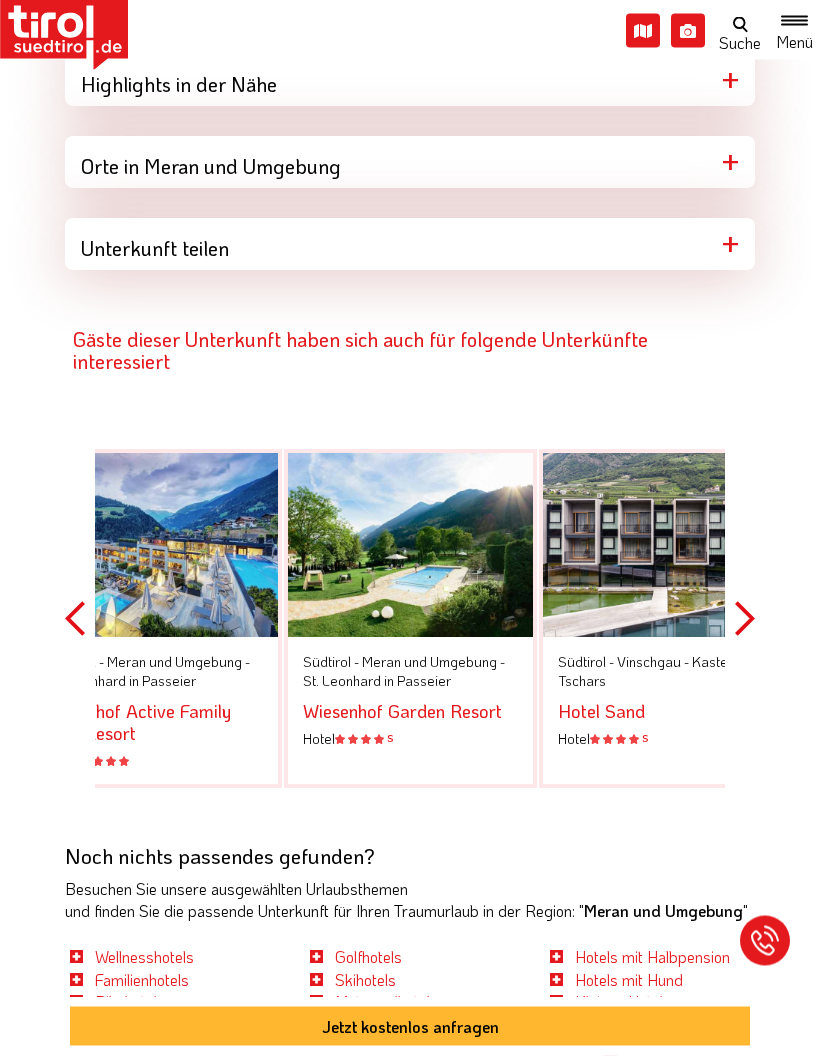 click on "Next" at bounding box center [745, 619] 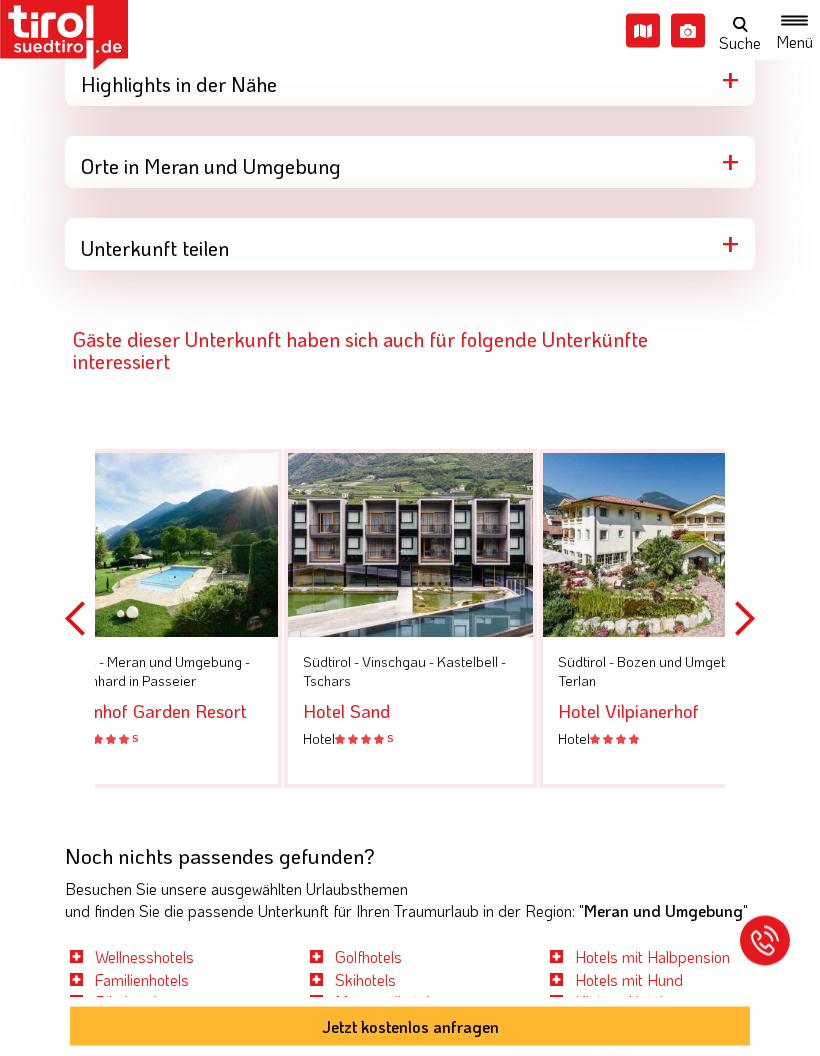 click at bounding box center [155, 546] 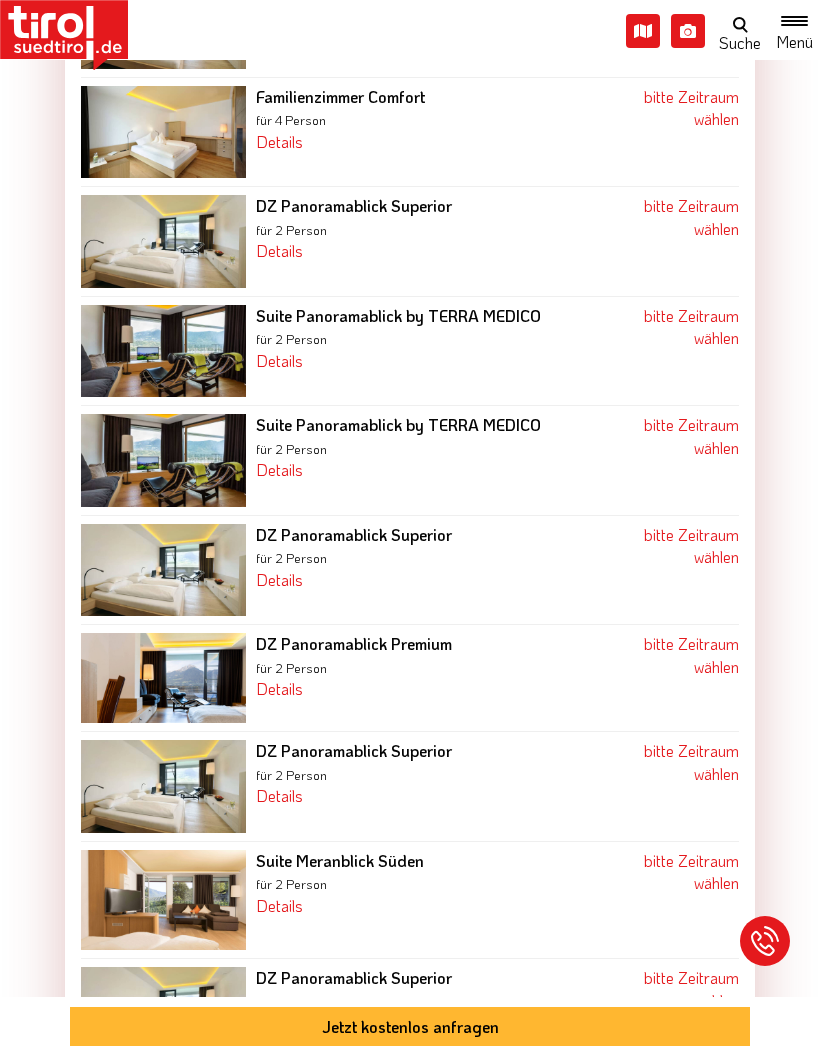 scroll, scrollTop: 4405, scrollLeft: 0, axis: vertical 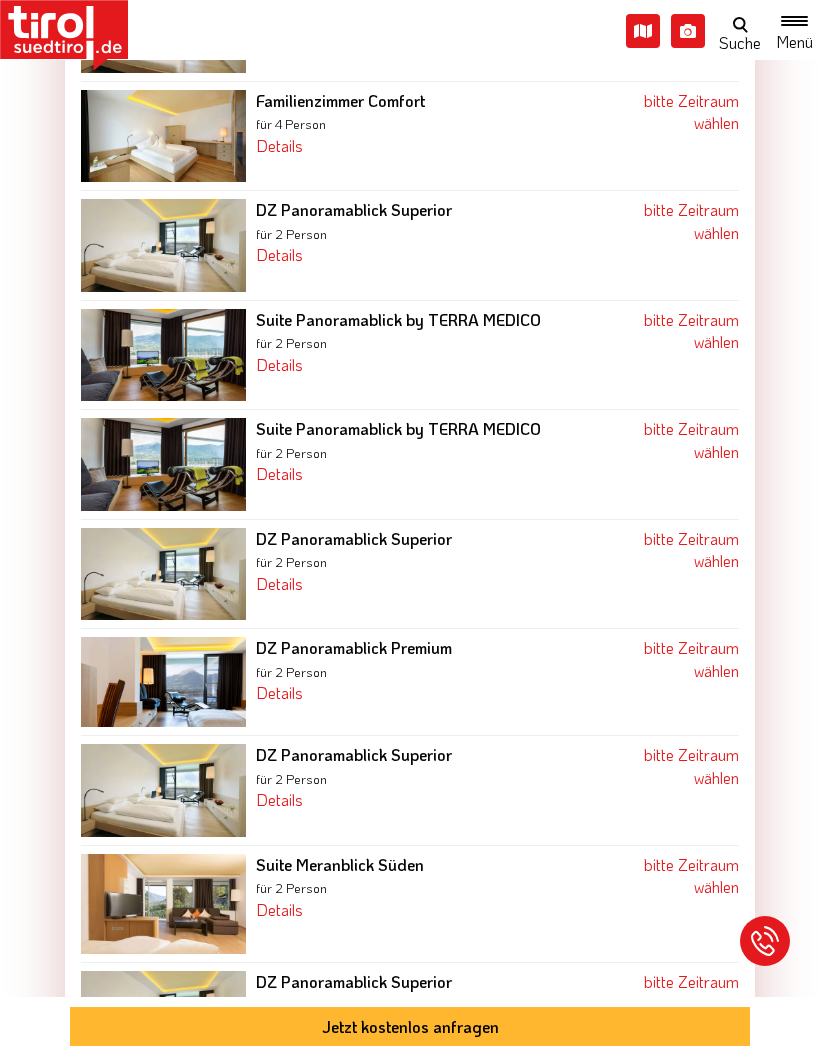 click on "bitte Zeitraum wählen" at bounding box center (691, 330) 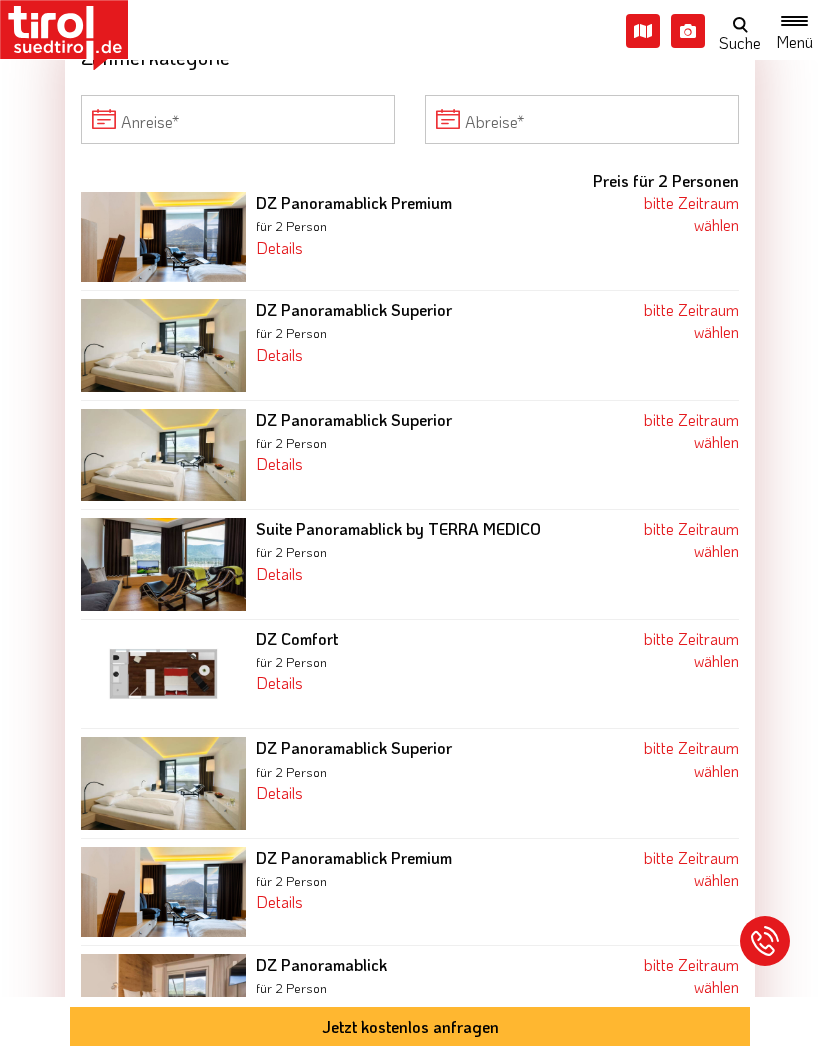 click on "bitte Zeitraum wählen" at bounding box center (691, 320) 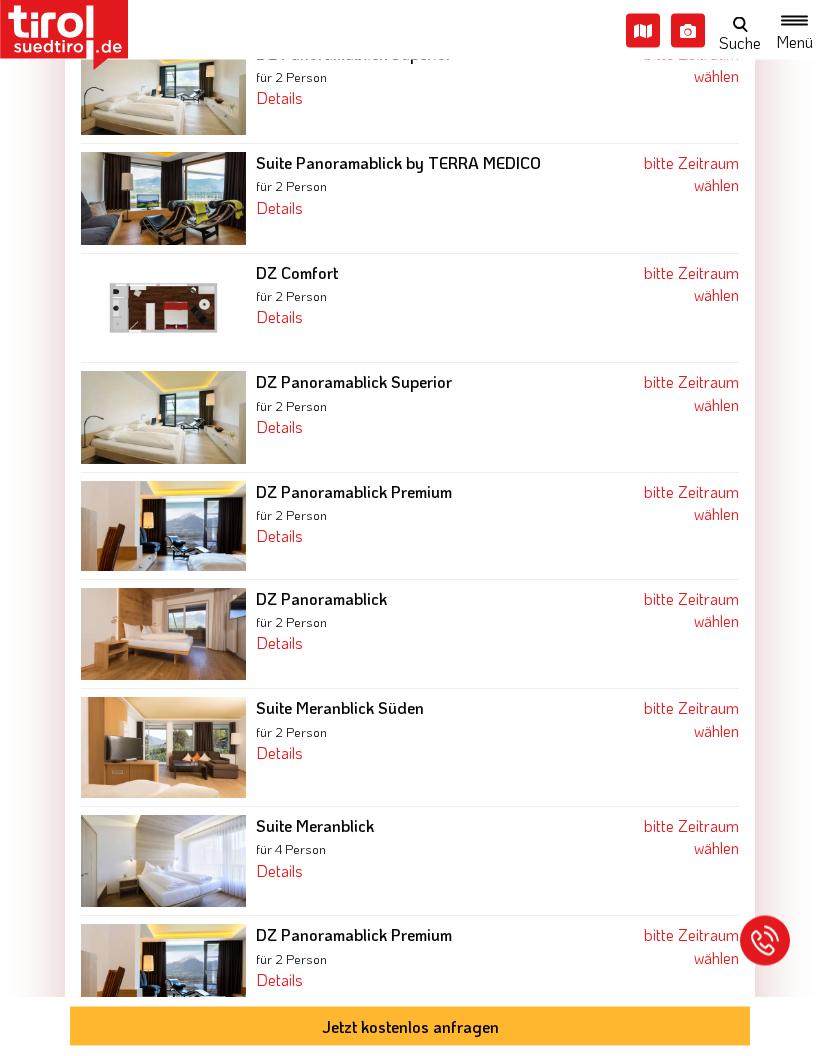 scroll, scrollTop: 3354, scrollLeft: 0, axis: vertical 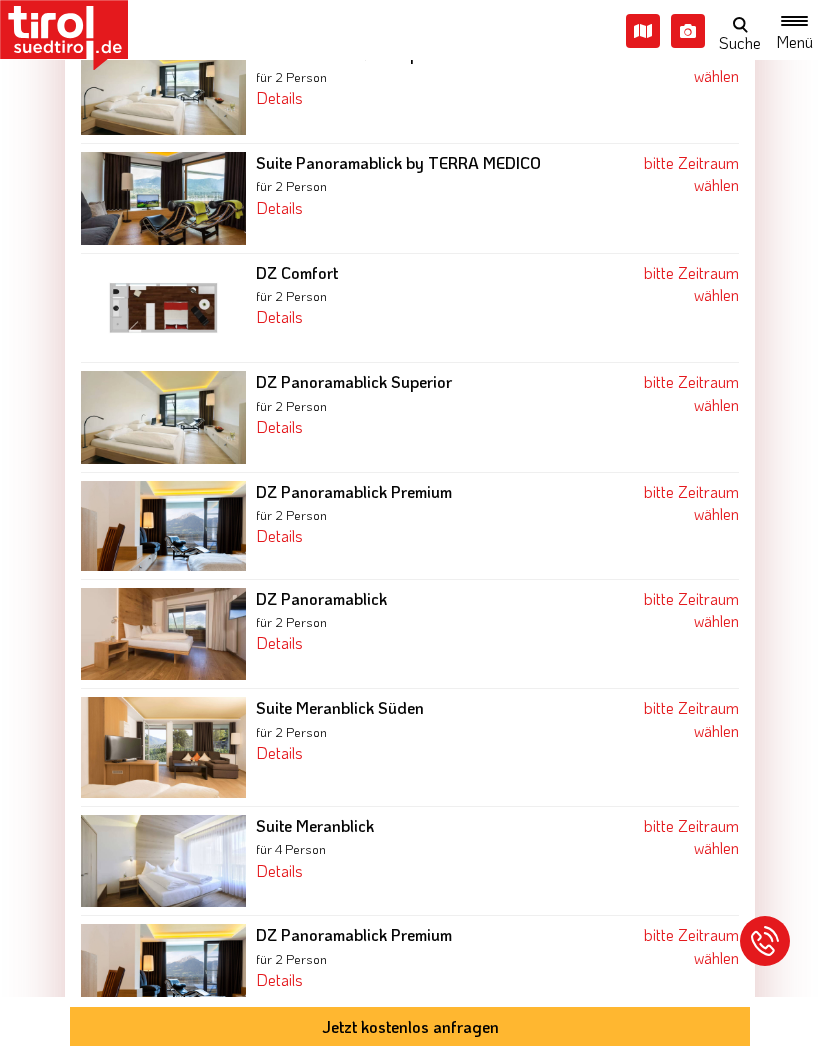click on "bitte Zeitraum wählen" at bounding box center (691, 283) 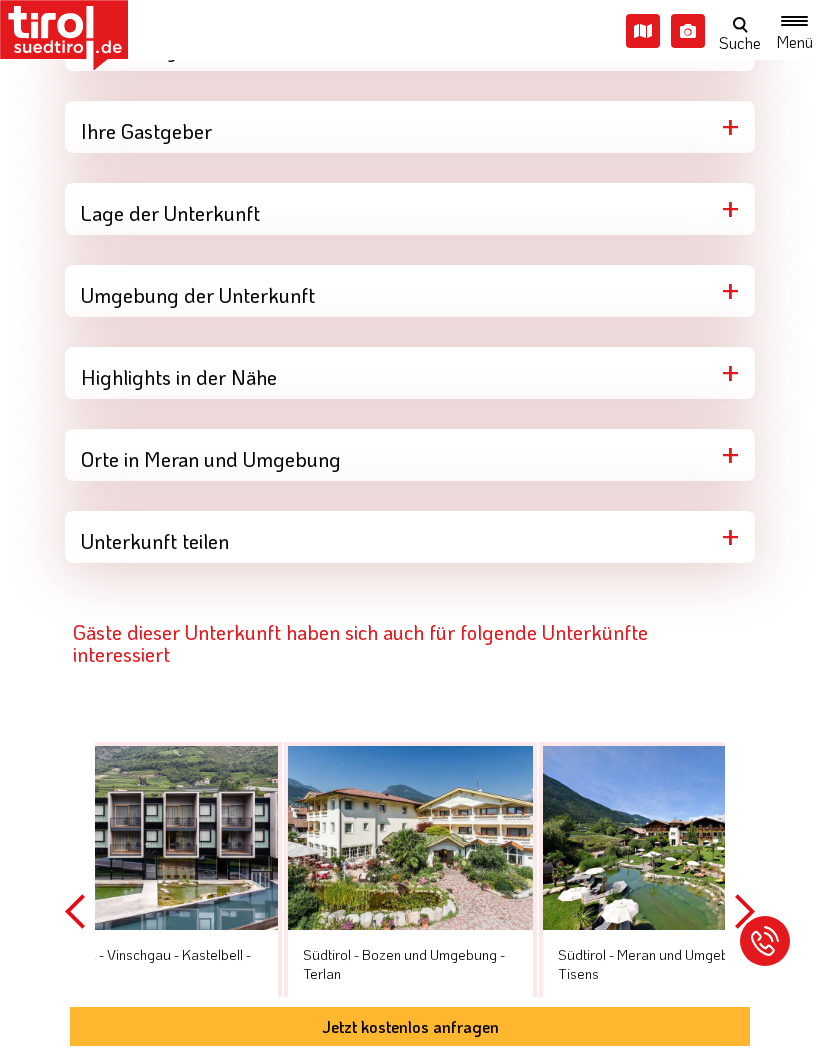 scroll, scrollTop: 6326, scrollLeft: 0, axis: vertical 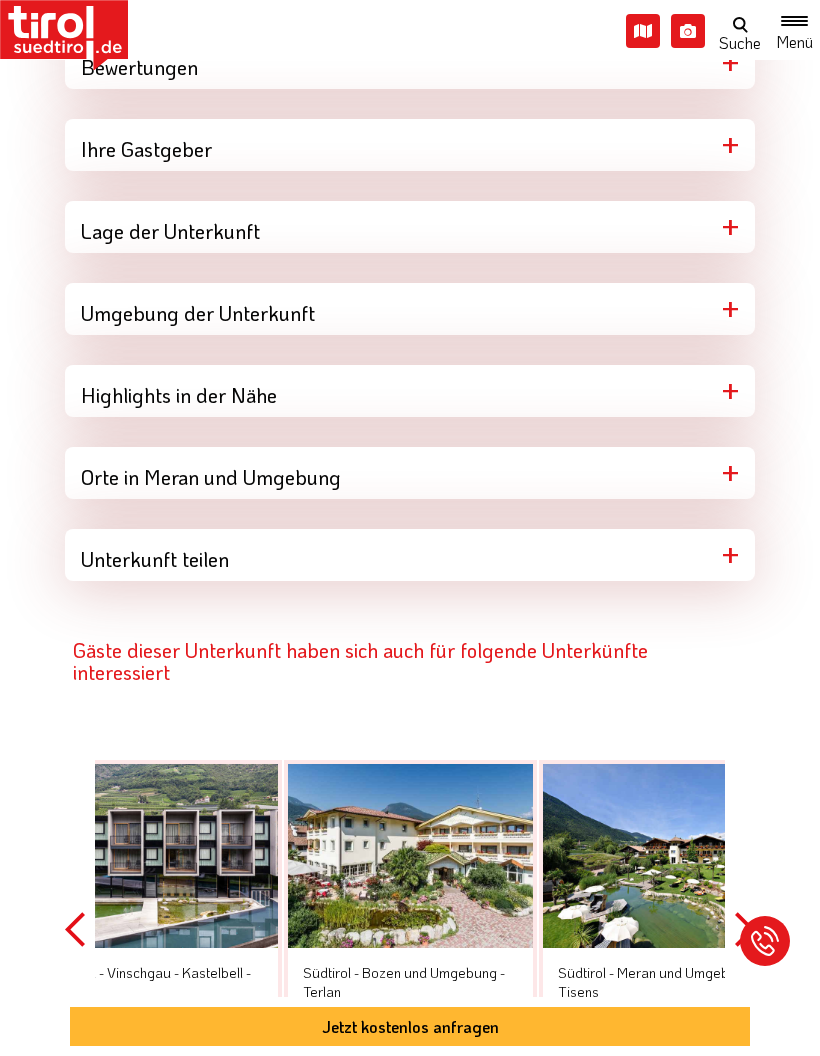 click at bounding box center (155, 856) 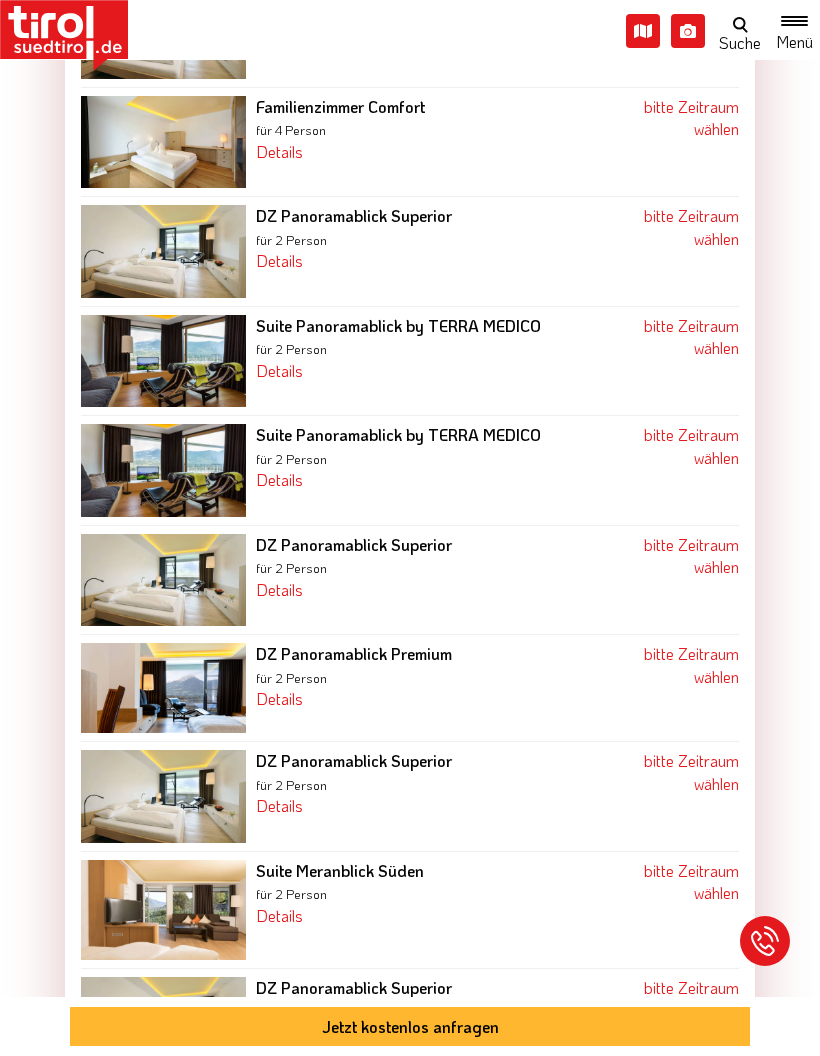 scroll, scrollTop: 4398, scrollLeft: 0, axis: vertical 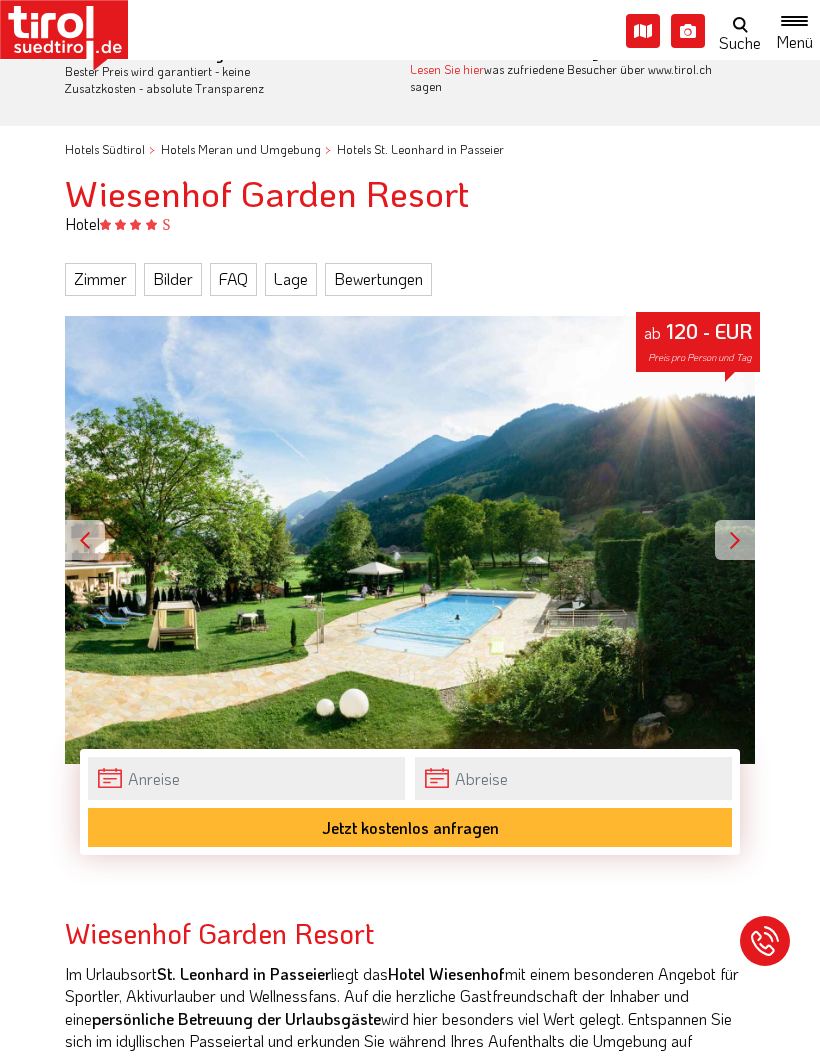 click at bounding box center (735, 540) 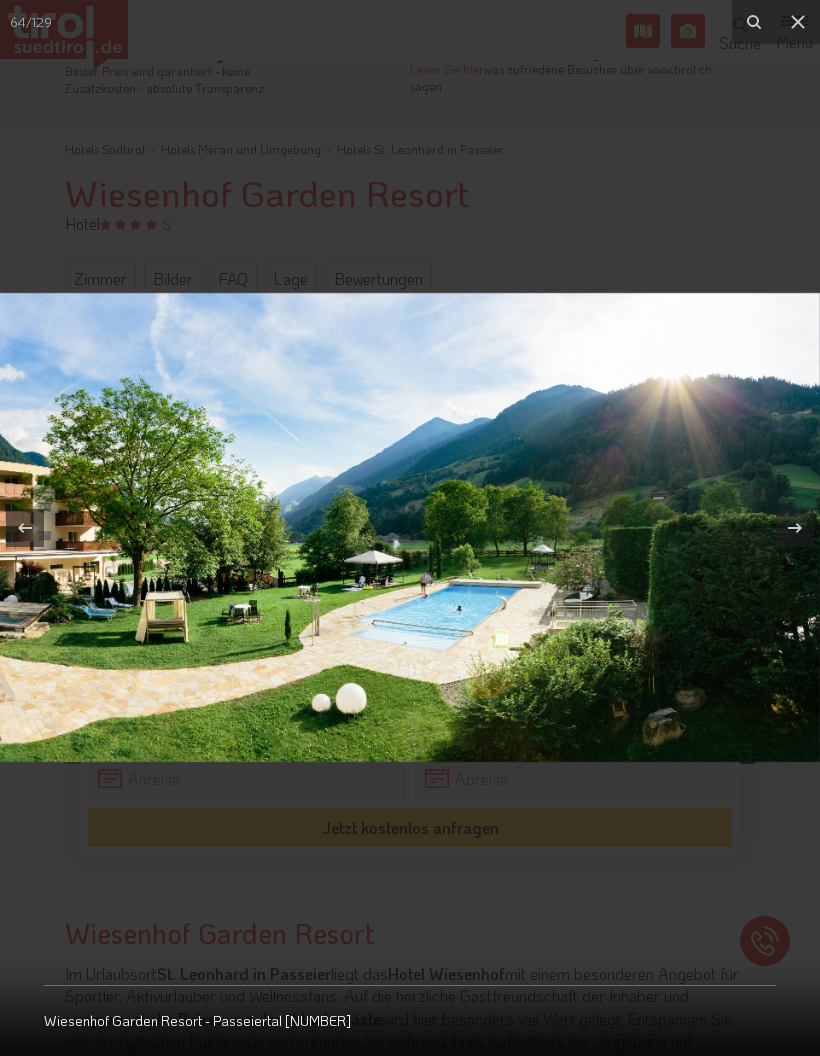 click 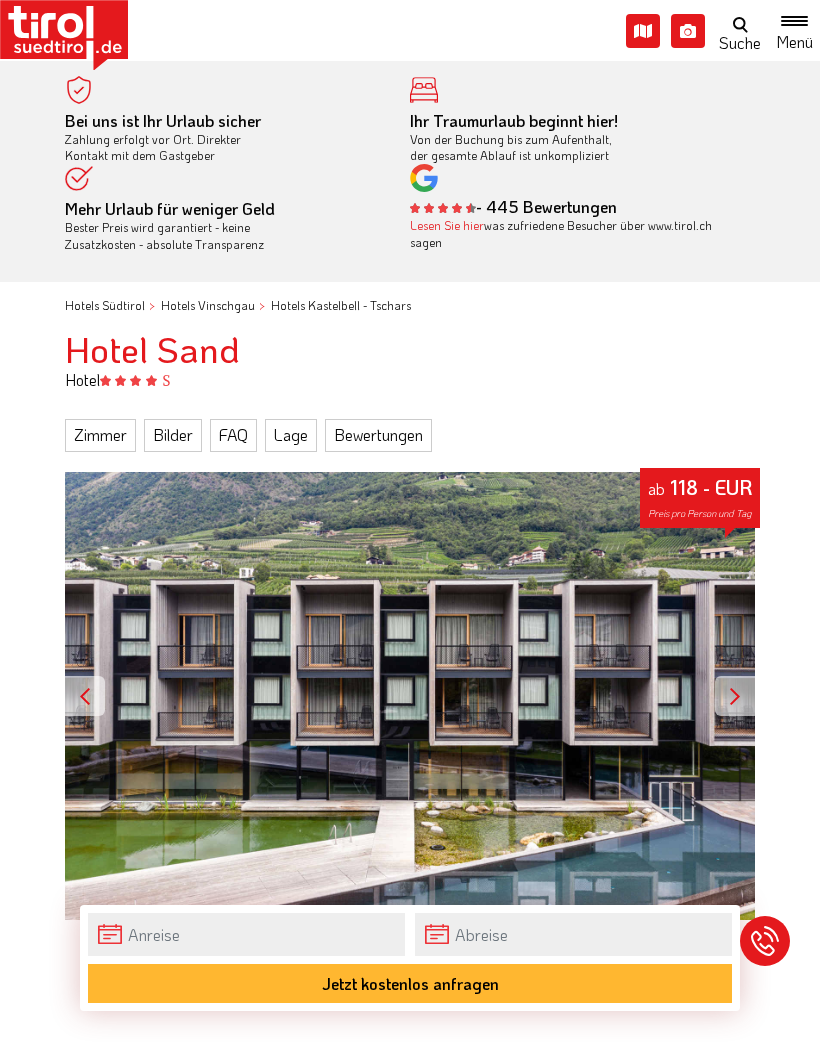 scroll, scrollTop: 0, scrollLeft: 0, axis: both 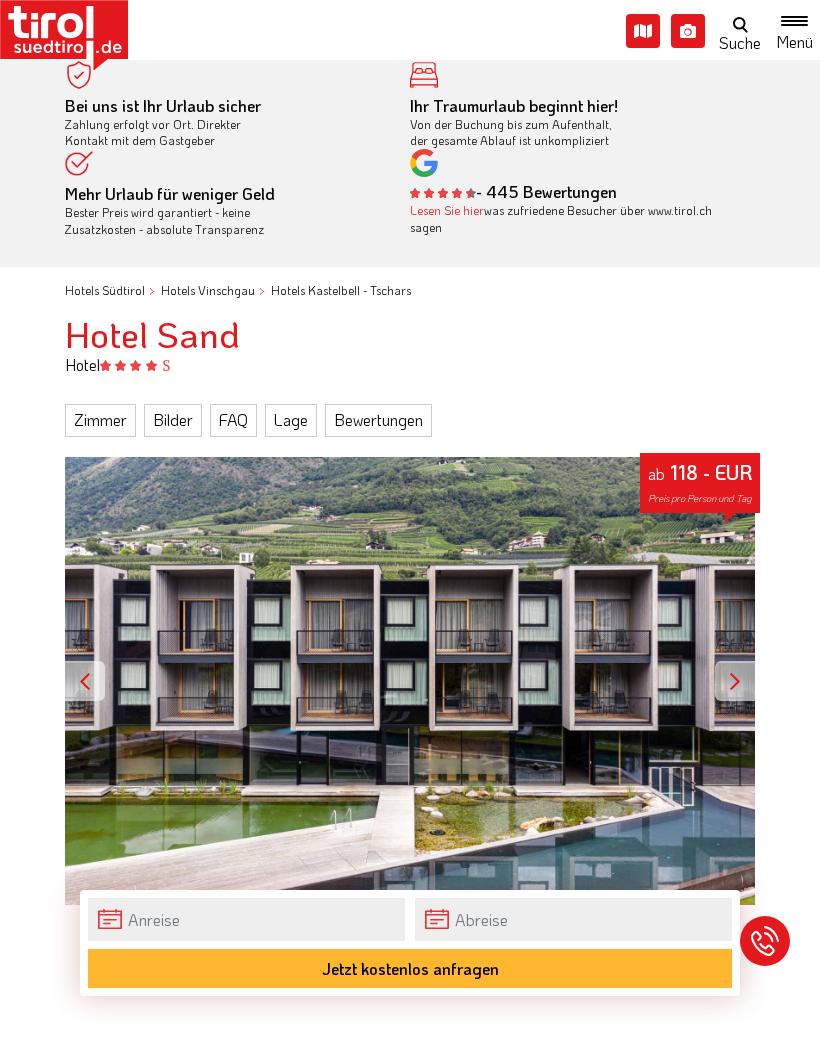 click on "ab   118 - EUR   Preis pro Person und Tag" at bounding box center (410, 681) 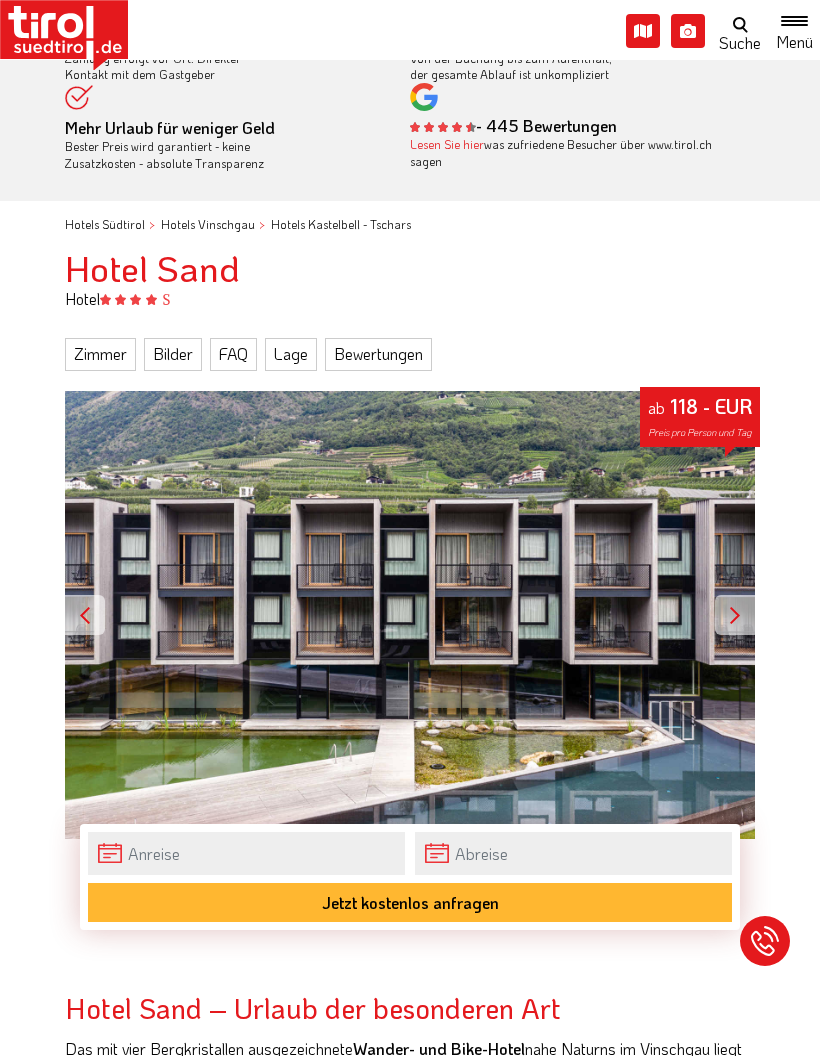 scroll, scrollTop: 132, scrollLeft: 0, axis: vertical 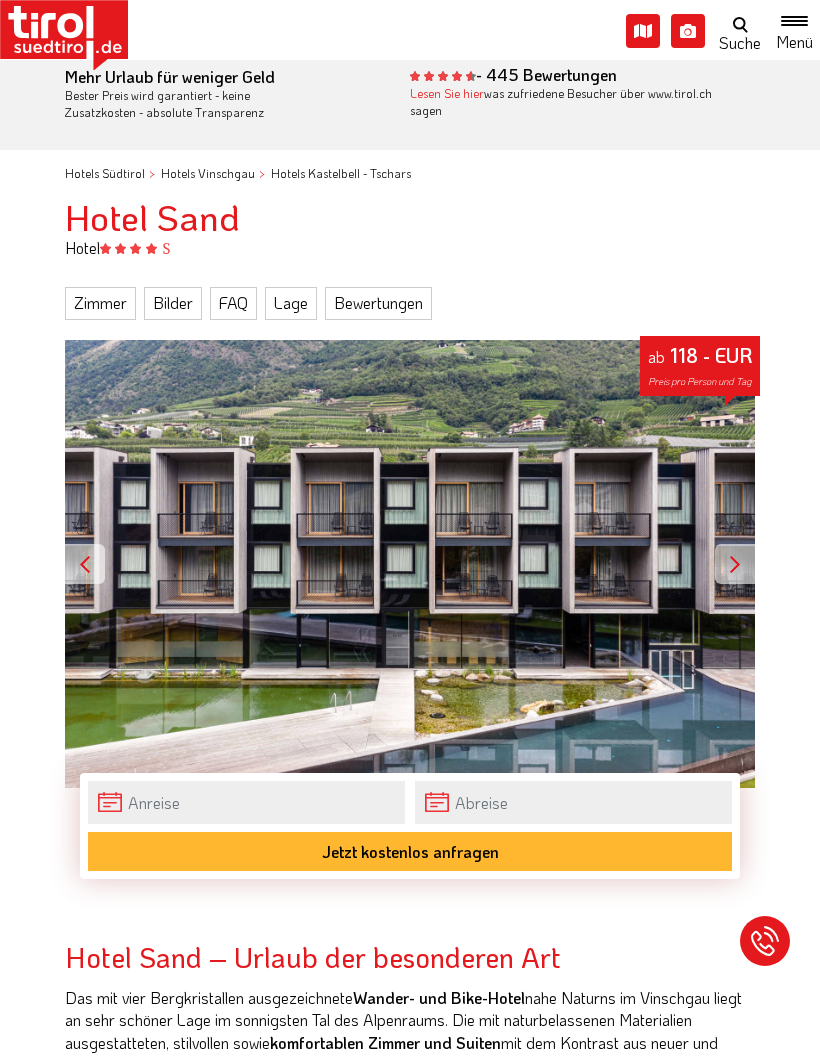 click on "ab   118 - EUR   Preis pro Person und Tag" at bounding box center (410, 564) 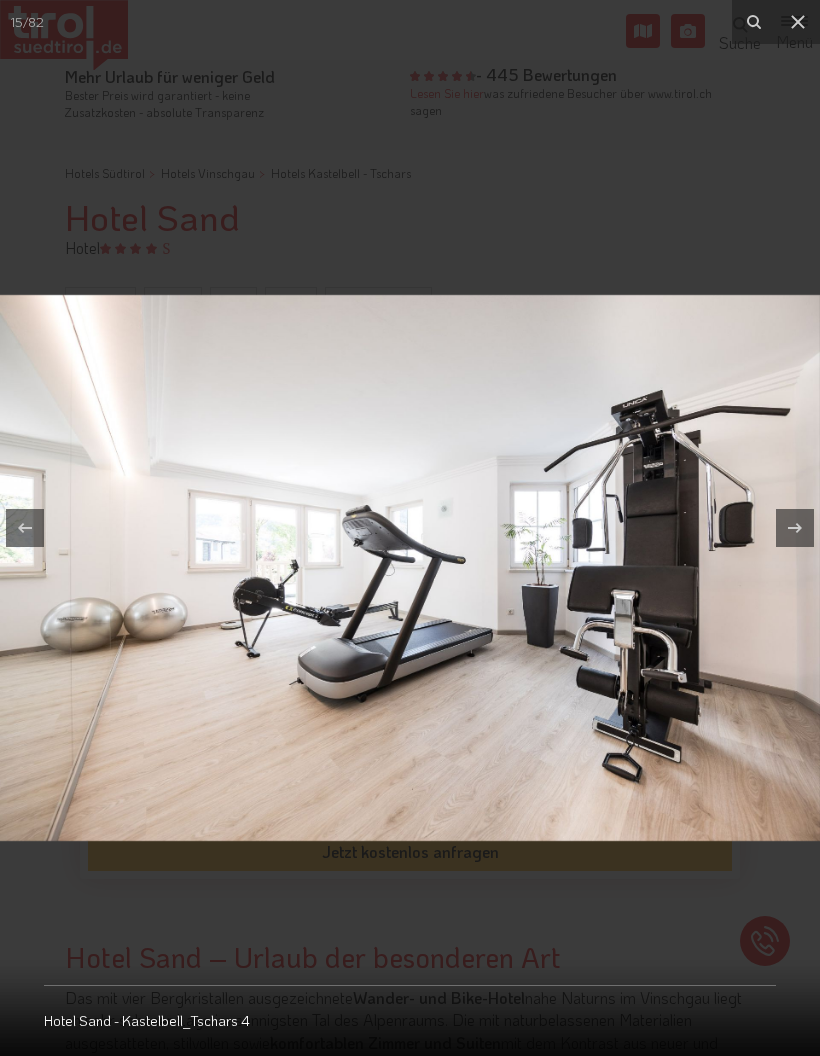 click 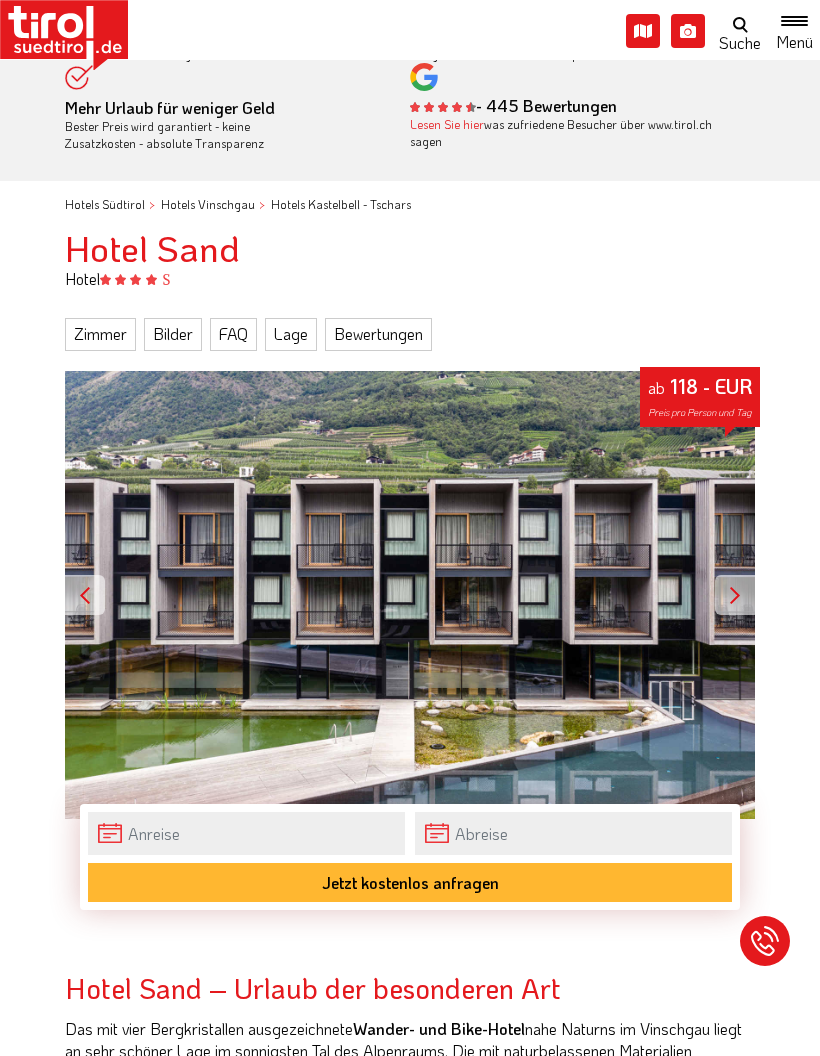 scroll, scrollTop: 86, scrollLeft: 0, axis: vertical 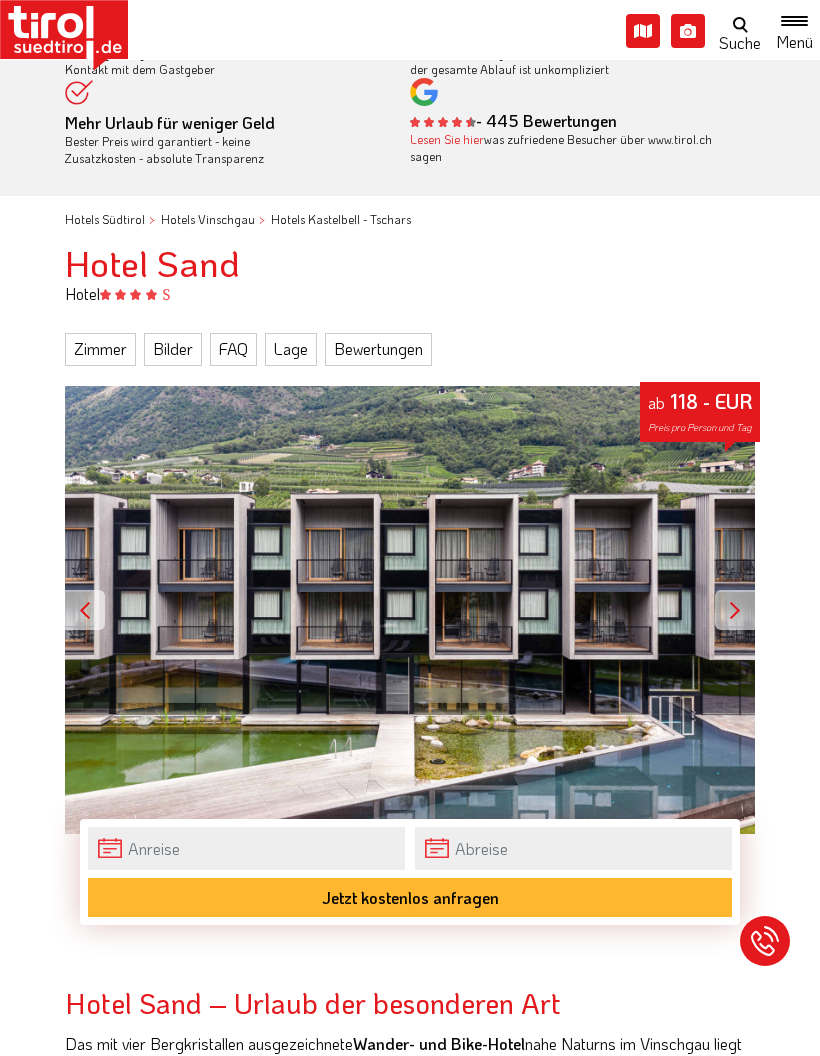 click on "Mehr Urlaub für weniger Geld  Bester Preis wird garantiert - keine  Zusatzkosten - absolute Transparenz" at bounding box center [222, 140] 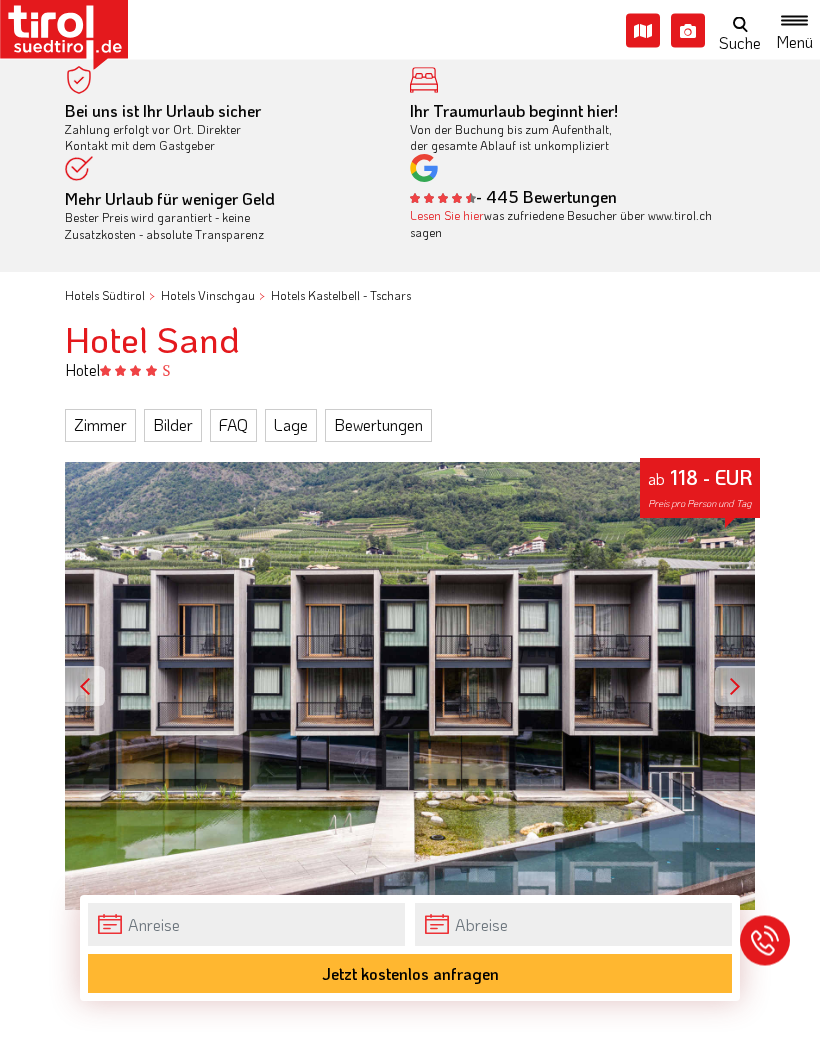 scroll, scrollTop: 5, scrollLeft: 0, axis: vertical 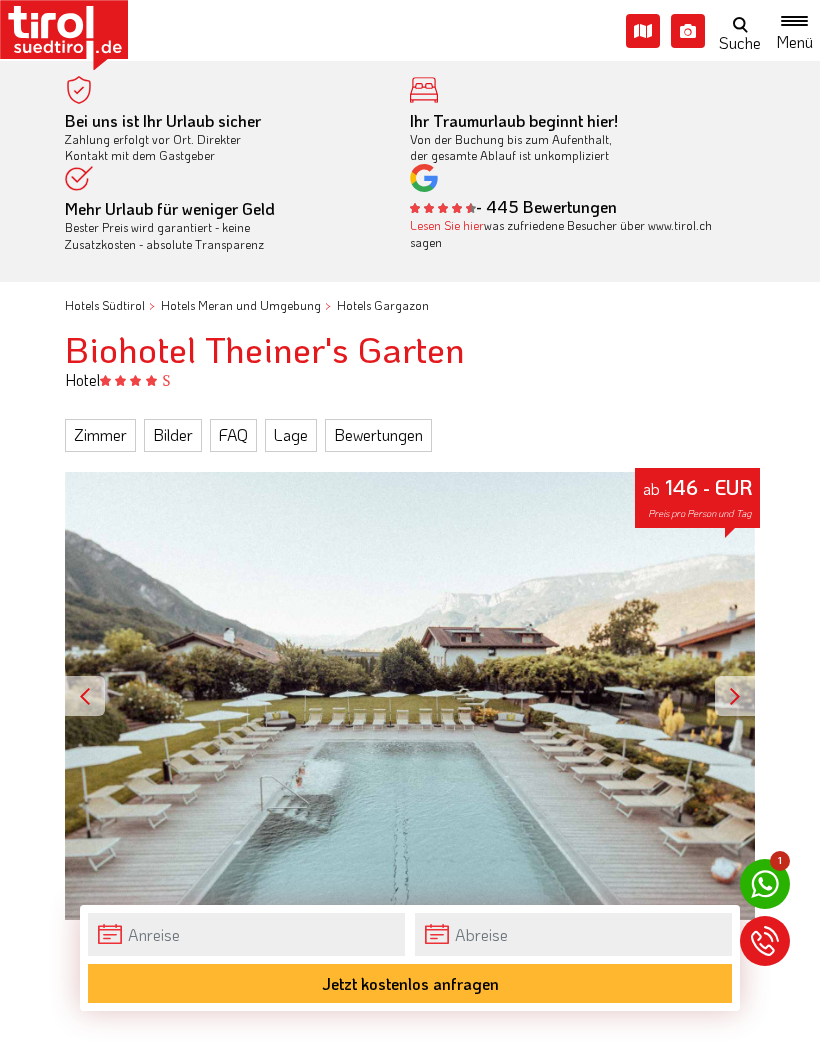click on "ab   146 - EUR   Preis pro Person und Tag" at bounding box center [410, 696] 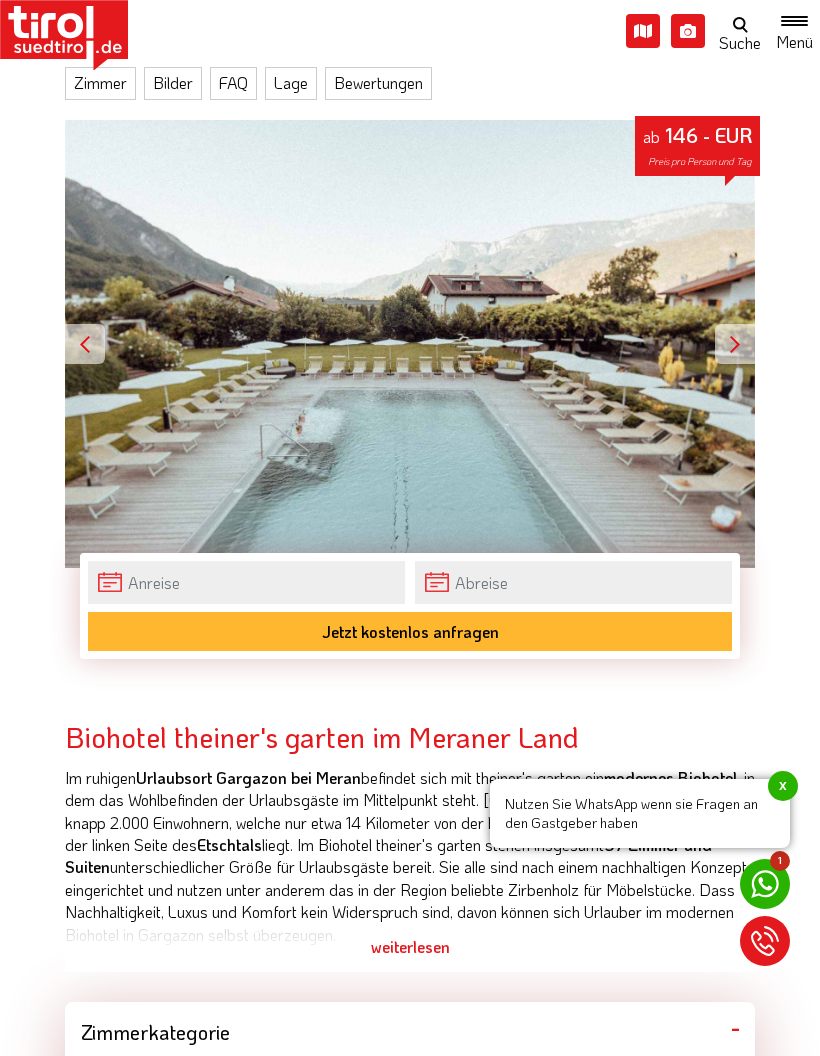 scroll, scrollTop: 367, scrollLeft: 0, axis: vertical 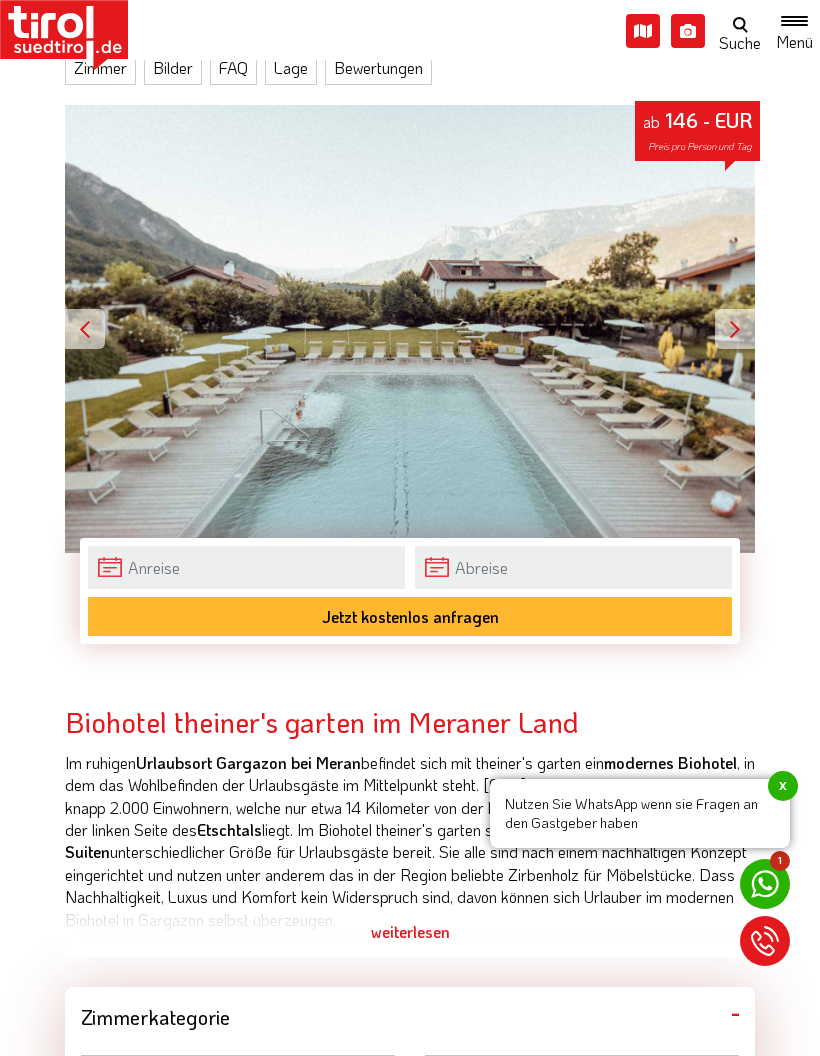 click on "Hotels Südtirol   Hotels Meran und Umgebung   Hotels Gargazon                 Biohotel Theiner's Garten      Hotel                    Zimmer   Bilder   FAQ   Lage   Bewertungen                 ab   146 - EUR   Preis pro Person und Tag                Alle   (79)                                                                                                              Sommer   (15)                                                                      Zimmer   (6)                                  Wellness   (11)                                                      Gourmet   (11)                                                      Gästefotos   (10)                                                  Videos   (1)                                         Jetzt kostenlos anfragen                     Biohotel theiner's garten im Meraner Land   Im ruhigen  Urlaubsort Gargazon bei Meran  befindet sich mit theiner's garten ein  modernes Biohotel Etschtals  liegt. Im Biohotel theiner's garten stehen insgesamt" at bounding box center (410, 1846) 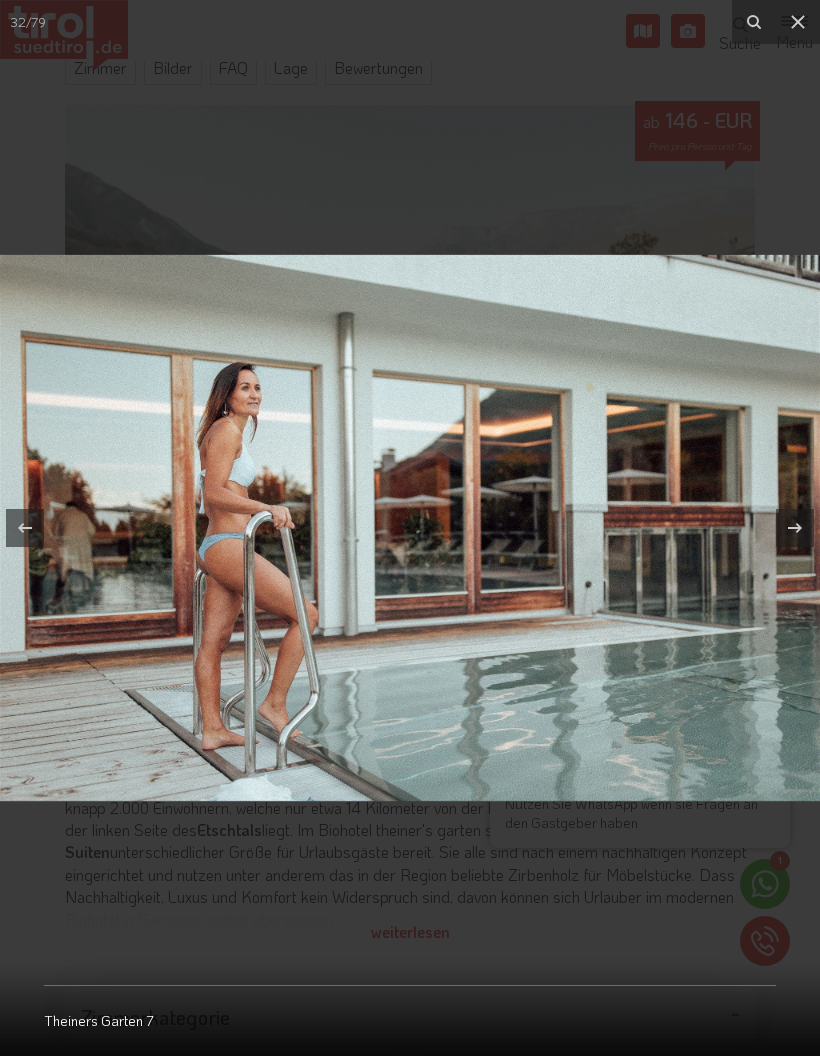 click 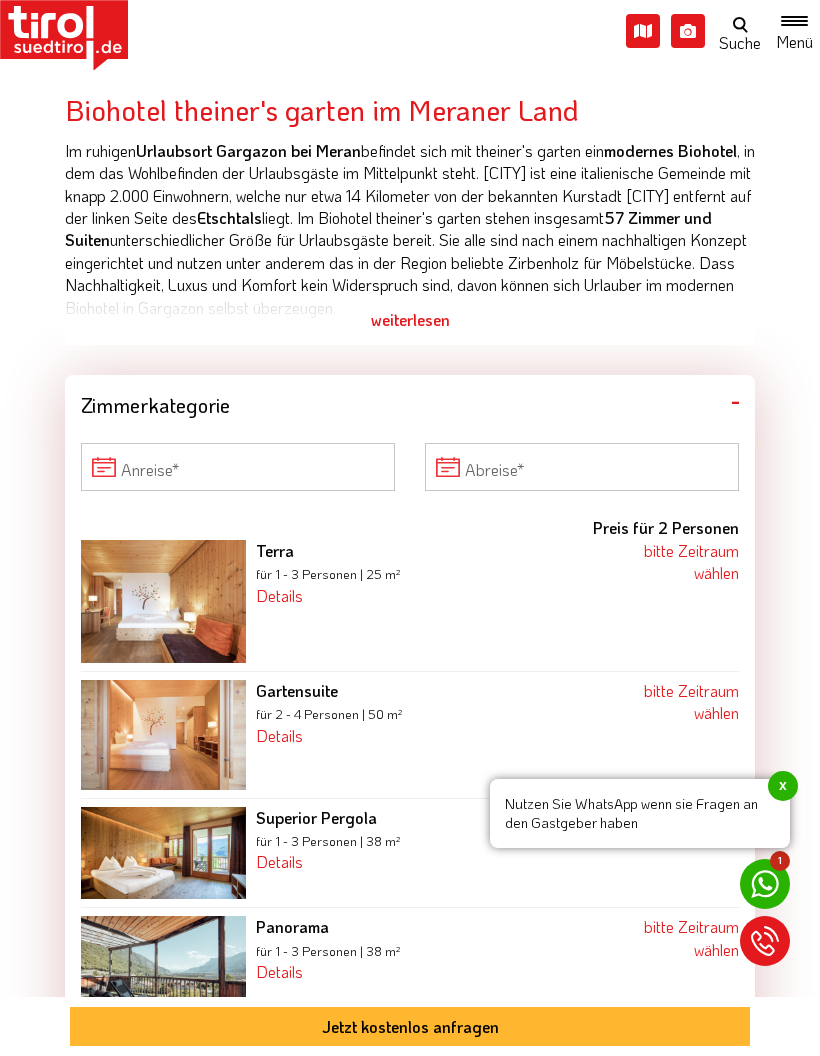 scroll, scrollTop: 1039, scrollLeft: 0, axis: vertical 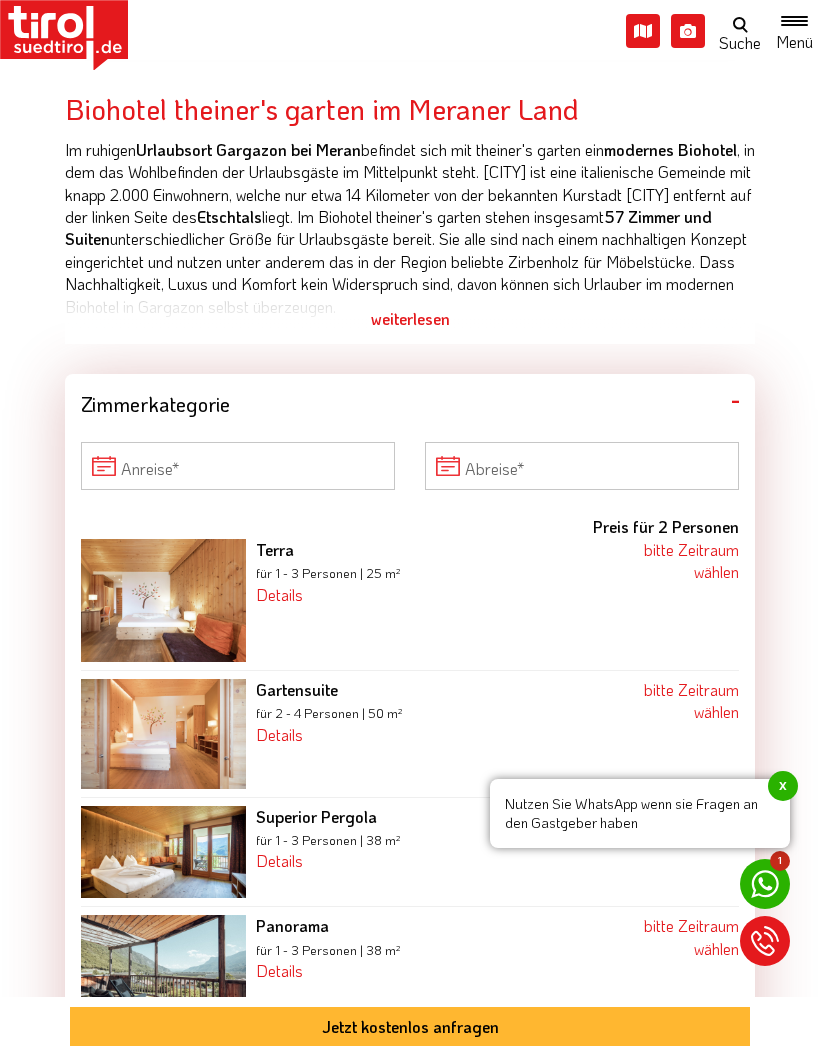 click at bounding box center [163, 600] 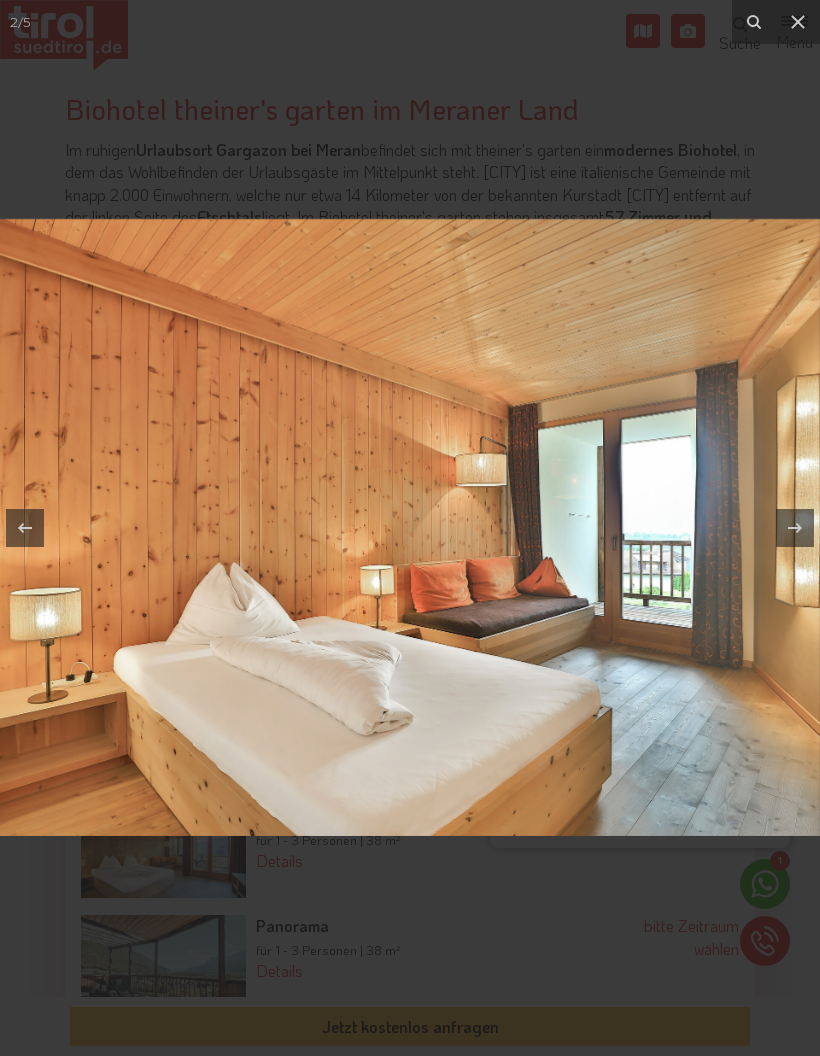 click 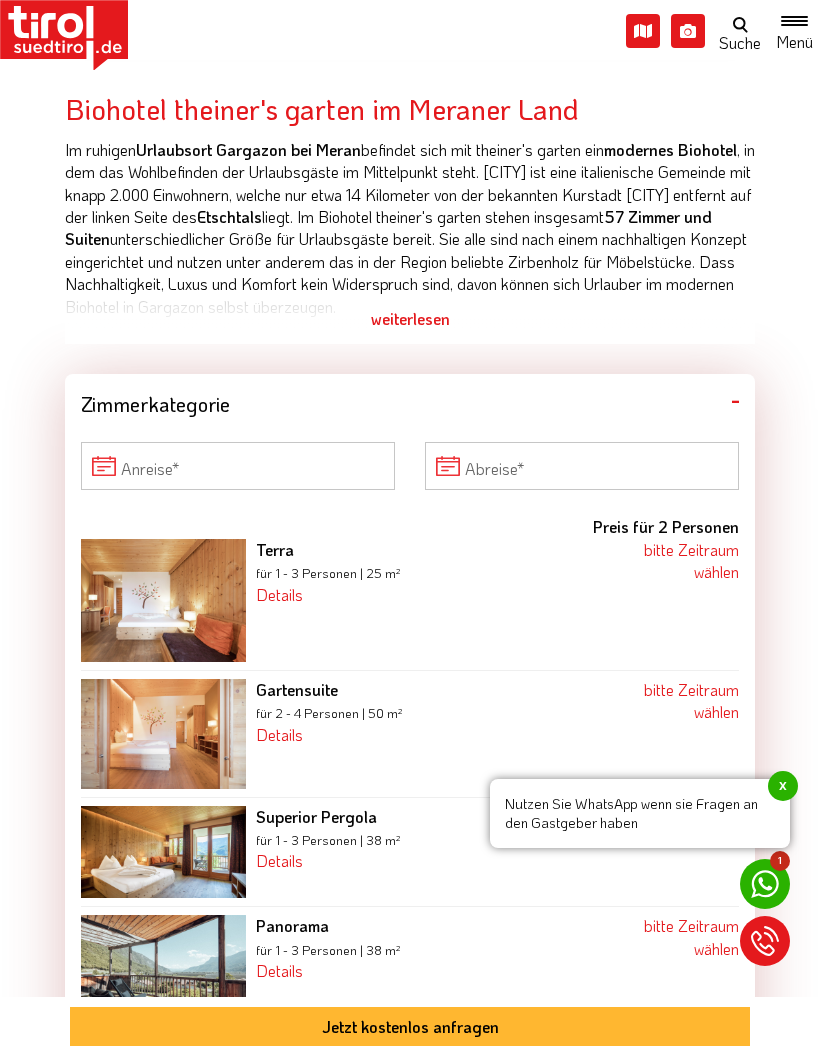 click at bounding box center [163, 734] 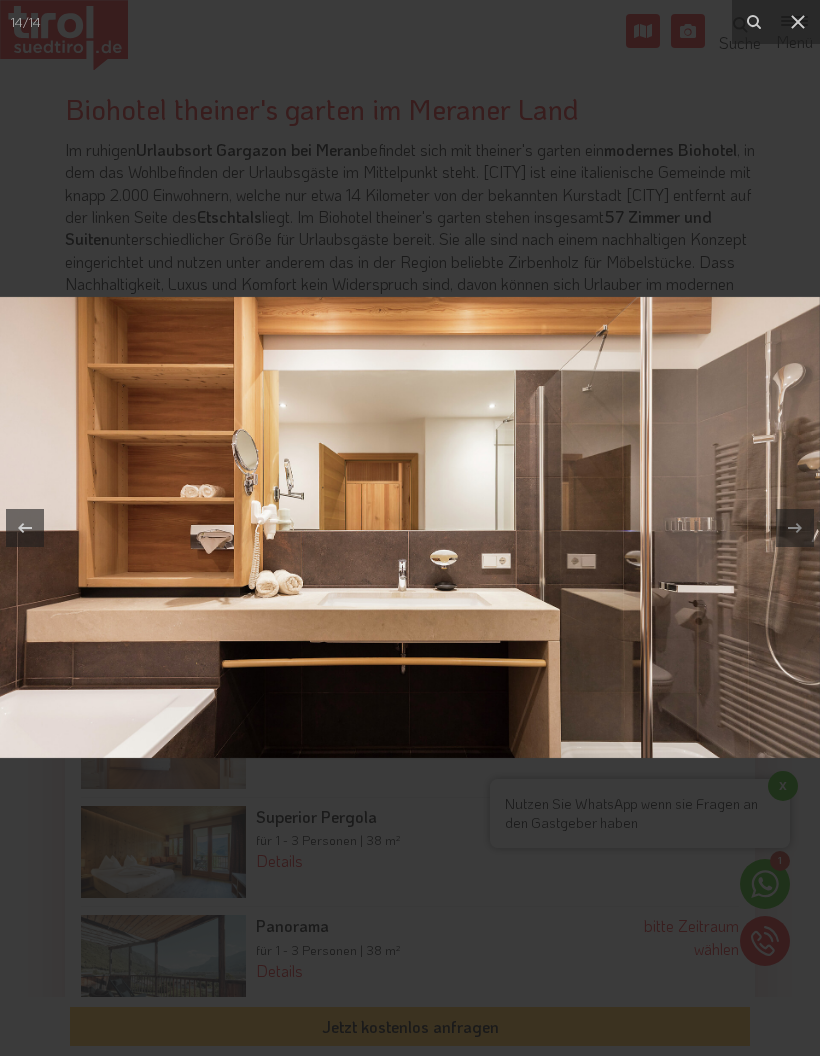 click at bounding box center (798, 22) 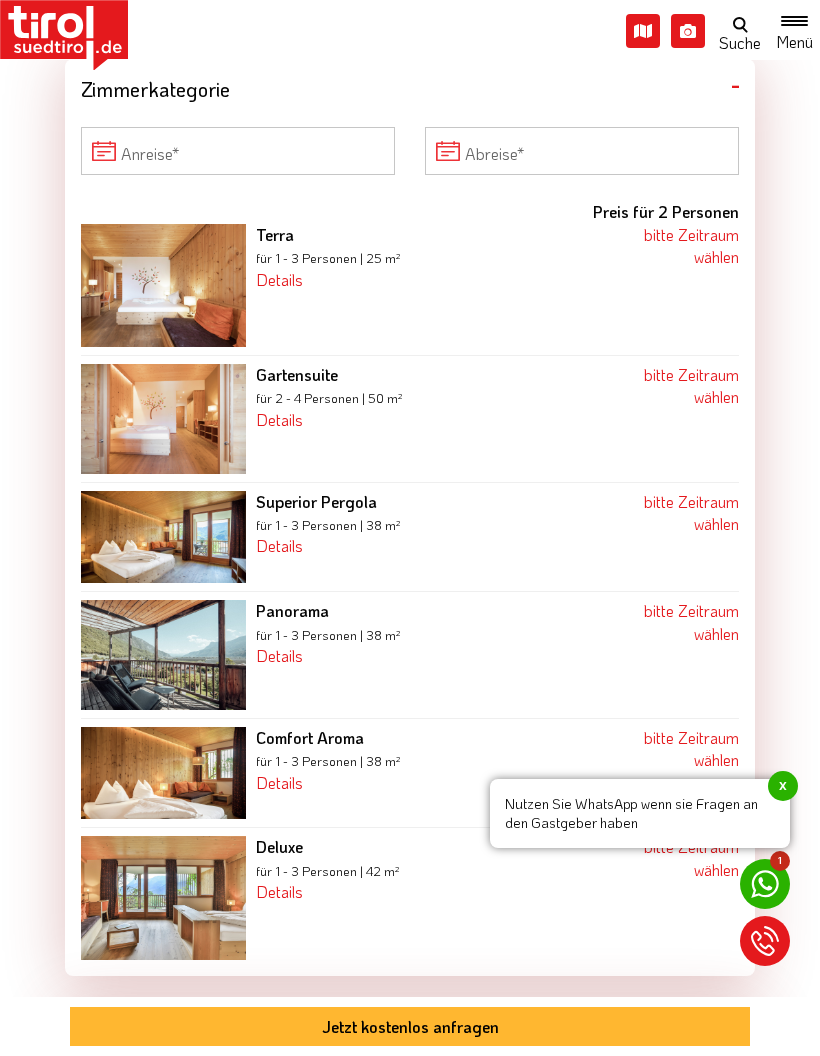 scroll, scrollTop: 1364, scrollLeft: 0, axis: vertical 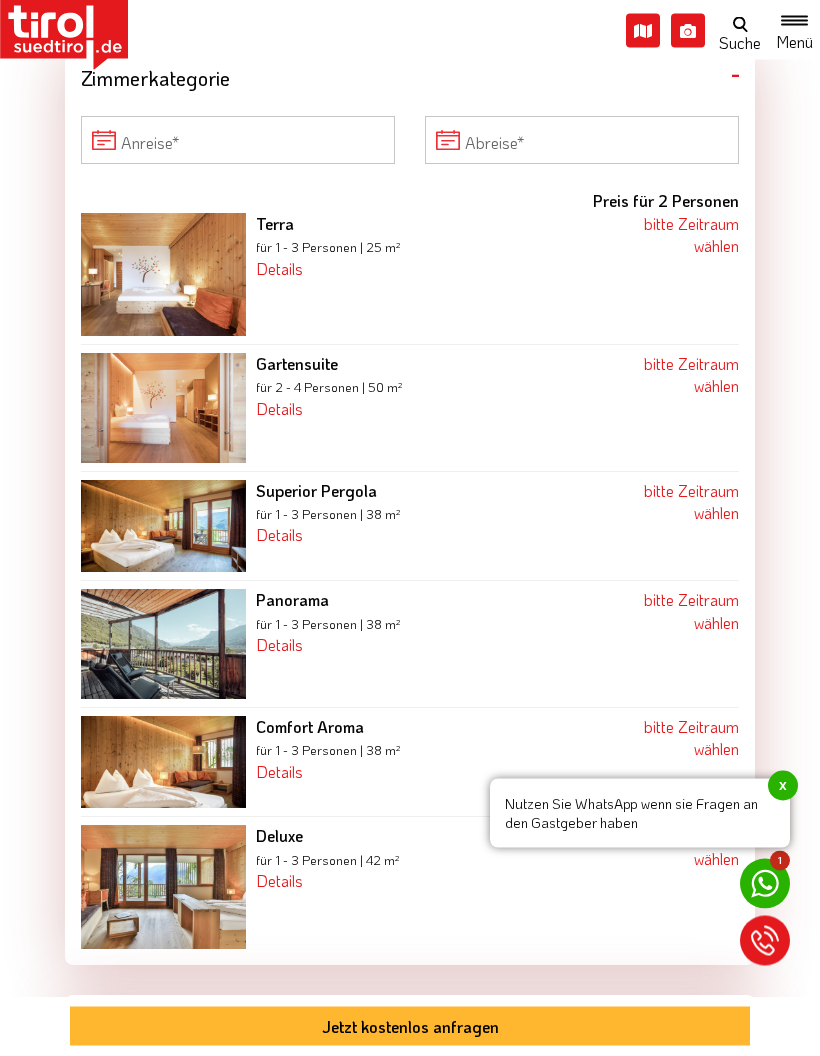 click at bounding box center (163, 645) 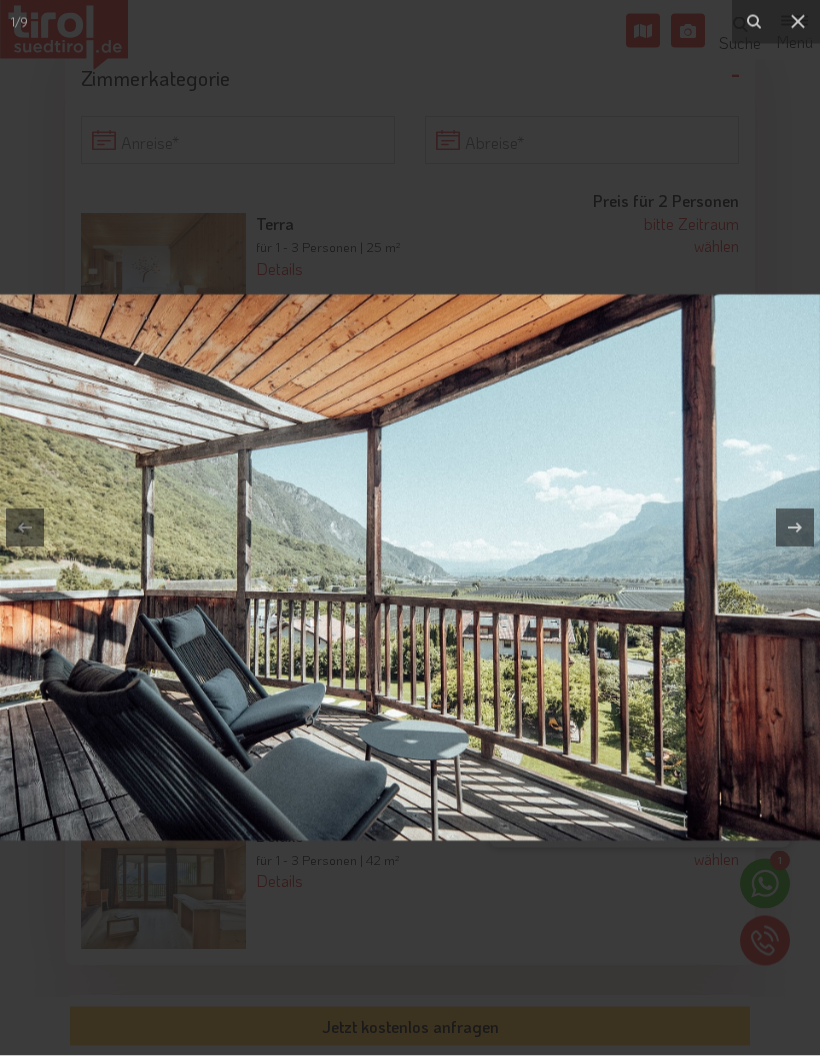 scroll, scrollTop: 1365, scrollLeft: 0, axis: vertical 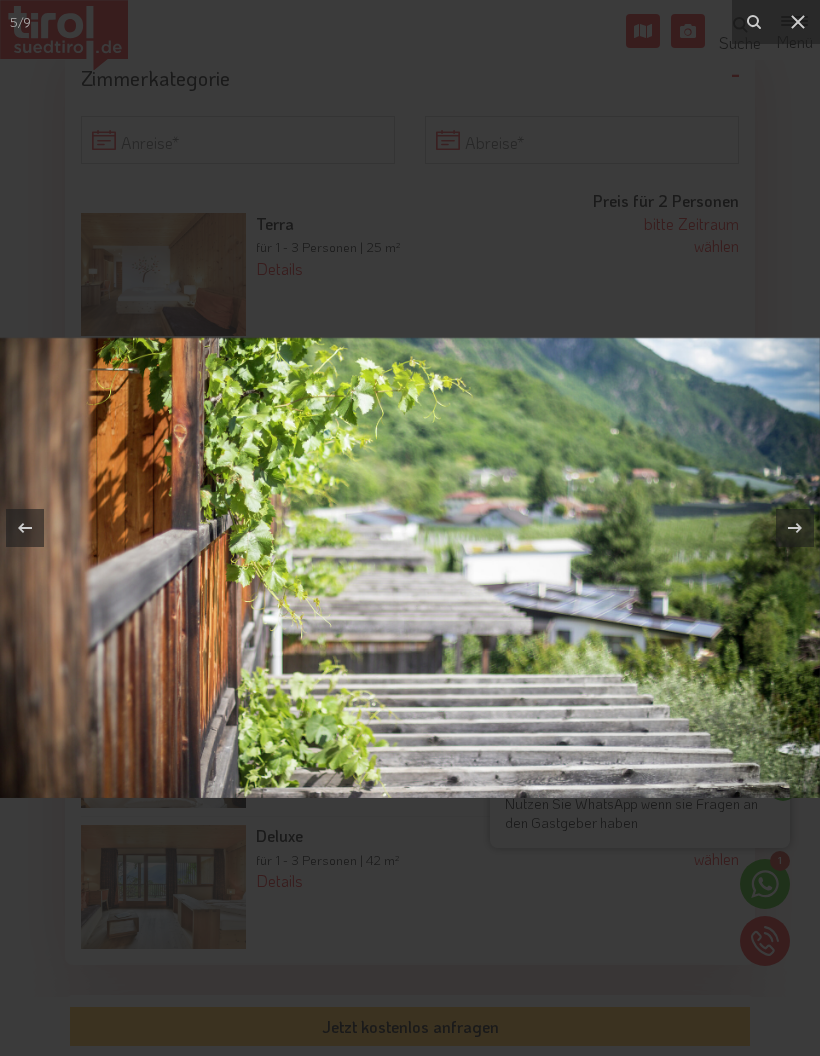 click 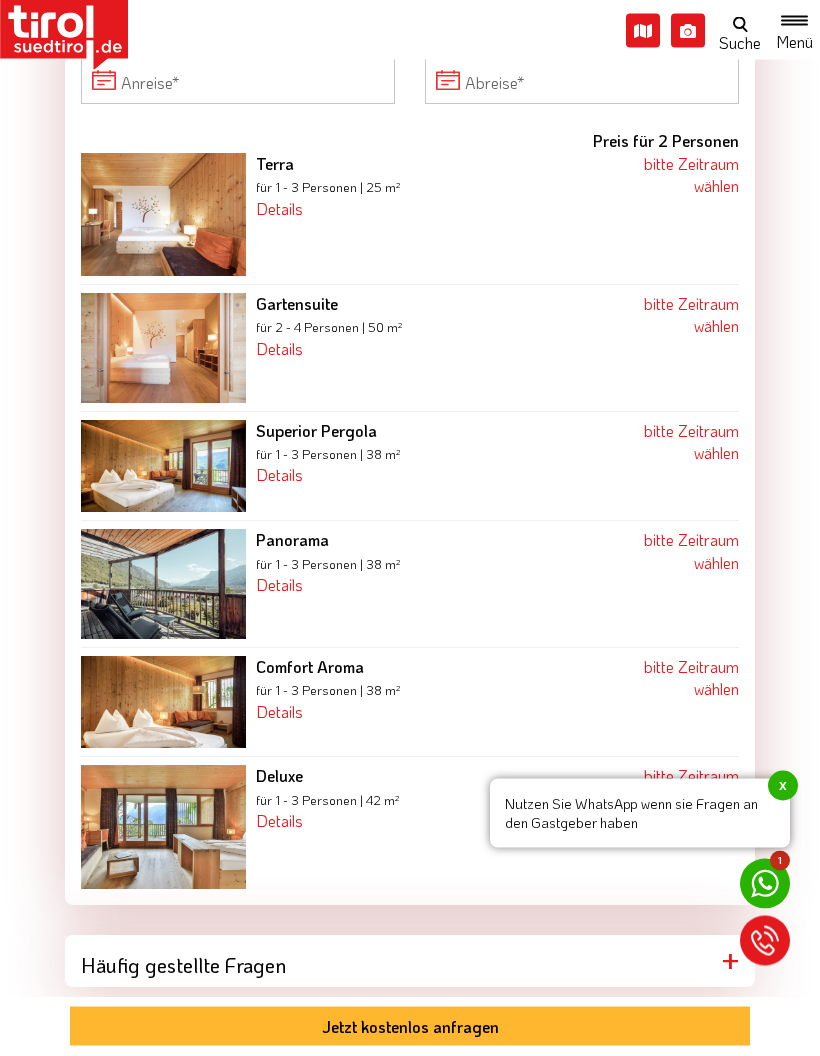 click at bounding box center (163, 703) 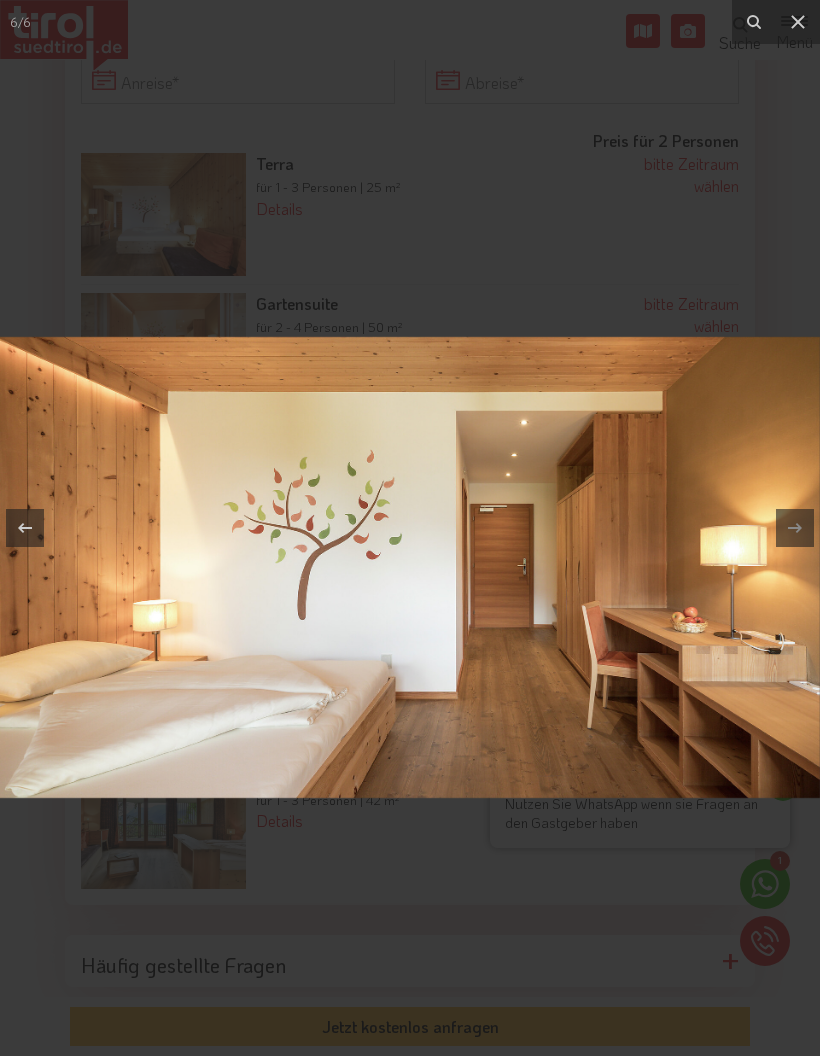 click 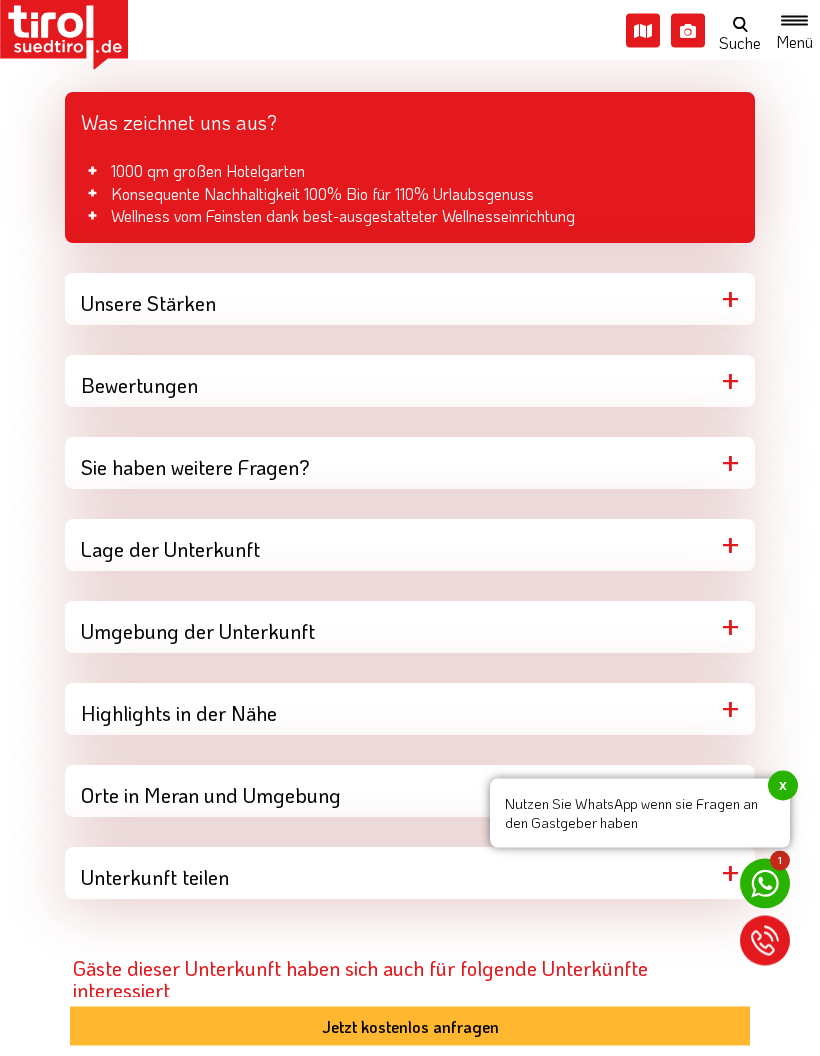 scroll, scrollTop: 2406, scrollLeft: 0, axis: vertical 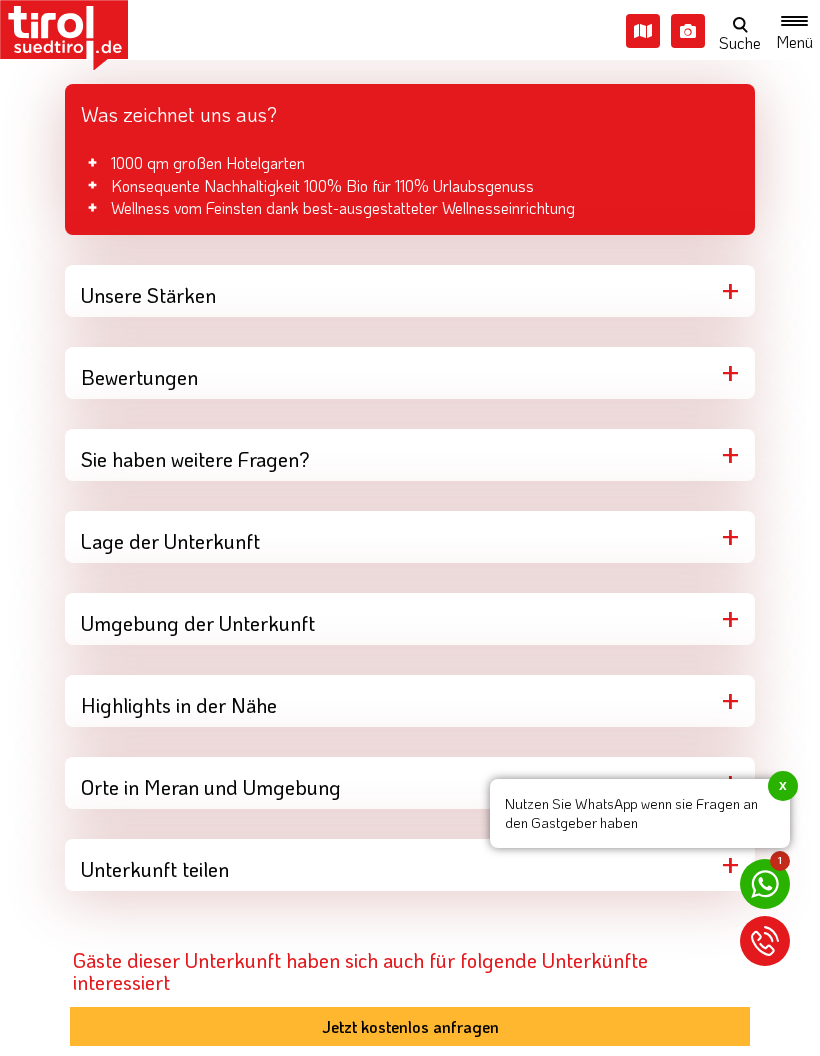 click on "Umgebung der Unterkunft" at bounding box center [410, 619] 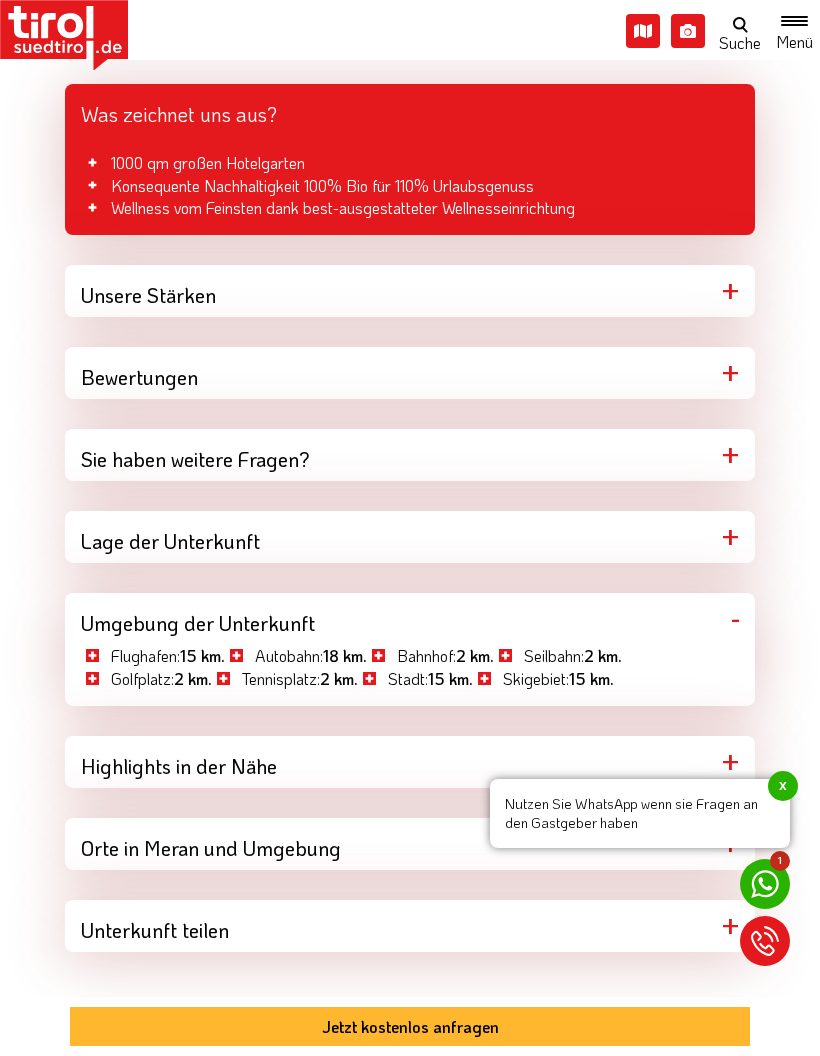 click on "Highlights in der Nähe" at bounding box center (410, 762) 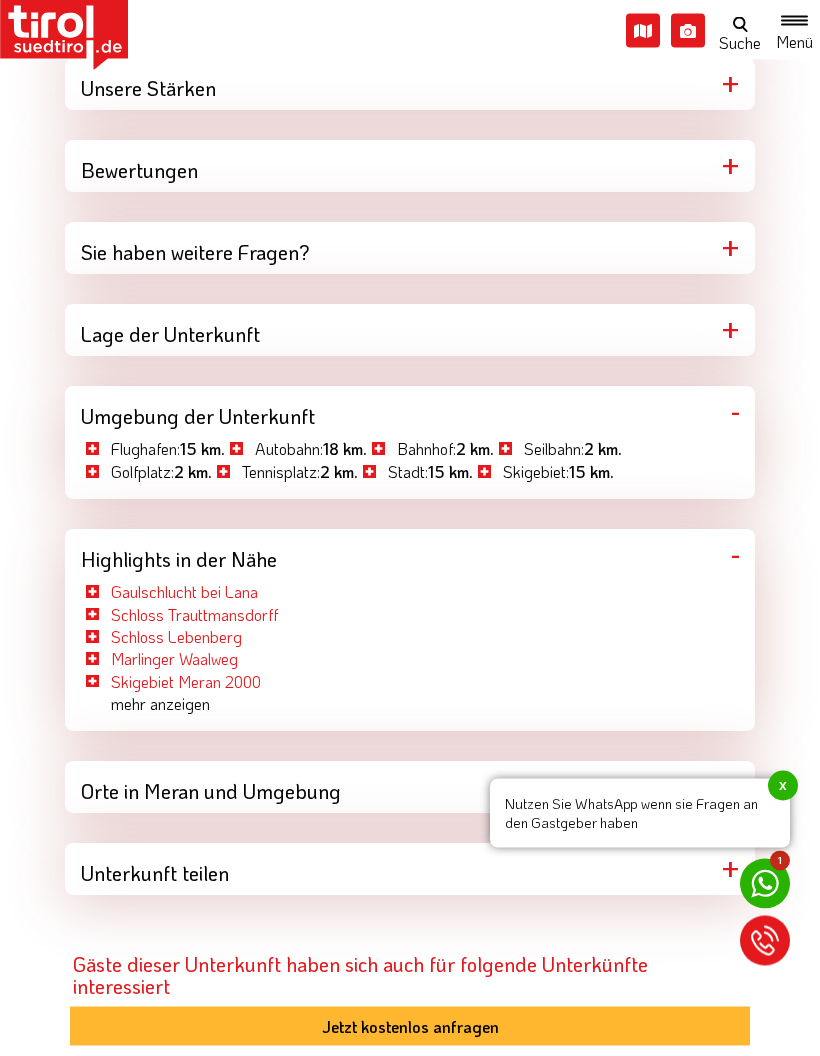 scroll, scrollTop: 2616, scrollLeft: 0, axis: vertical 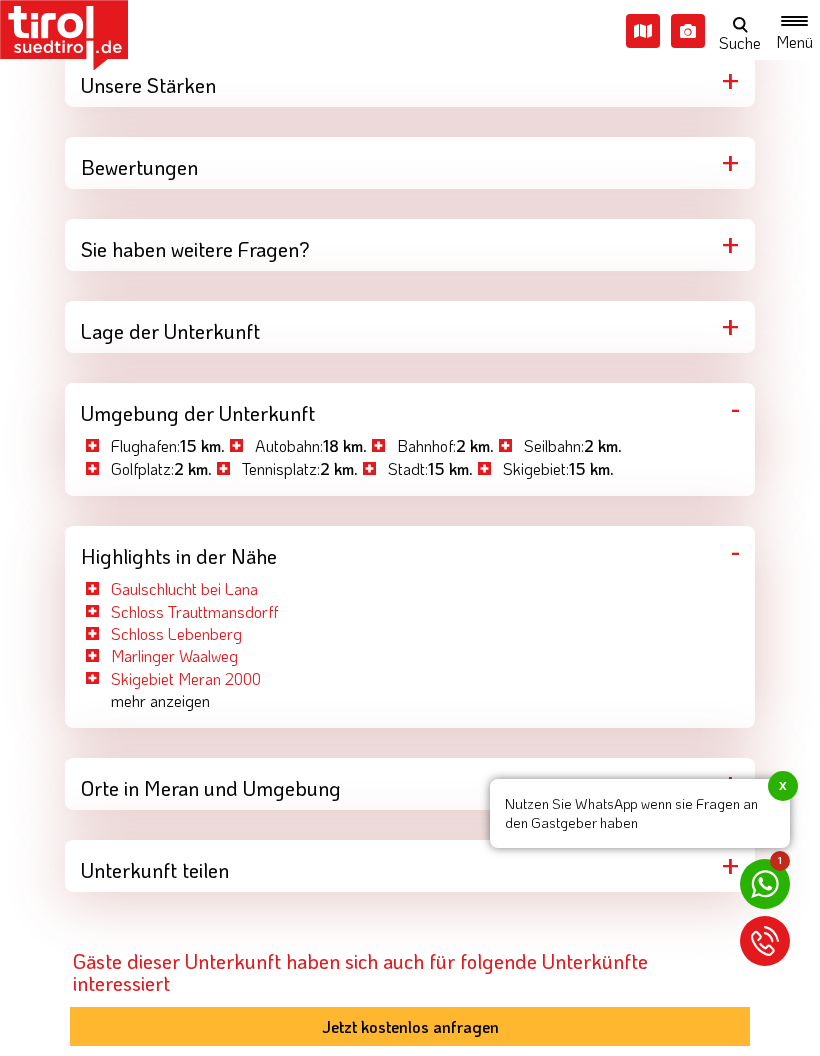 click on "Orte in Meran und Umgebung" at bounding box center (410, 784) 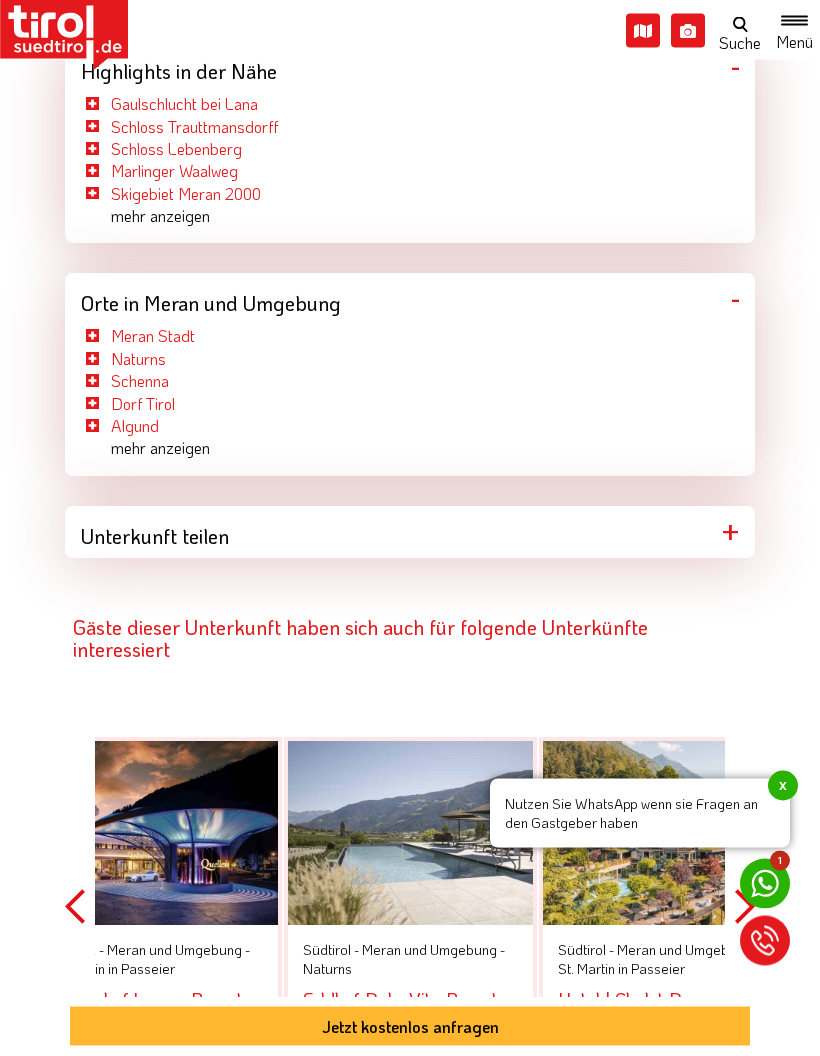 scroll, scrollTop: 3100, scrollLeft: 0, axis: vertical 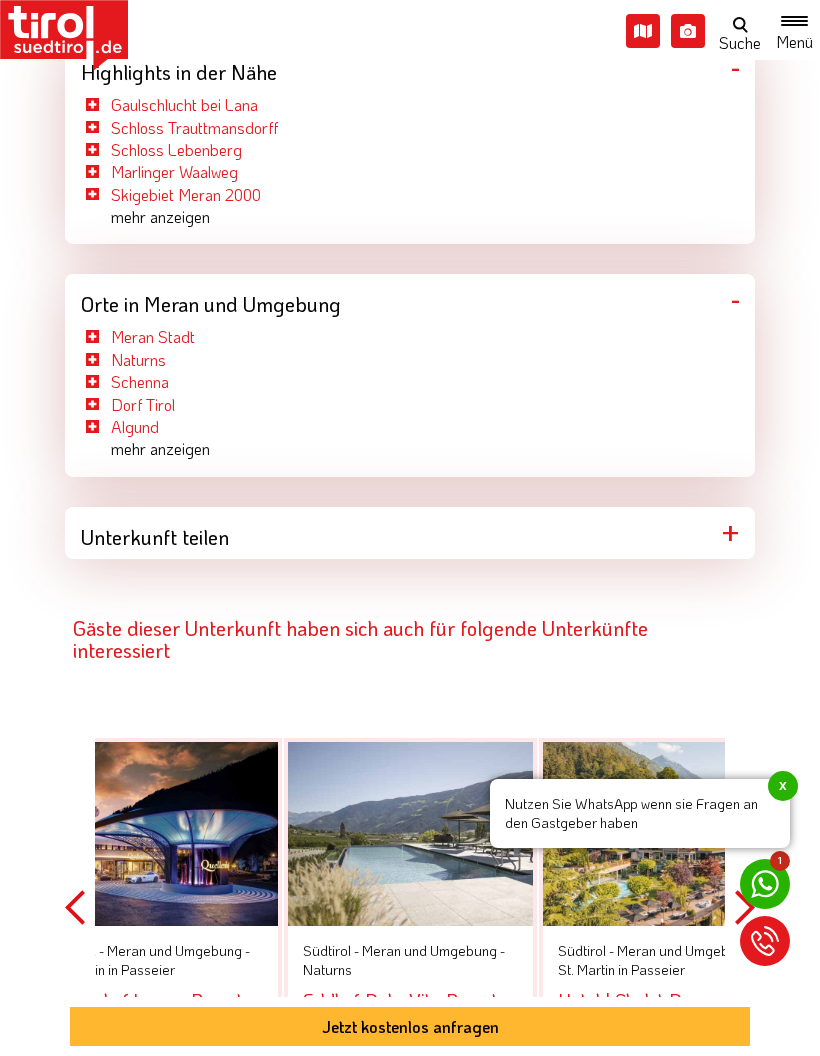 click on "Previous" at bounding box center [75, 907] 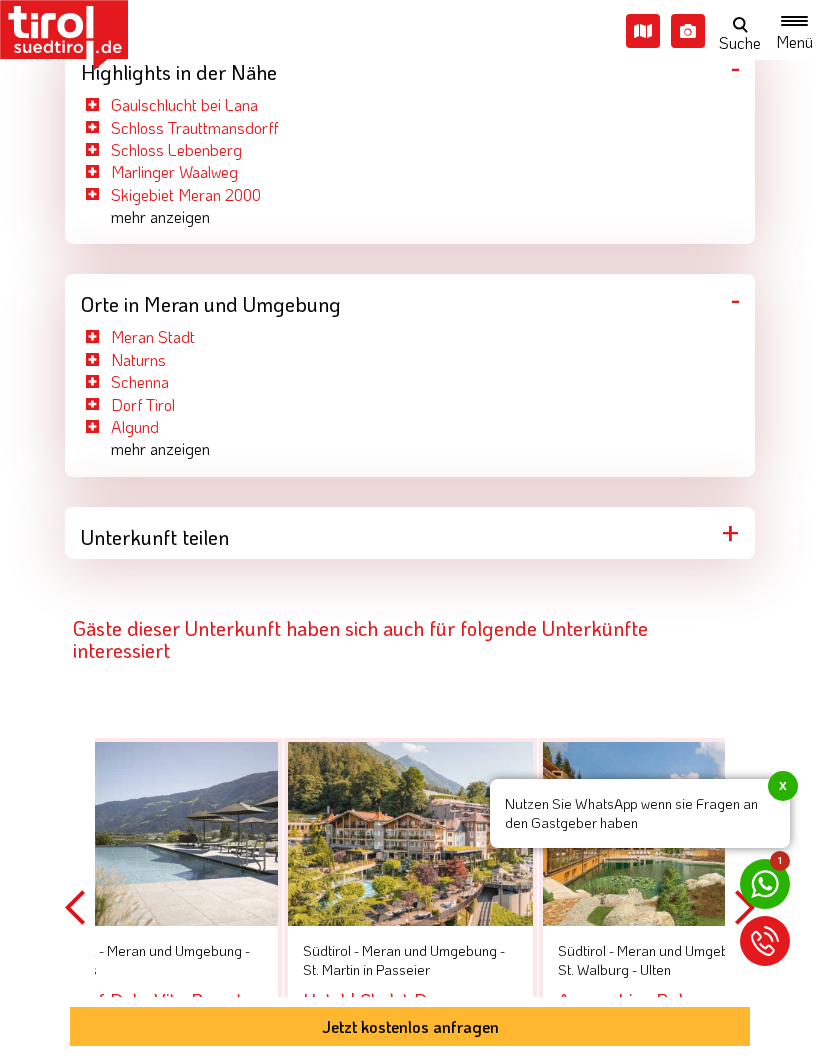 click on "Previous" at bounding box center [75, 907] 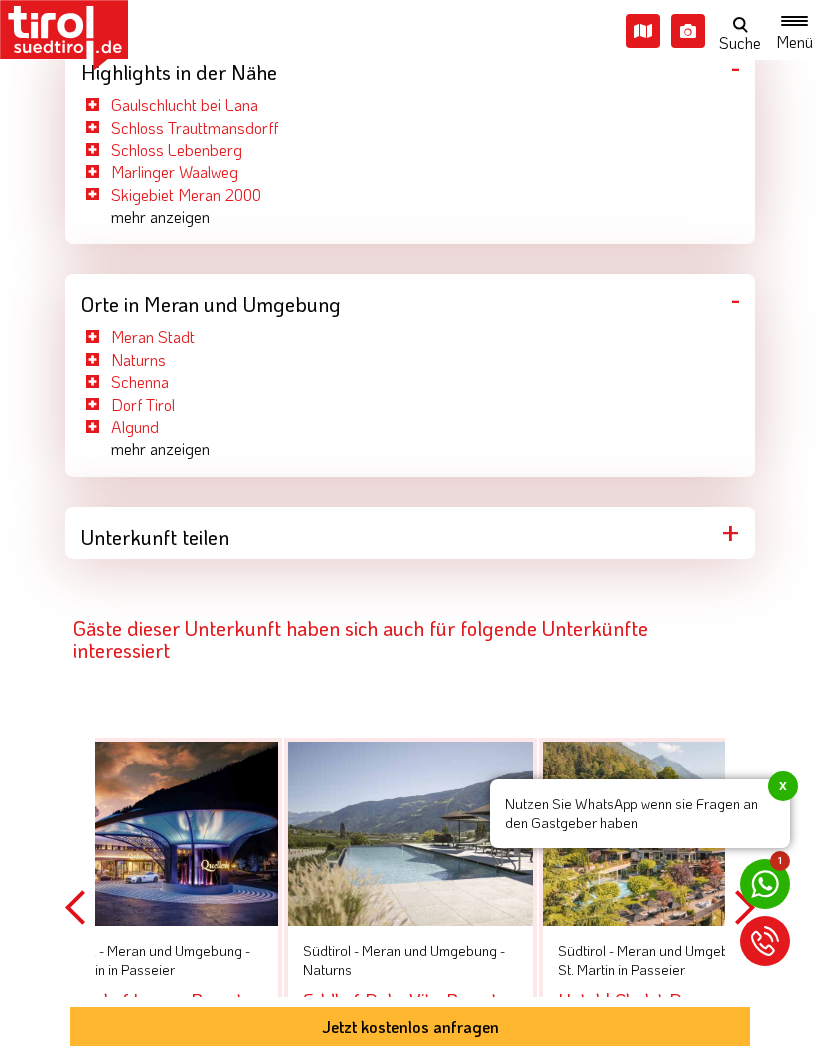click on "Previous" at bounding box center (75, 907) 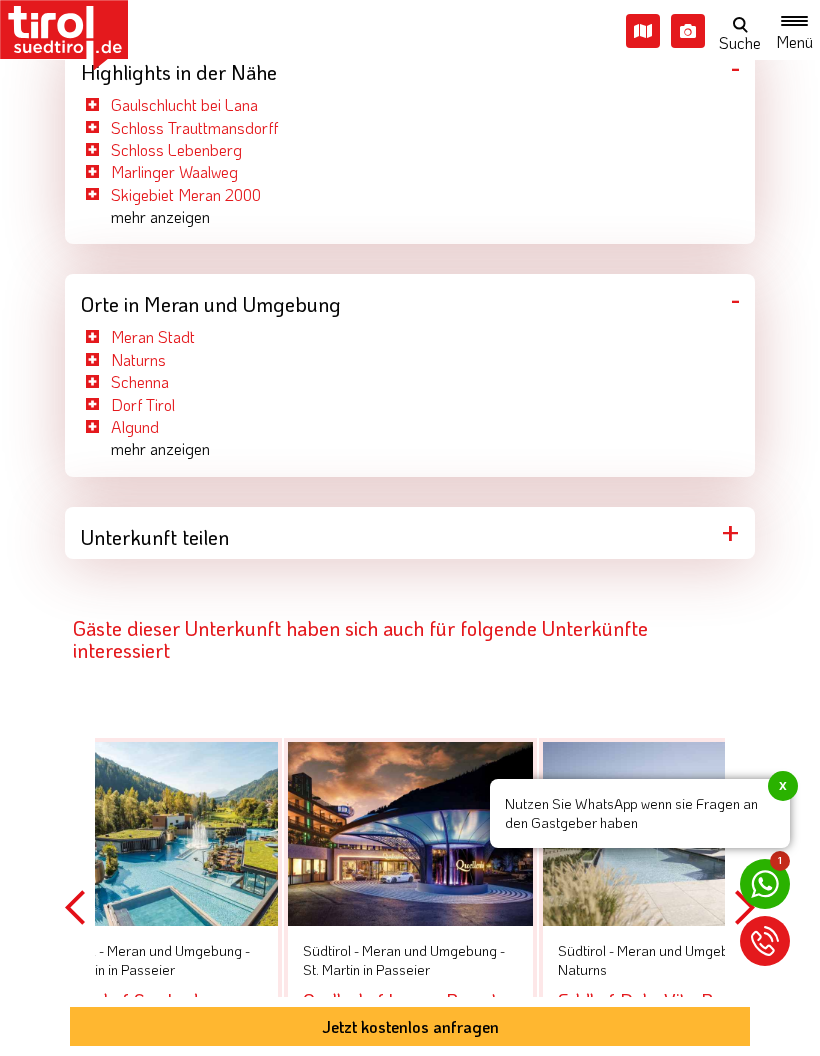 click on "Previous" at bounding box center (75, 907) 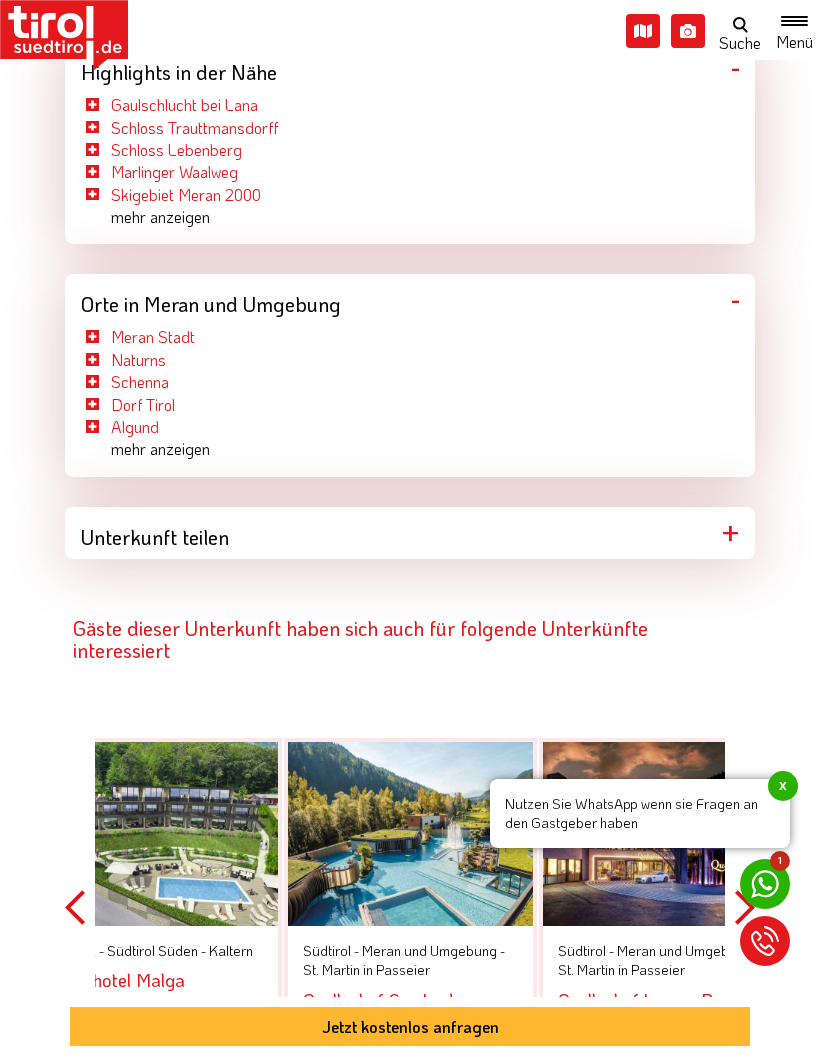 click on "Previous" at bounding box center (75, 907) 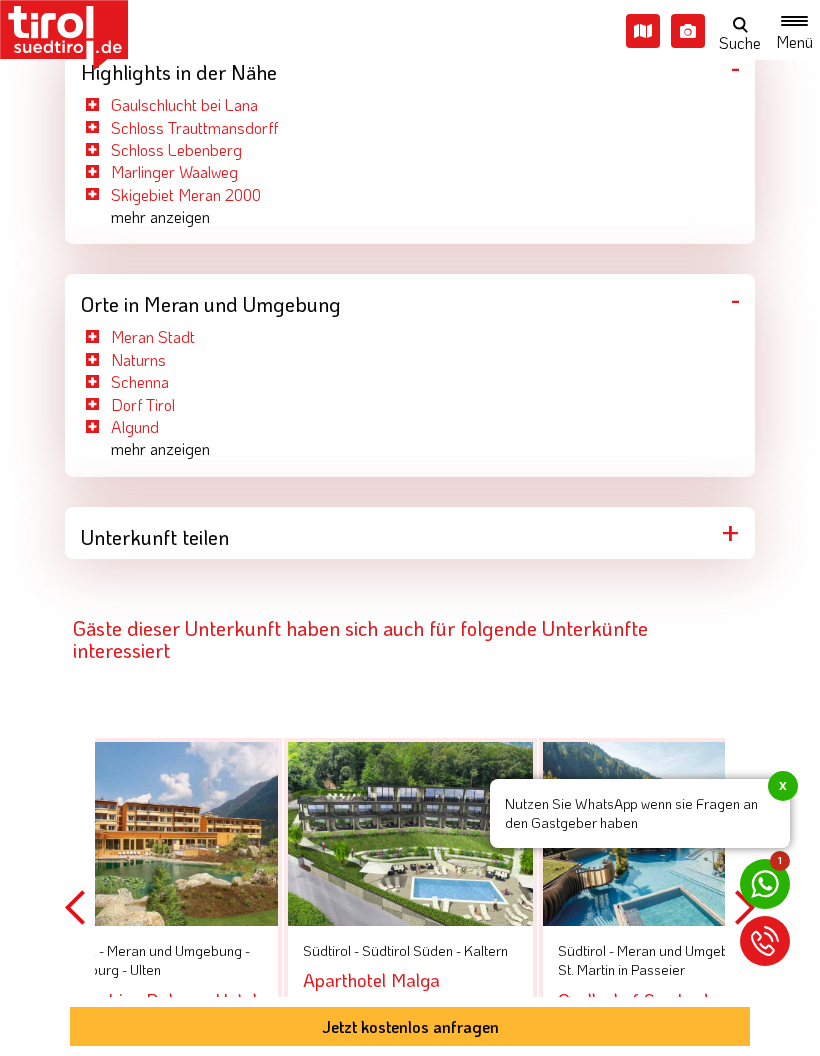 click on "Previous" at bounding box center (75, 907) 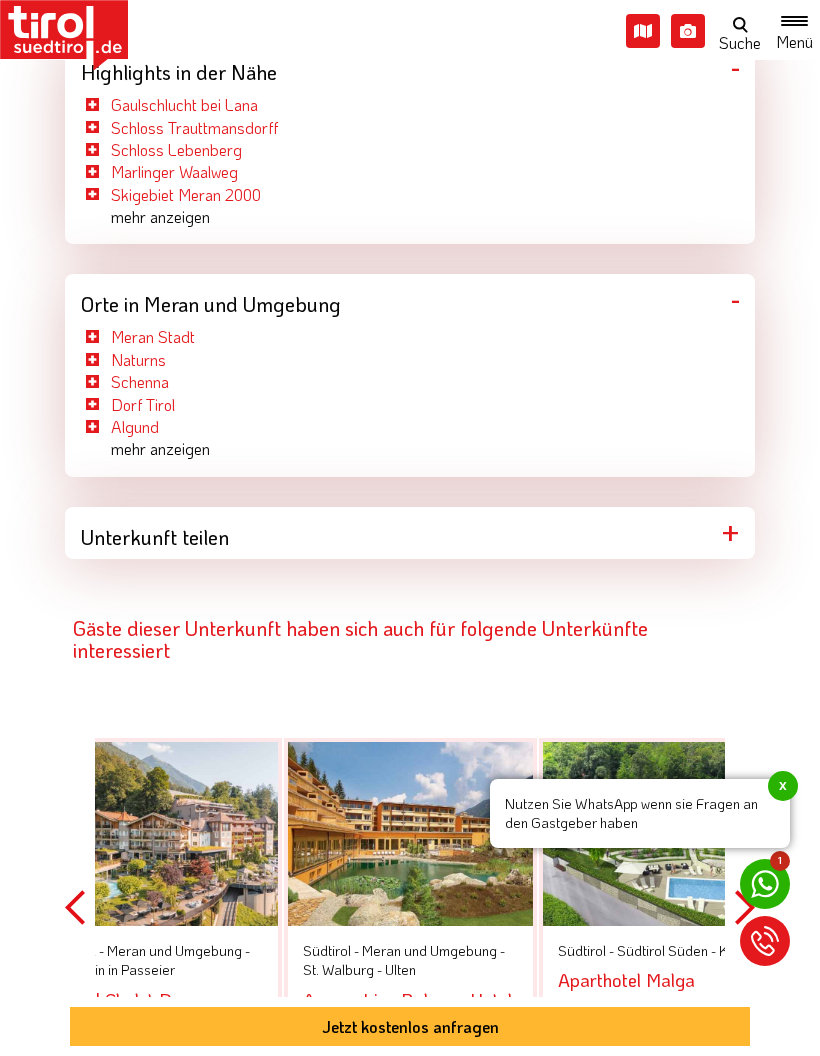 click on "Previous" at bounding box center (75, 907) 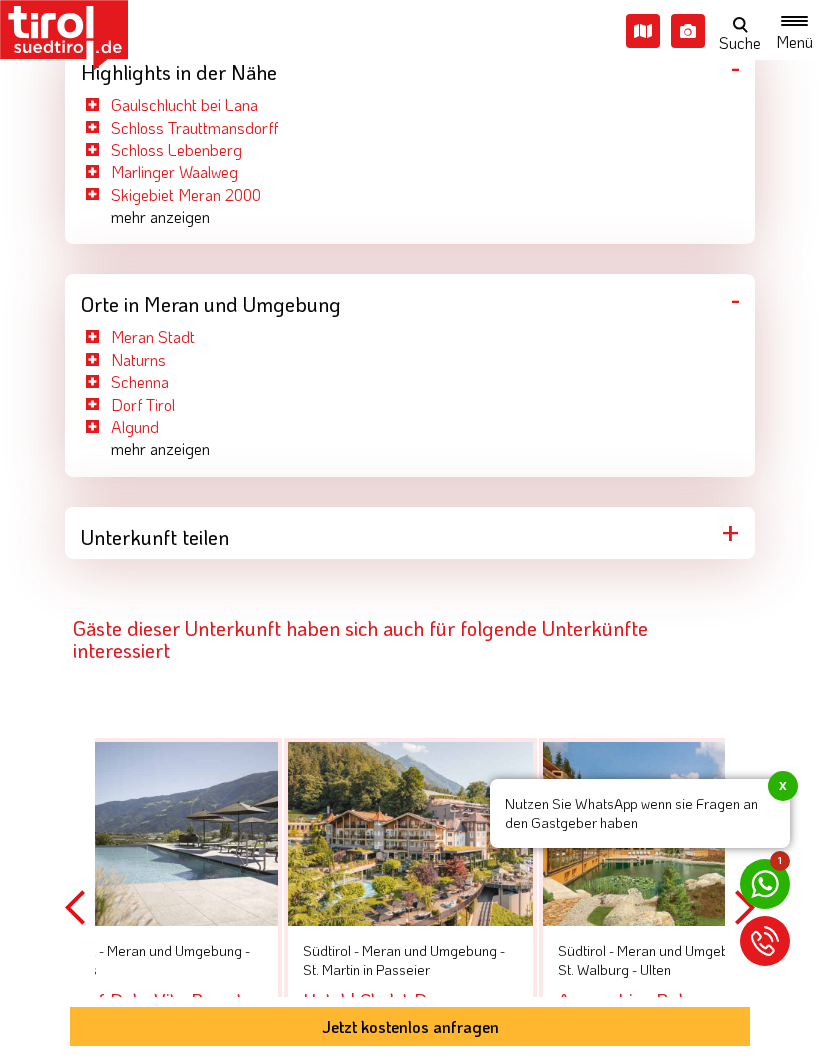 click on "Previous" at bounding box center [75, 907] 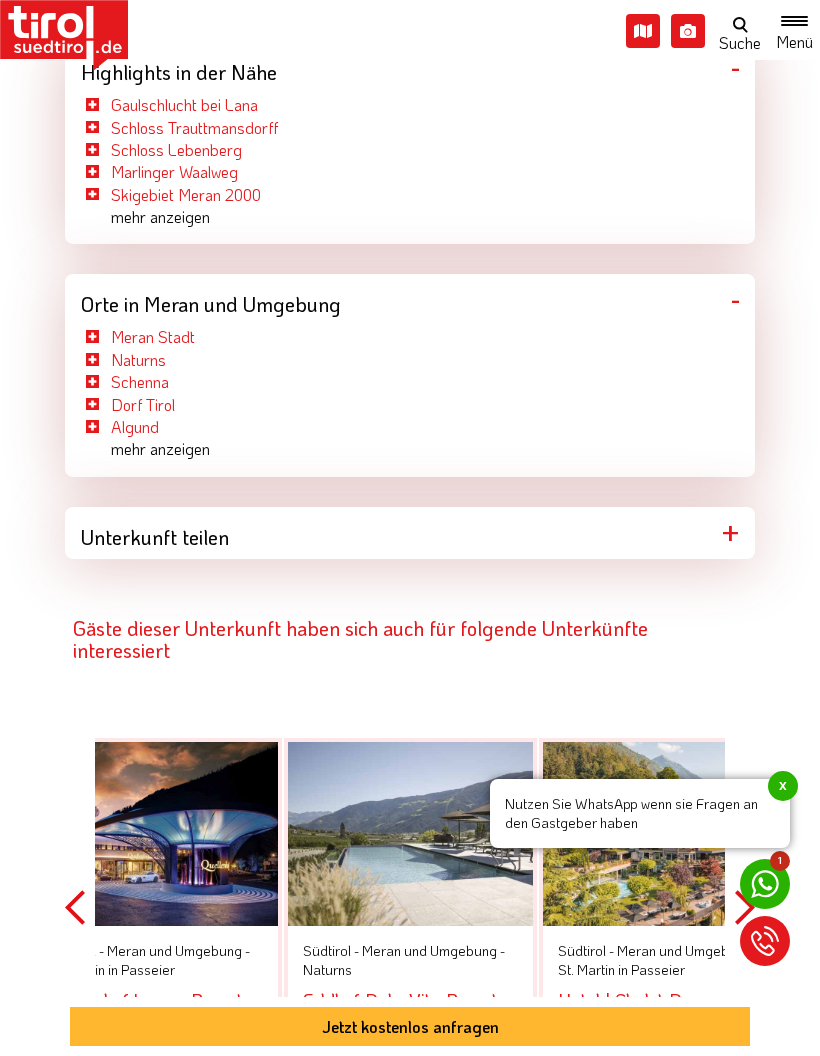 click on "Previous" at bounding box center [75, 907] 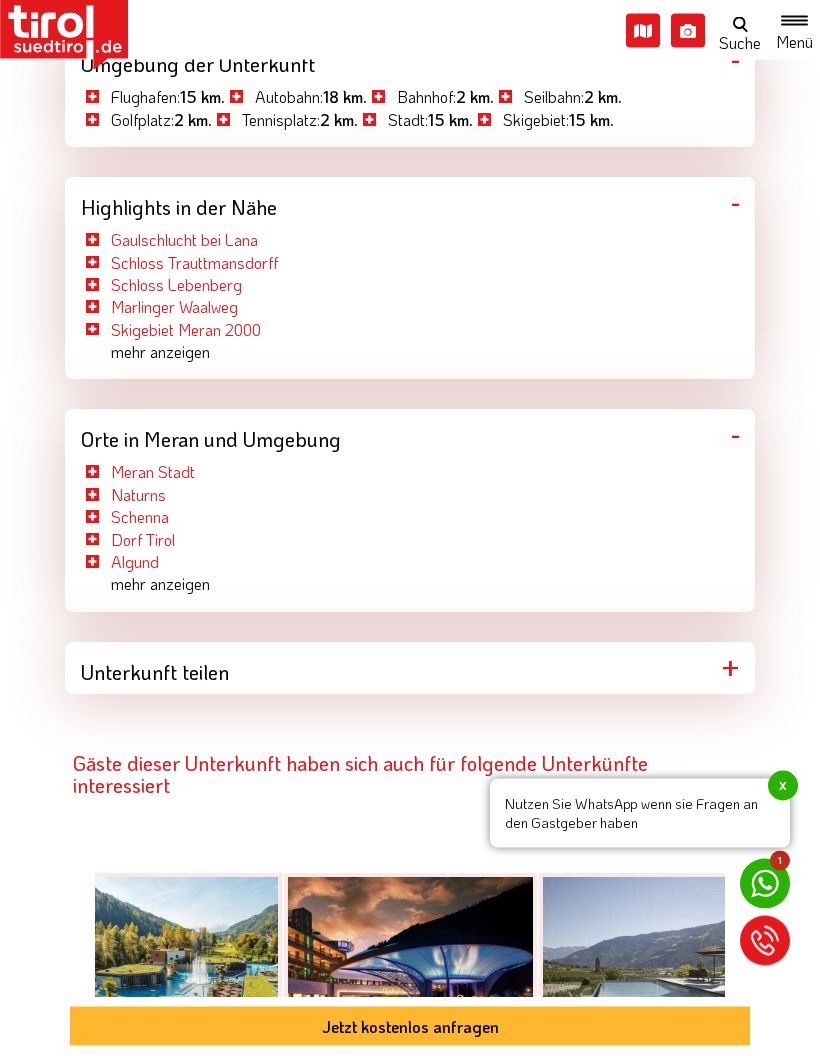 scroll, scrollTop: 2955, scrollLeft: 0, axis: vertical 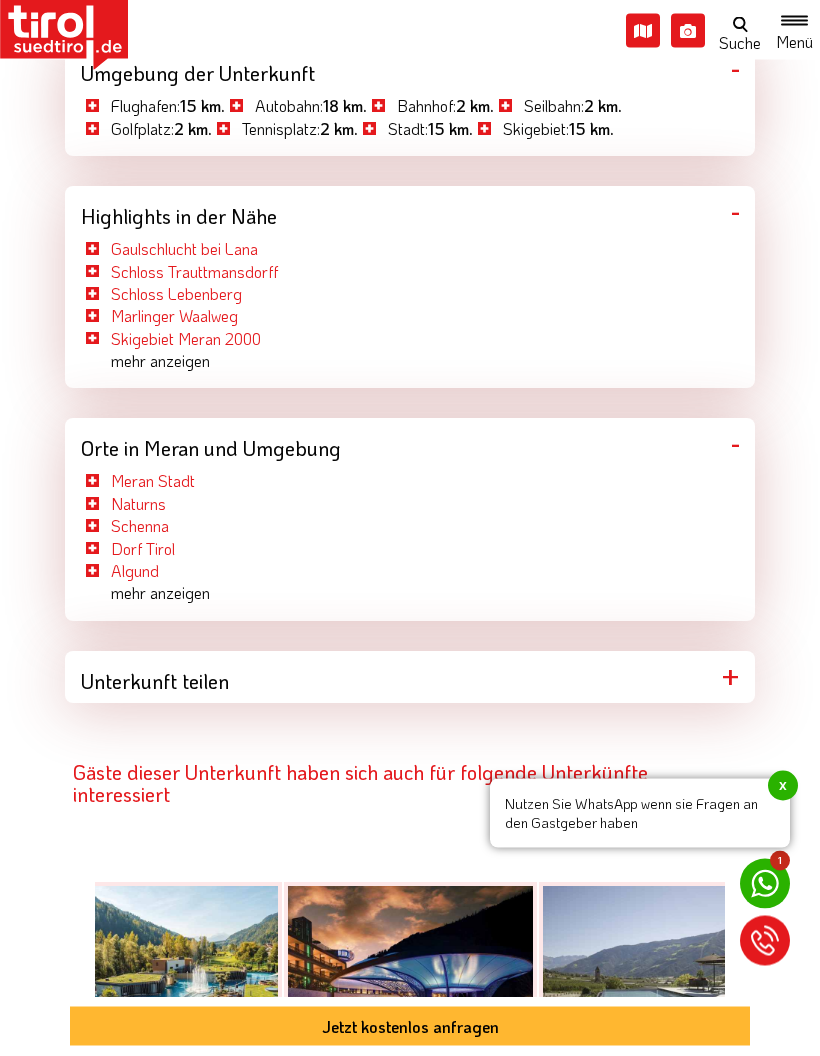 click at bounding box center (794, 21) 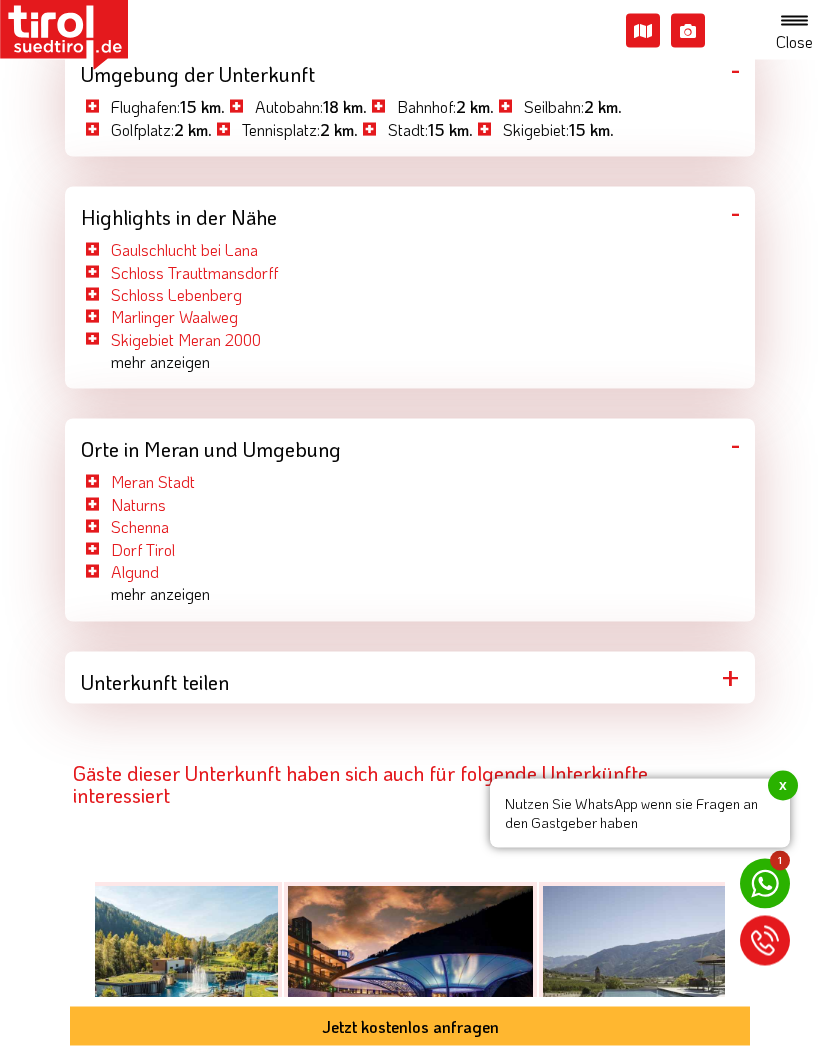 scroll, scrollTop: 2956, scrollLeft: 0, axis: vertical 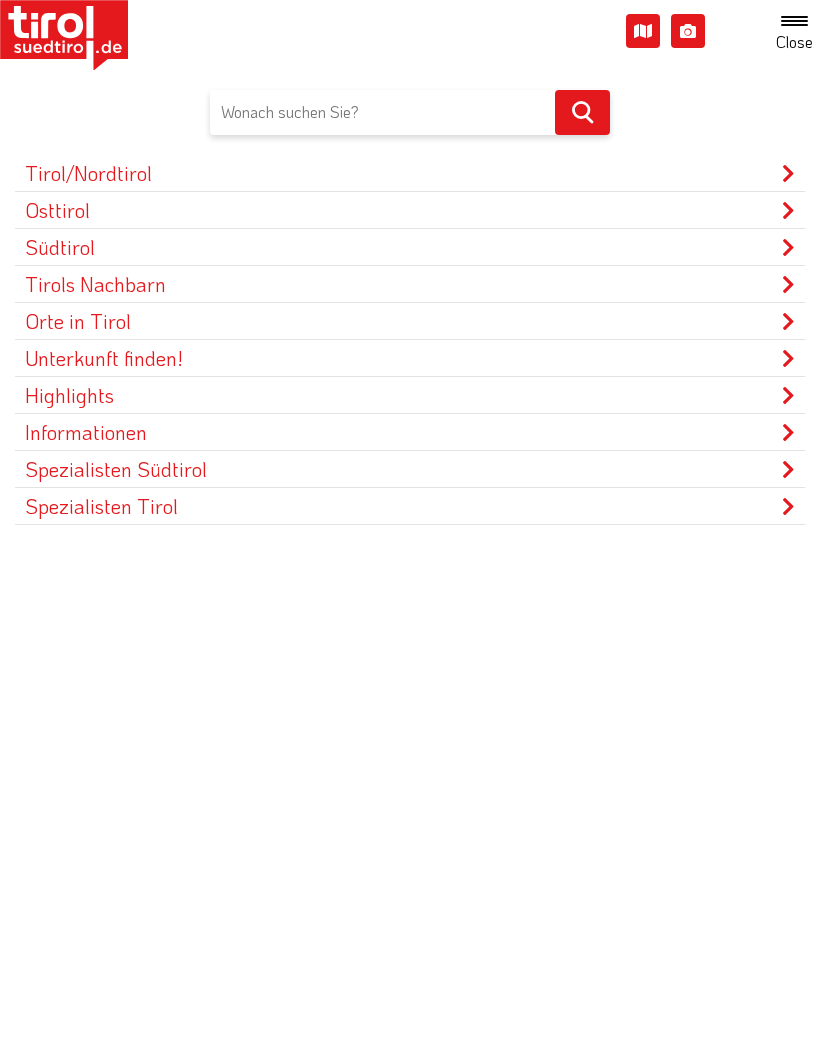 click on "Unterkunft finden!" at bounding box center (410, 358) 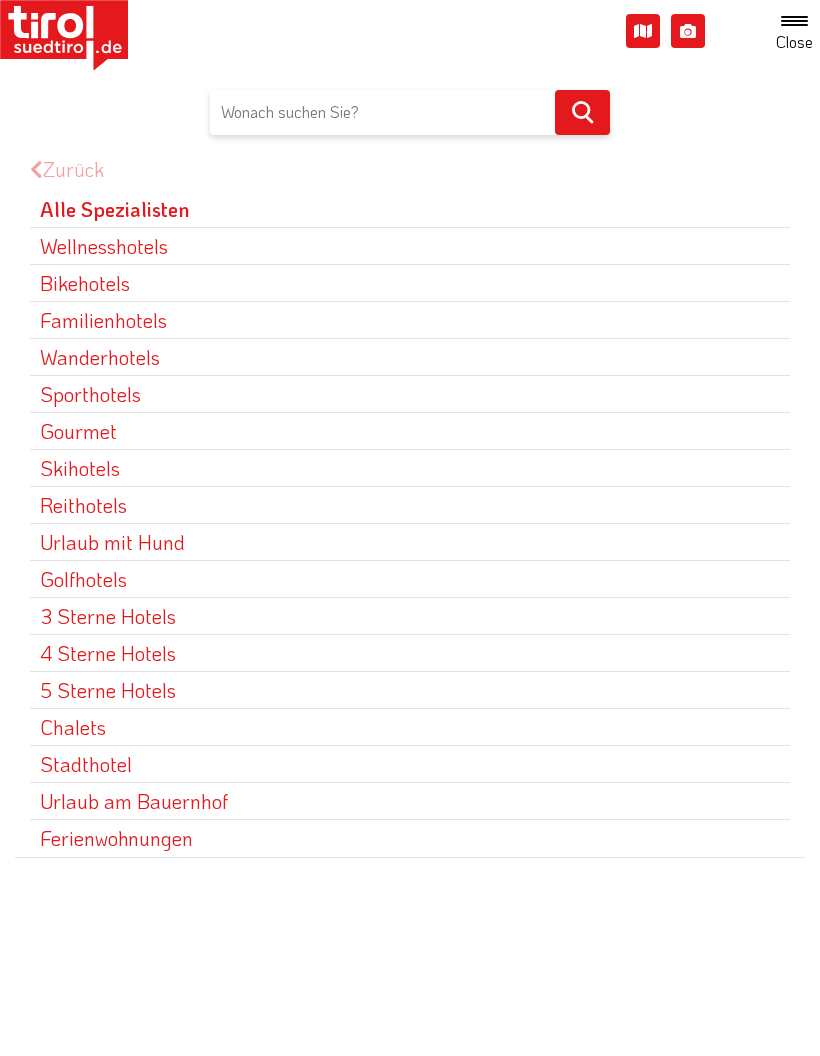 click on "4 Sterne Hotels" at bounding box center (410, 653) 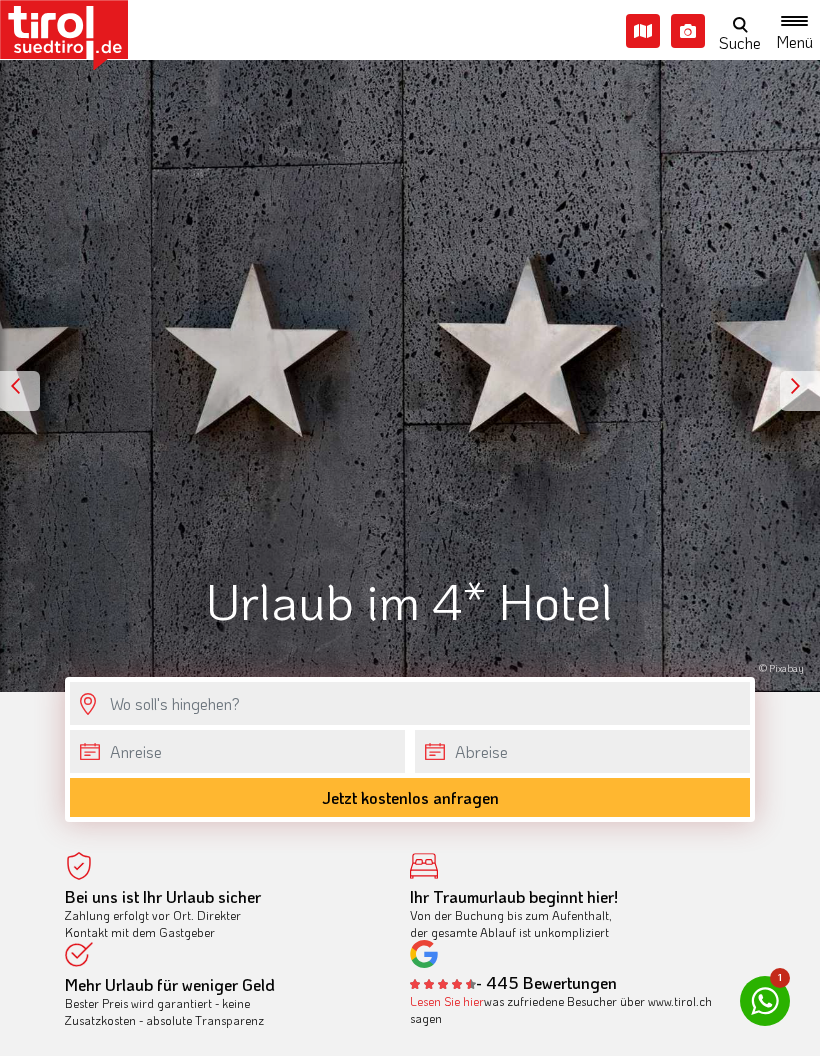 scroll, scrollTop: 0, scrollLeft: 0, axis: both 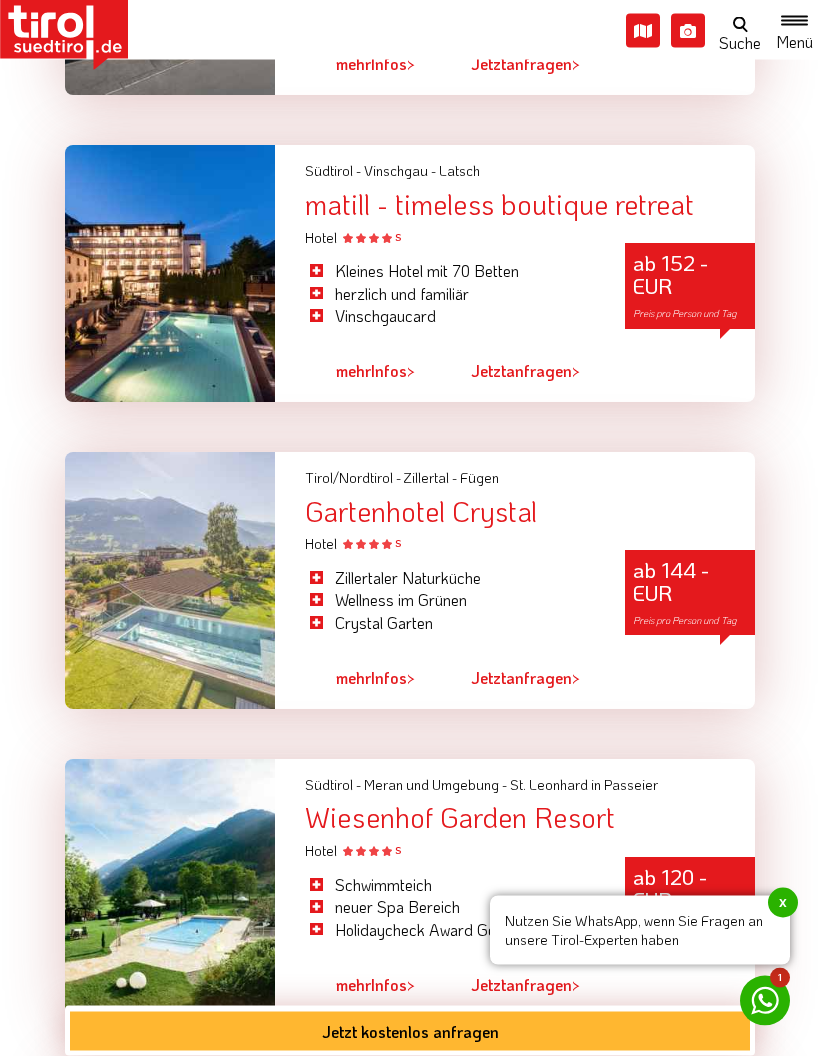click at bounding box center [170, 581] 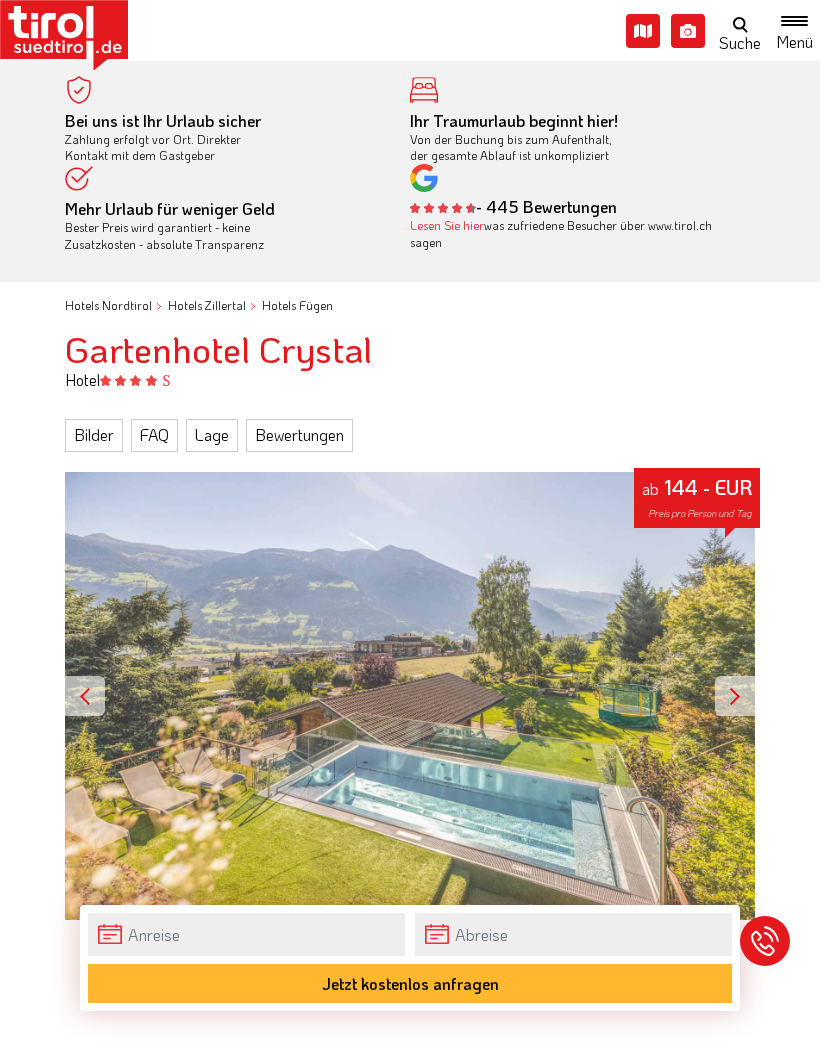 scroll, scrollTop: 0, scrollLeft: 0, axis: both 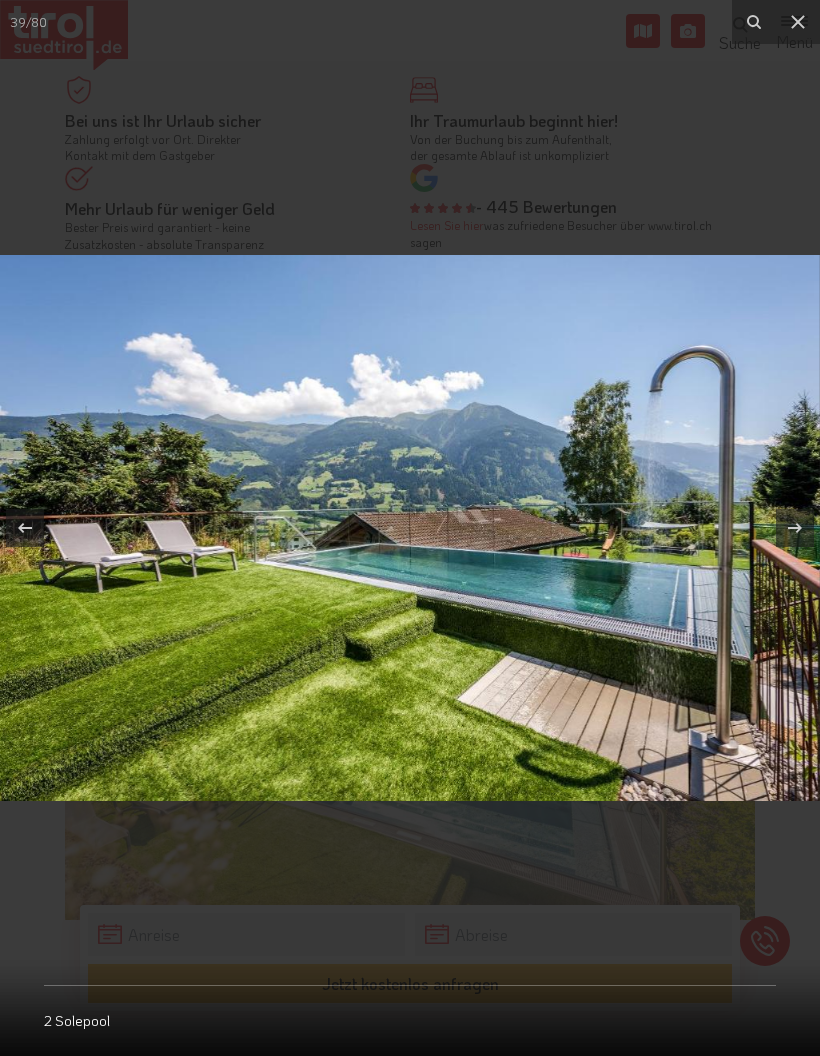 click at bounding box center (798, 22) 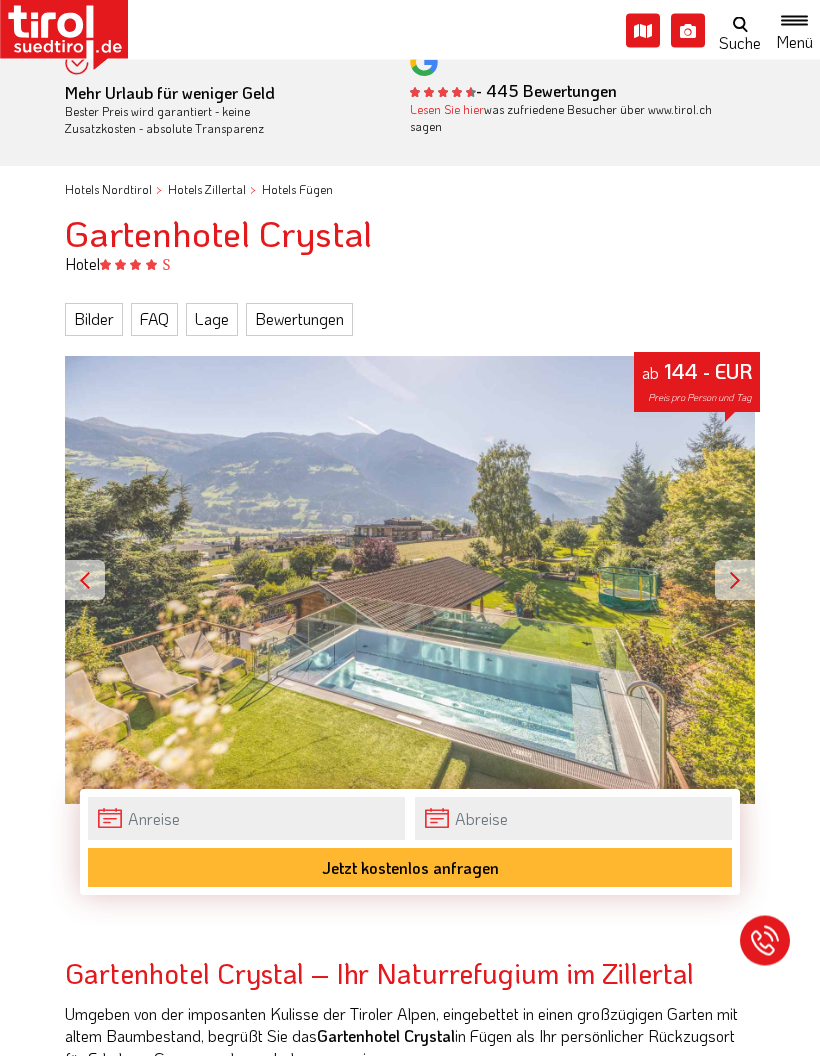 scroll, scrollTop: 108, scrollLeft: 0, axis: vertical 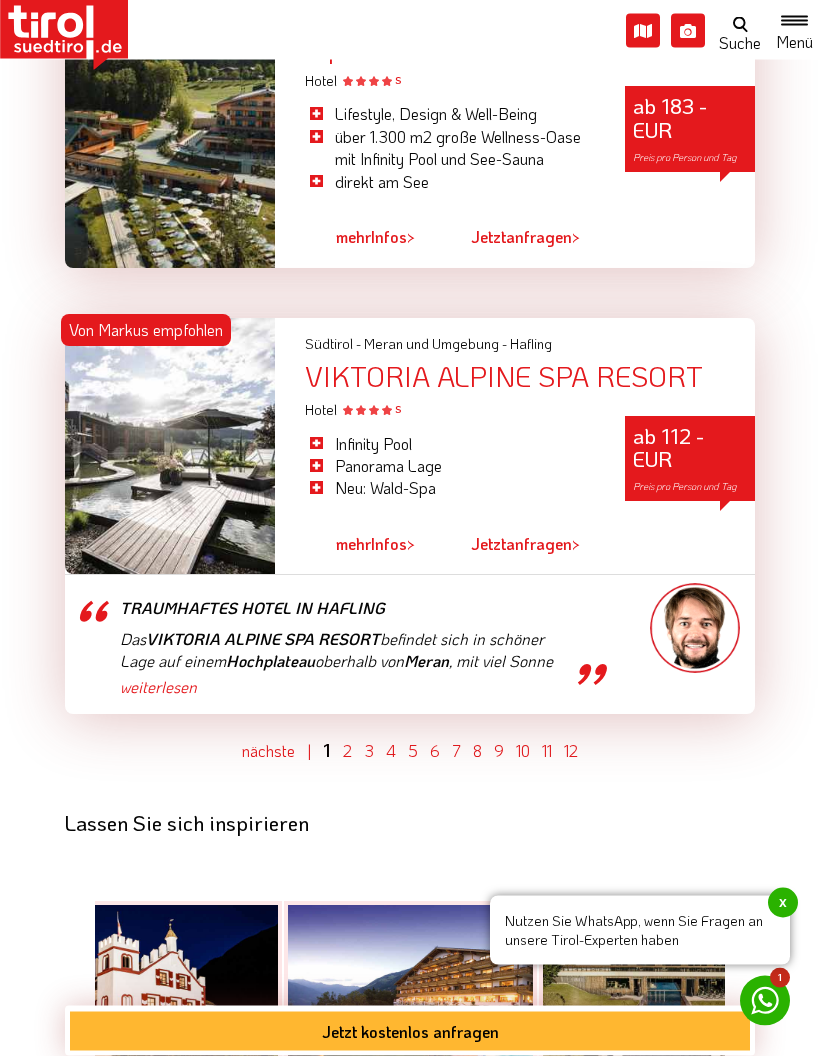click on "Traumhaftes Hotel in Hafling" at bounding box center [345, 601] 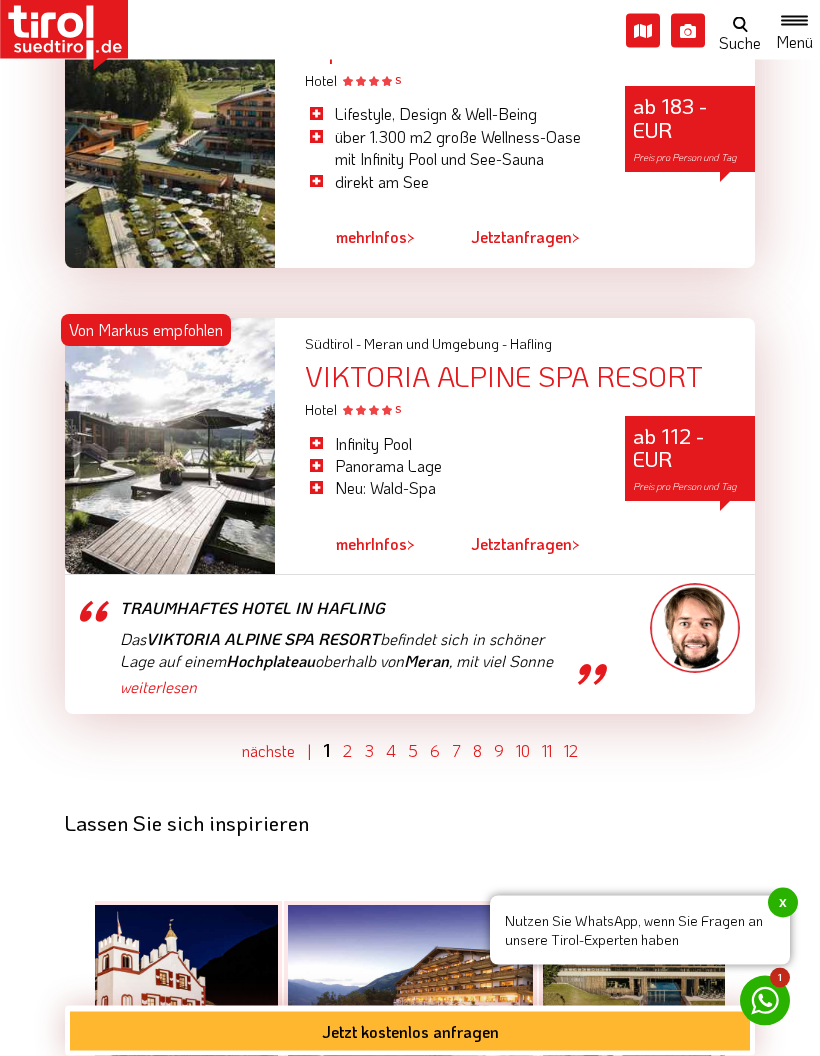 click on "weiterlesen" at bounding box center (345, 688) 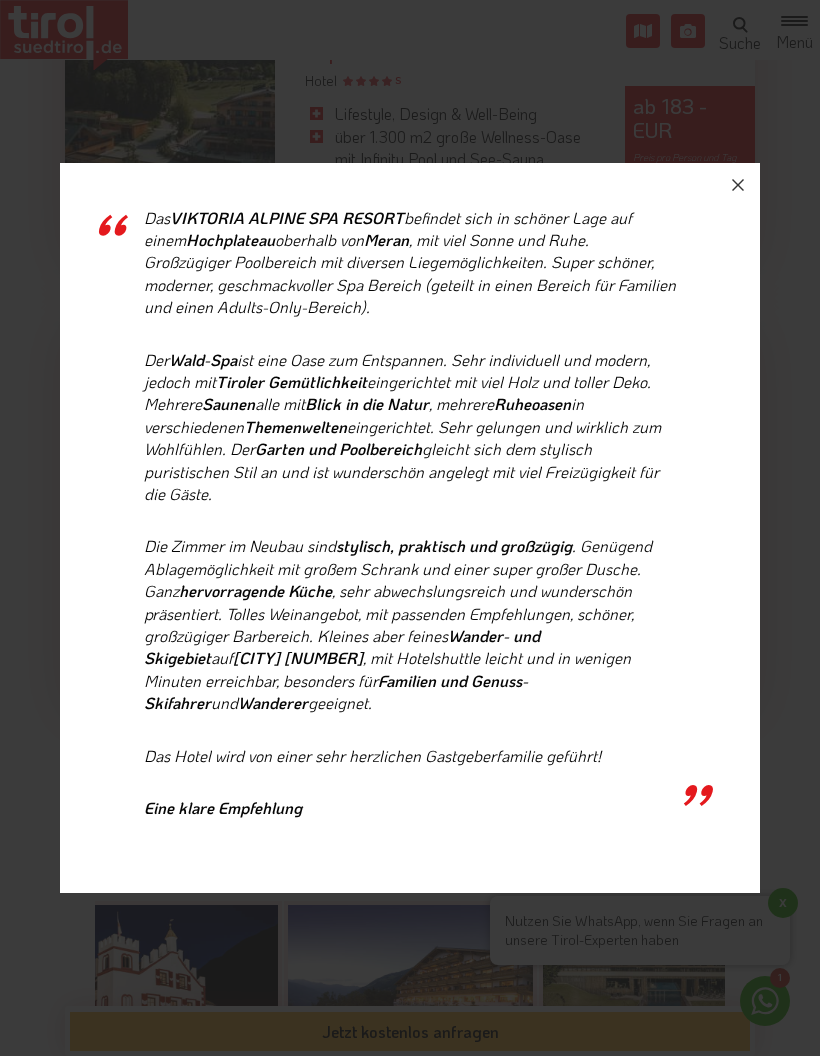 click at bounding box center [738, 185] 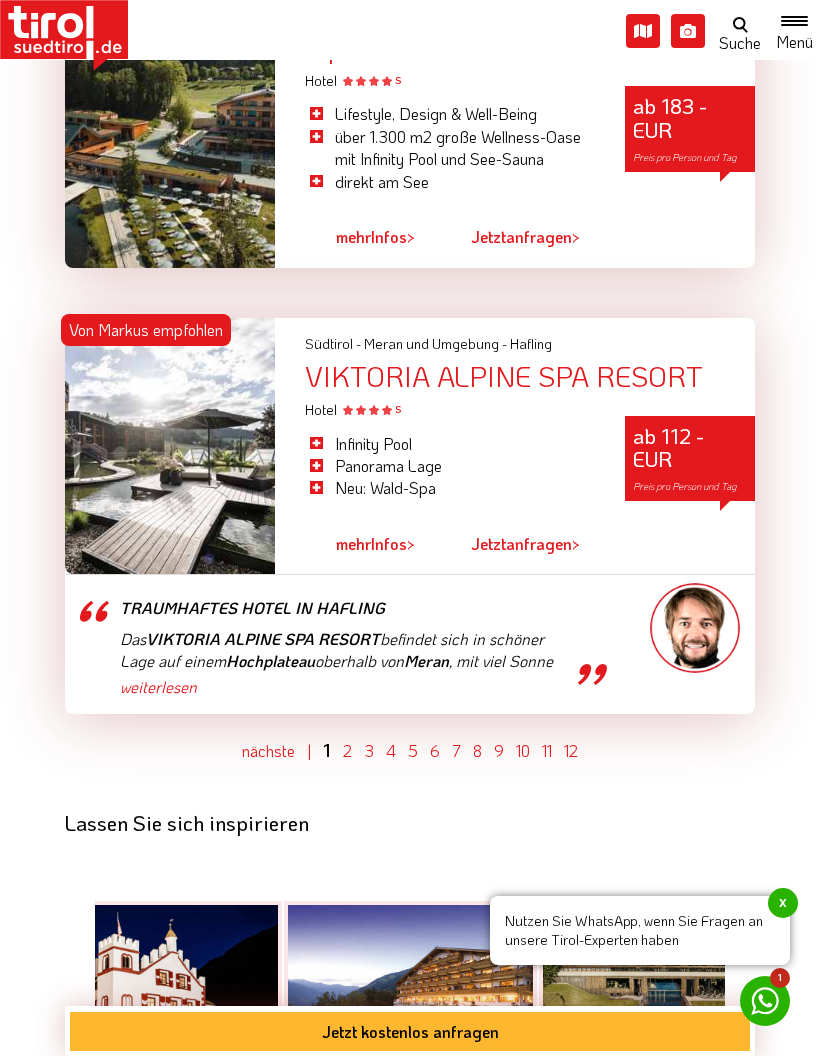 click on "VIKTORIA ALPINE SPA RESORT" at bounding box center [263, 638] 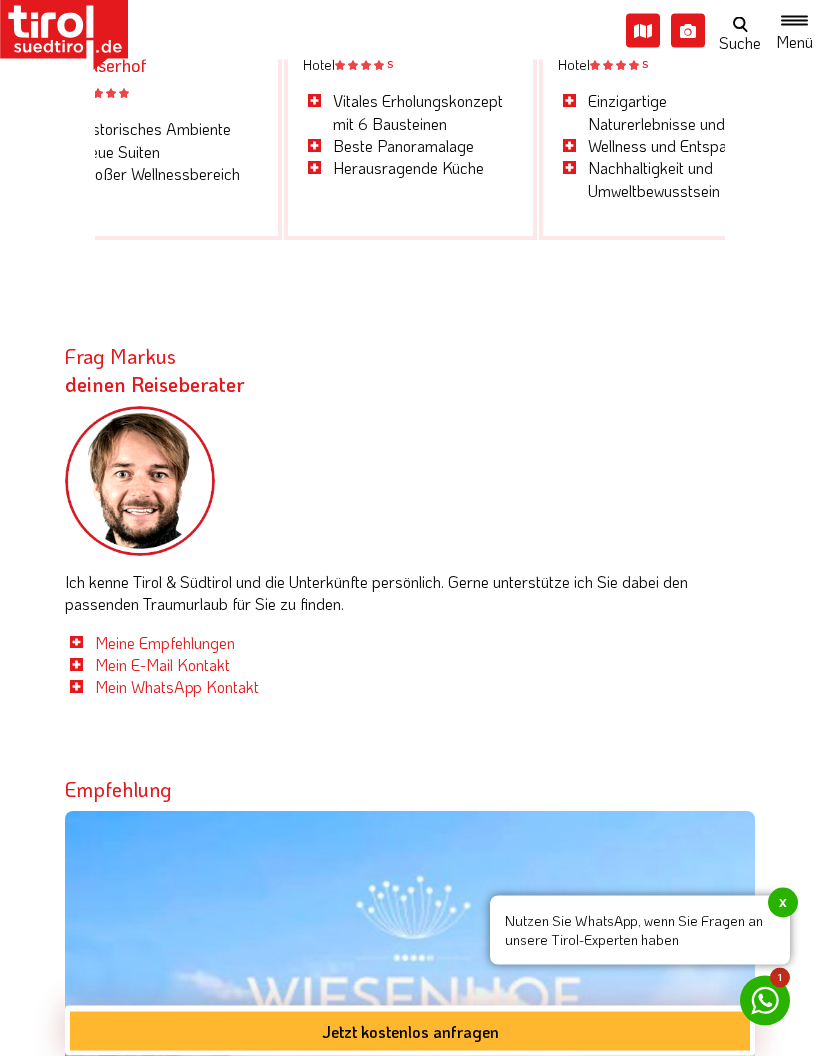 scroll, scrollTop: 7043, scrollLeft: 0, axis: vertical 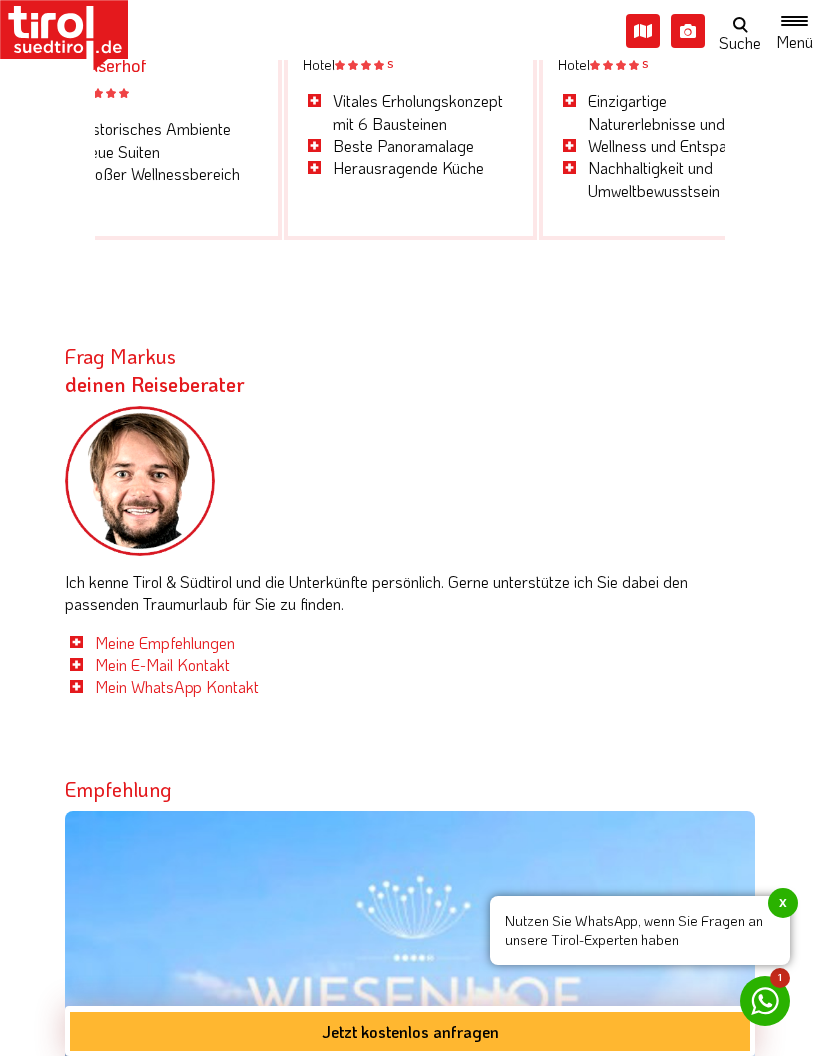click on "Meine Empfehlungen" at bounding box center (165, 642) 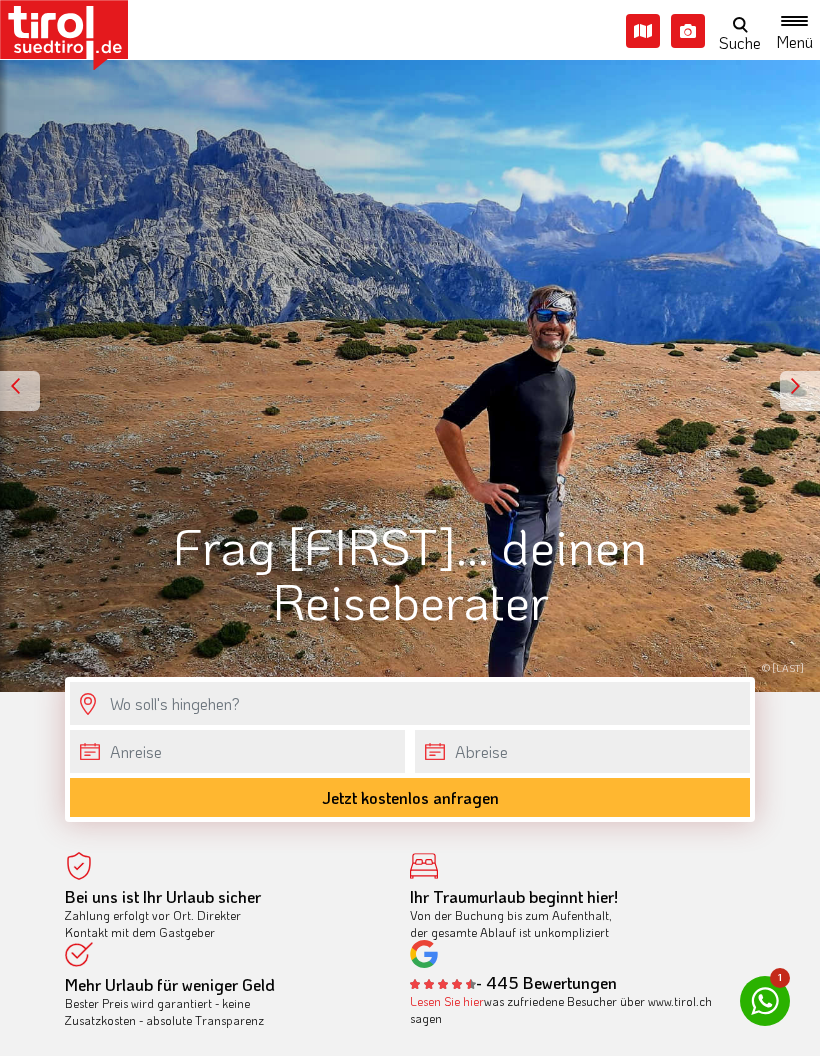 scroll, scrollTop: 0, scrollLeft: 0, axis: both 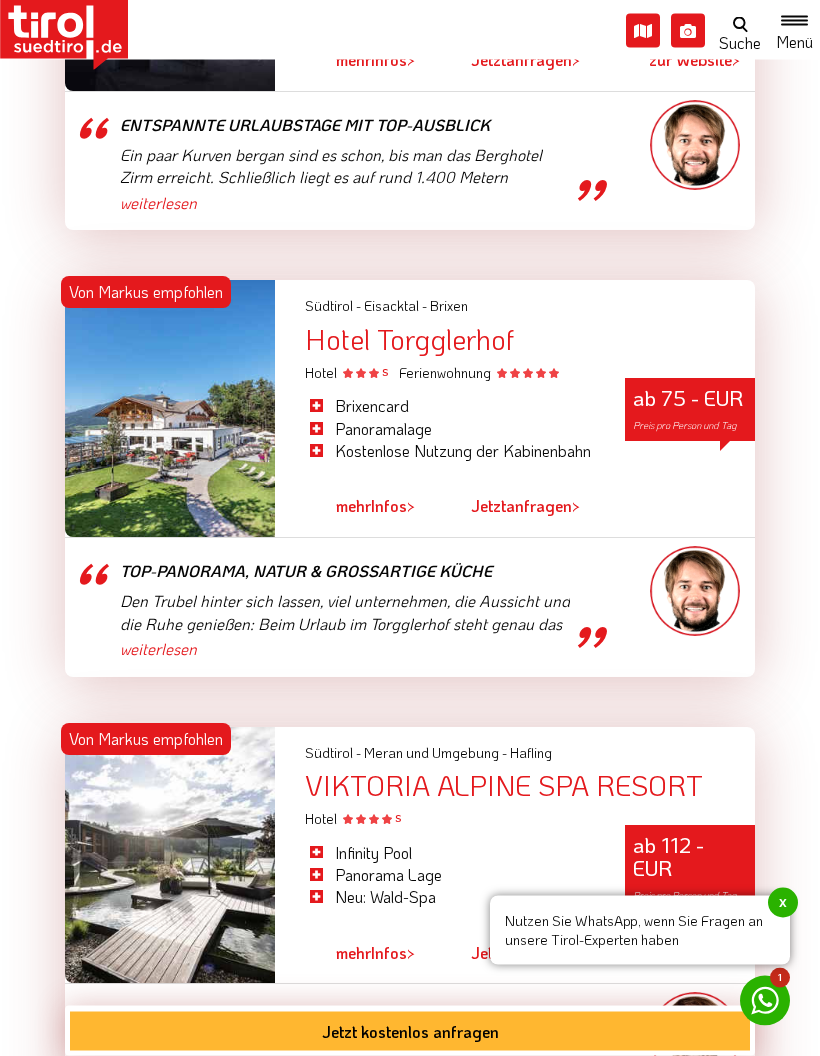 click at bounding box center (170, 409) 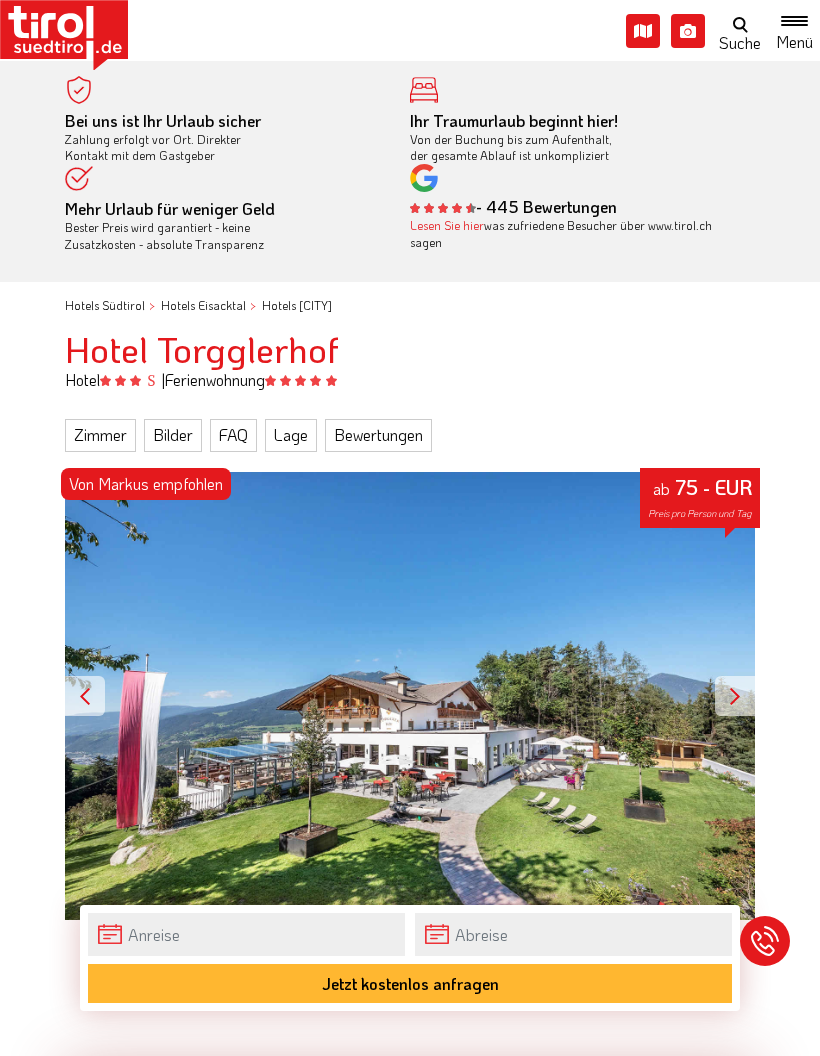 scroll, scrollTop: 0, scrollLeft: 0, axis: both 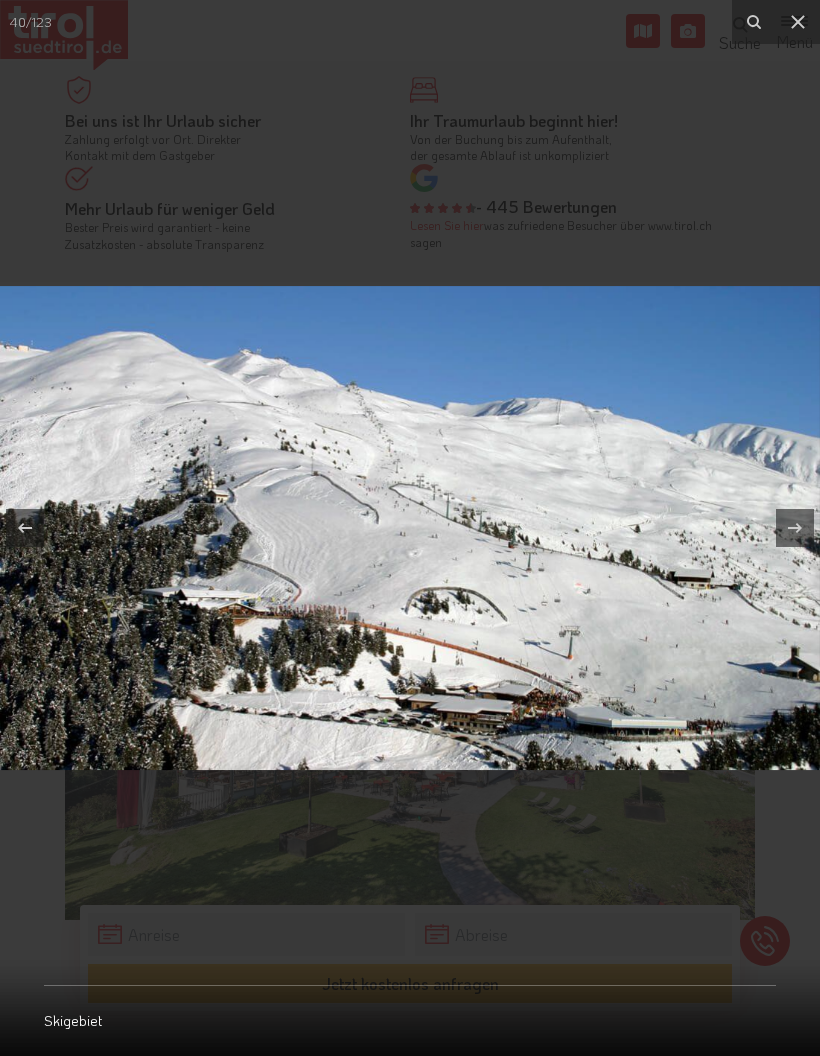 click 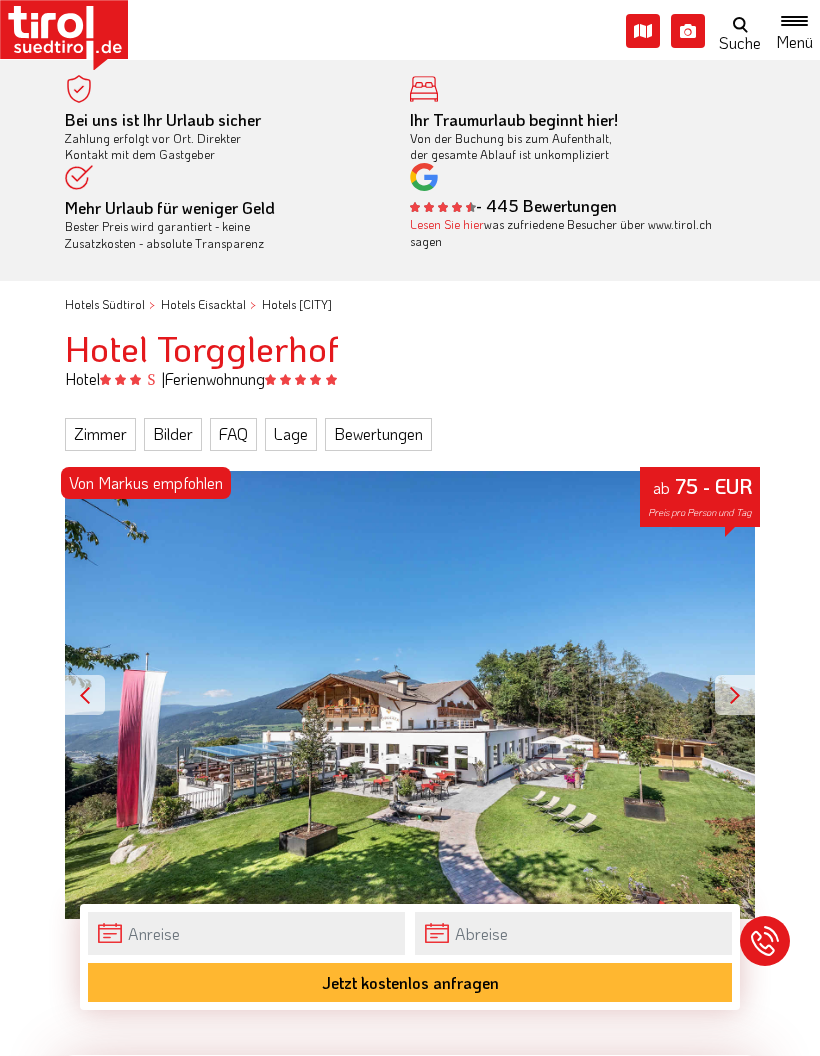scroll, scrollTop: 0, scrollLeft: 0, axis: both 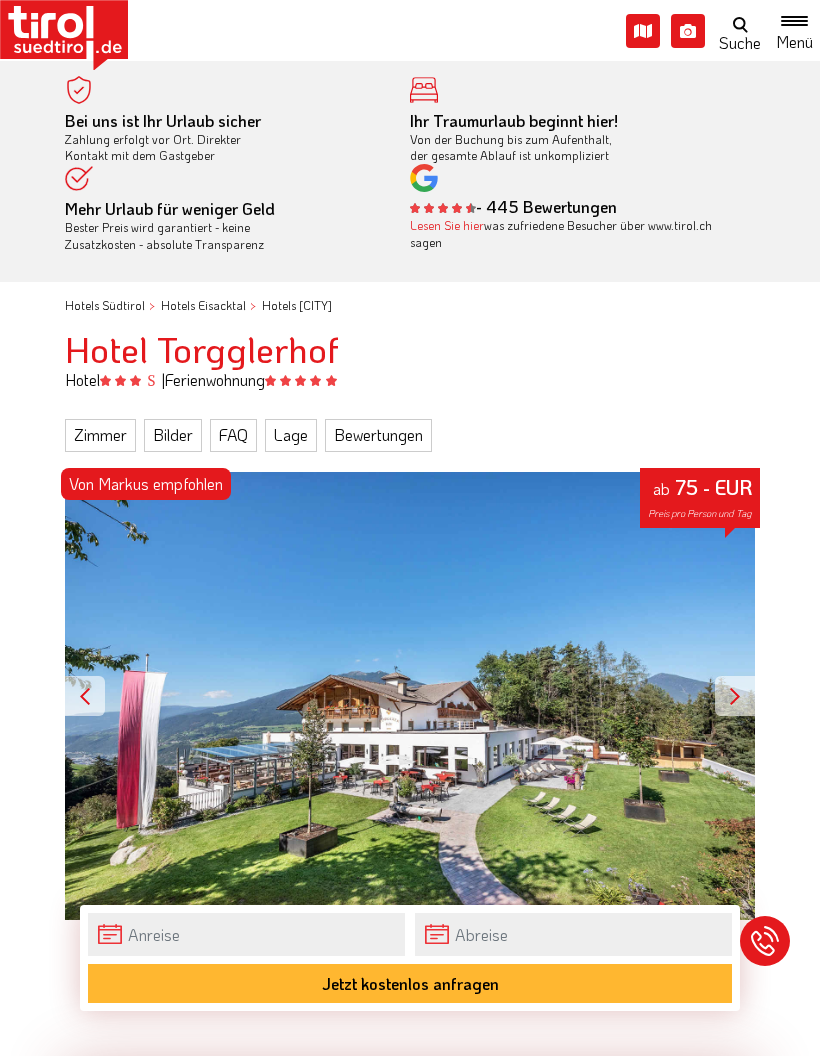 click on "Zimmer" at bounding box center (100, 435) 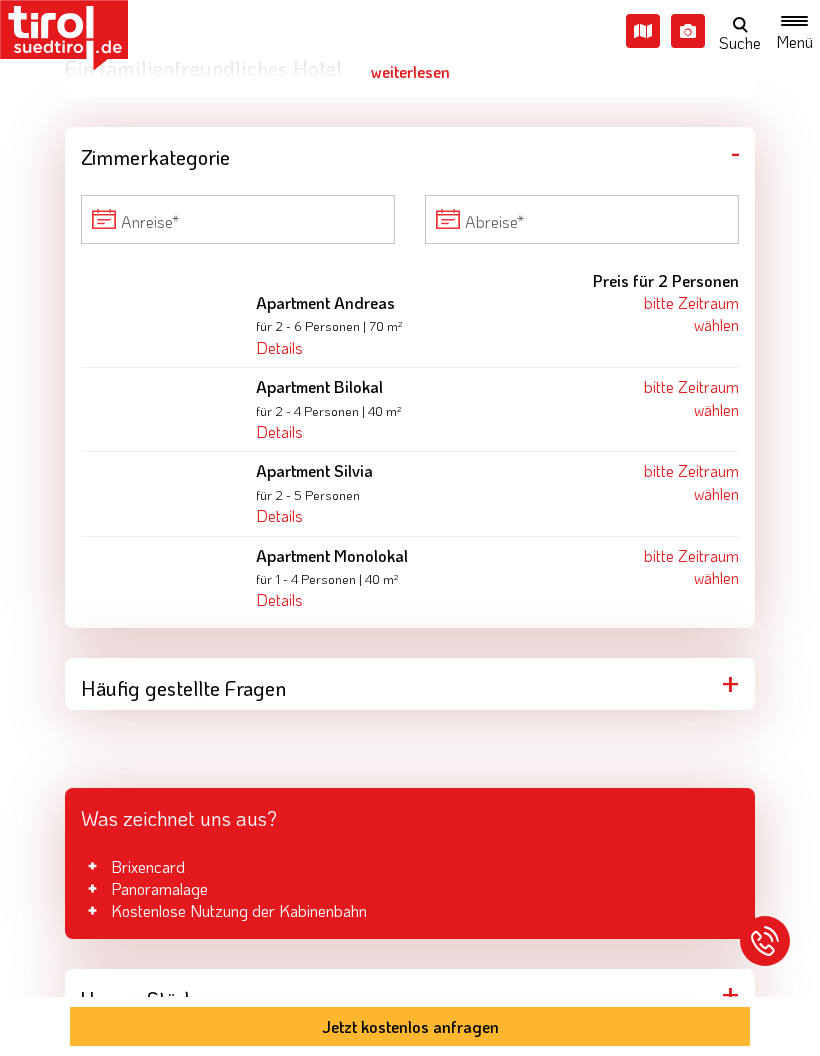 scroll, scrollTop: 1660, scrollLeft: 0, axis: vertical 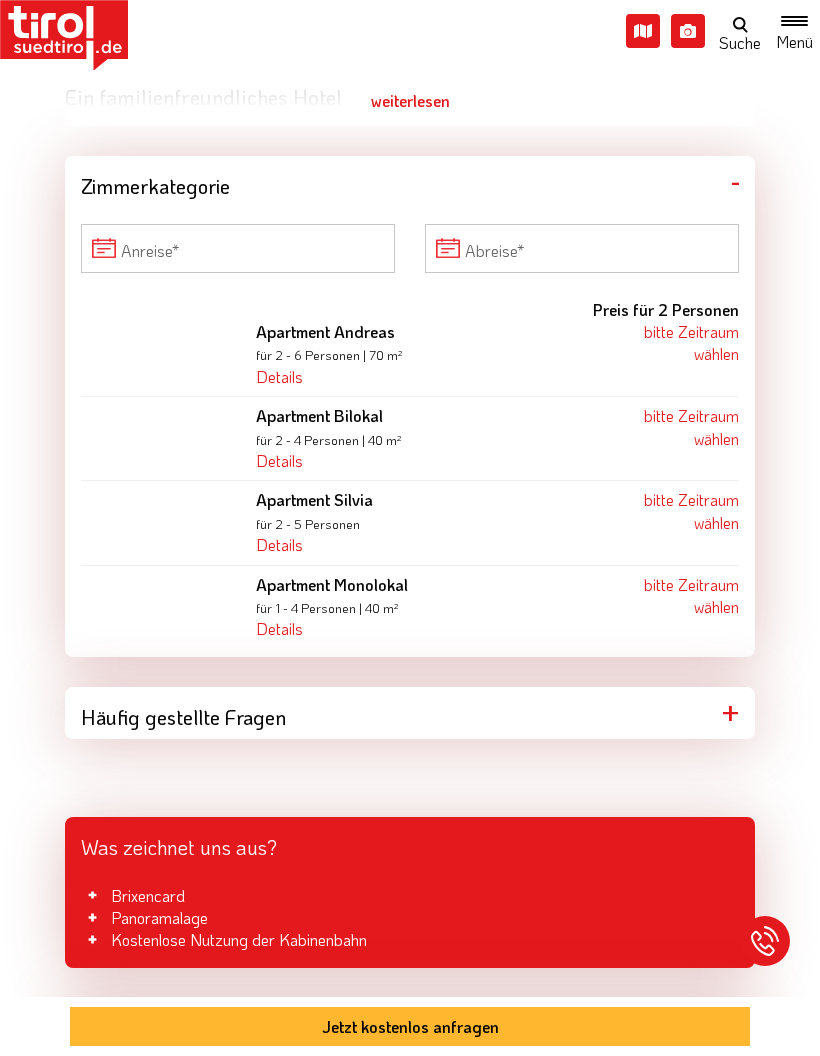 click on "Details" at bounding box center (279, 376) 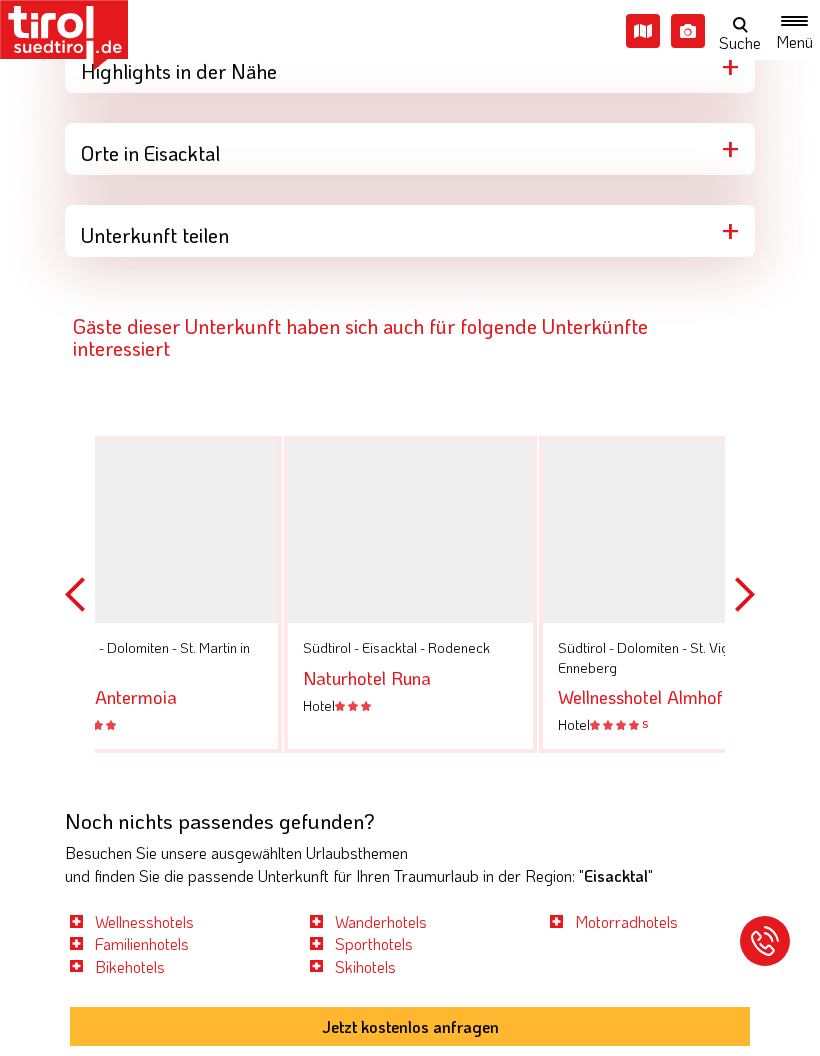 scroll, scrollTop: 3335, scrollLeft: 0, axis: vertical 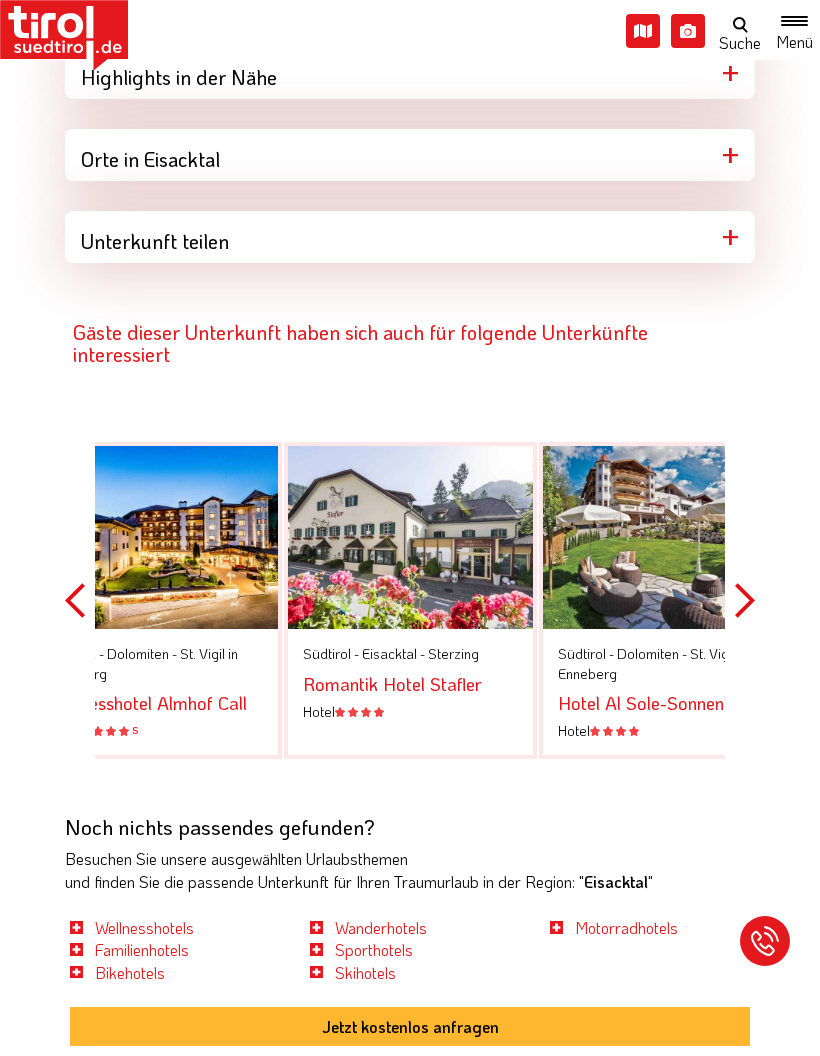 click at bounding box center (794, 31) 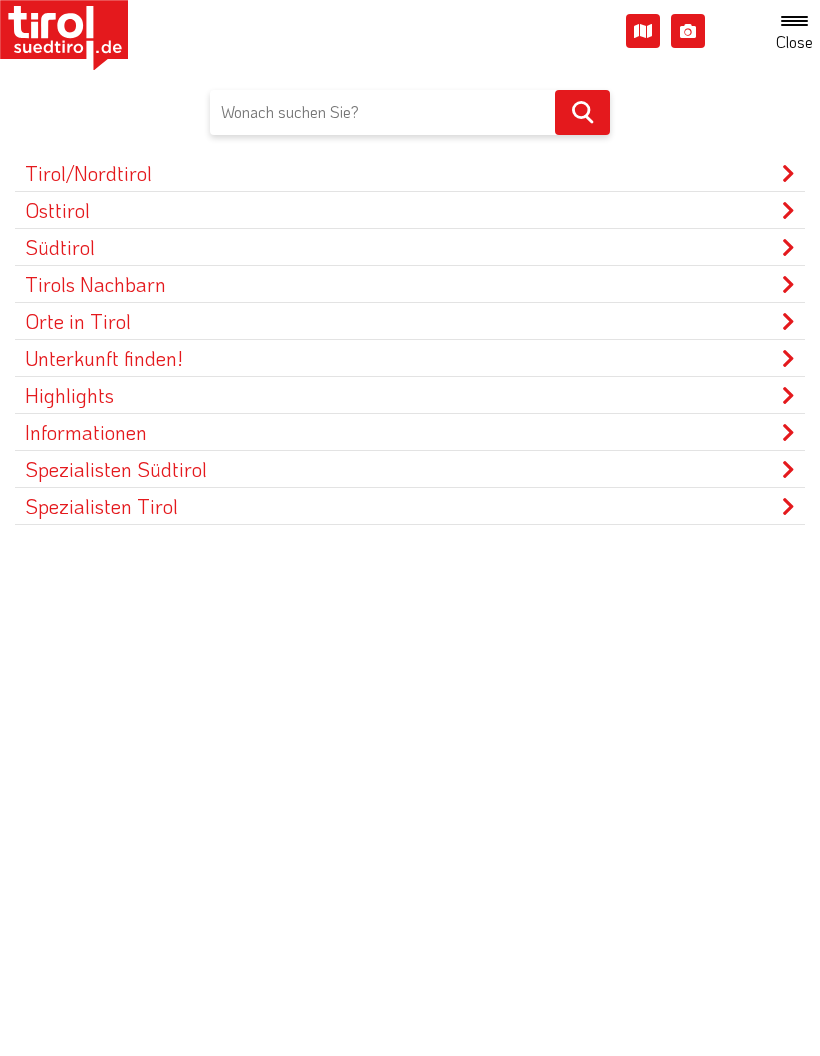 click on "Tirol/Nordtirol" at bounding box center [410, 173] 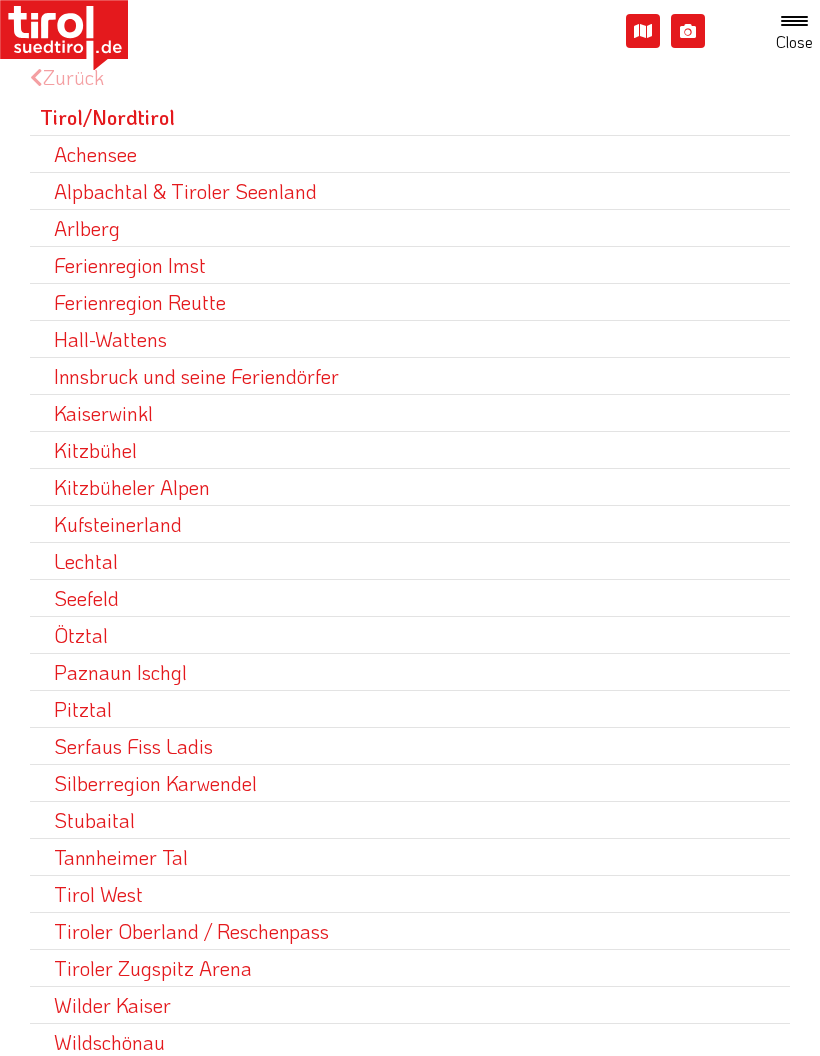scroll, scrollTop: 91, scrollLeft: 0, axis: vertical 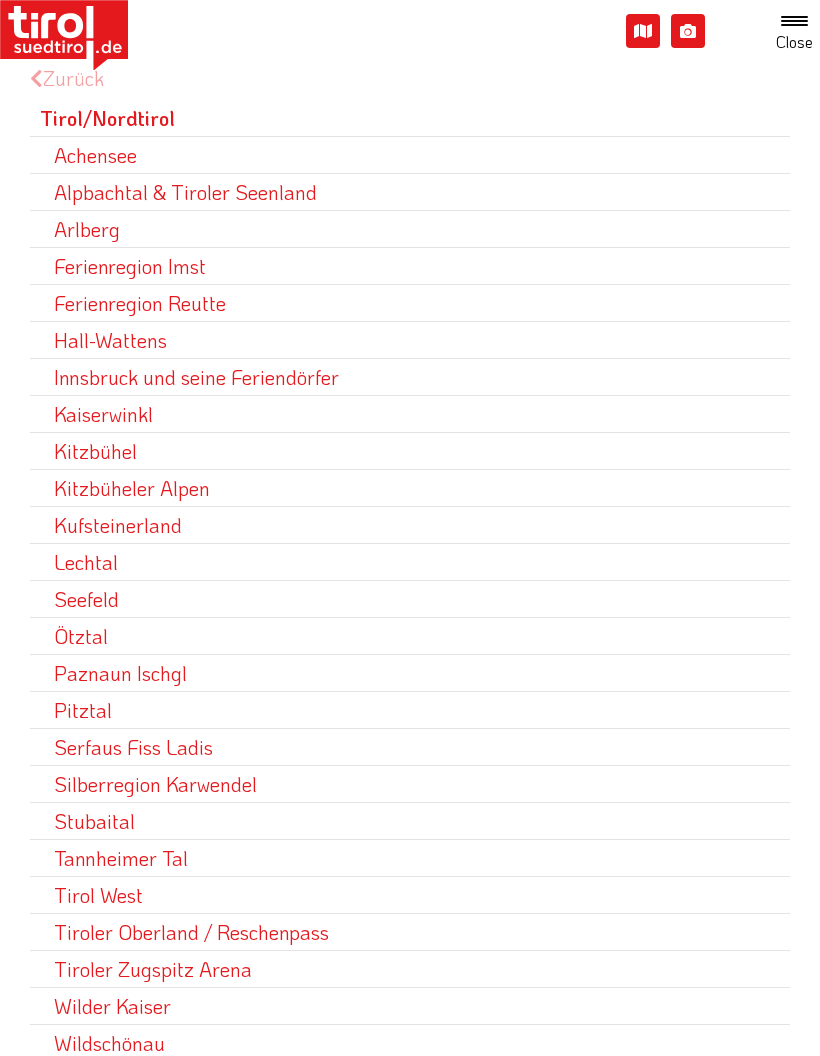 click on "Kufsteinerland" at bounding box center (410, 525) 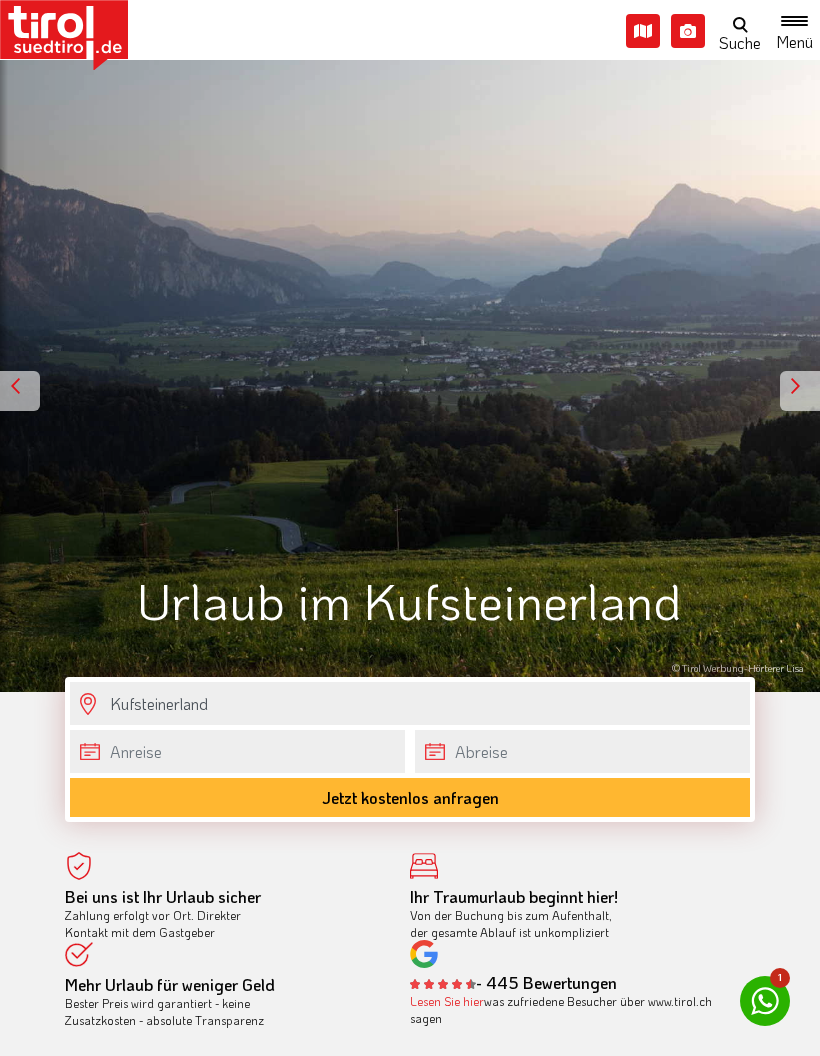 scroll, scrollTop: 0, scrollLeft: 0, axis: both 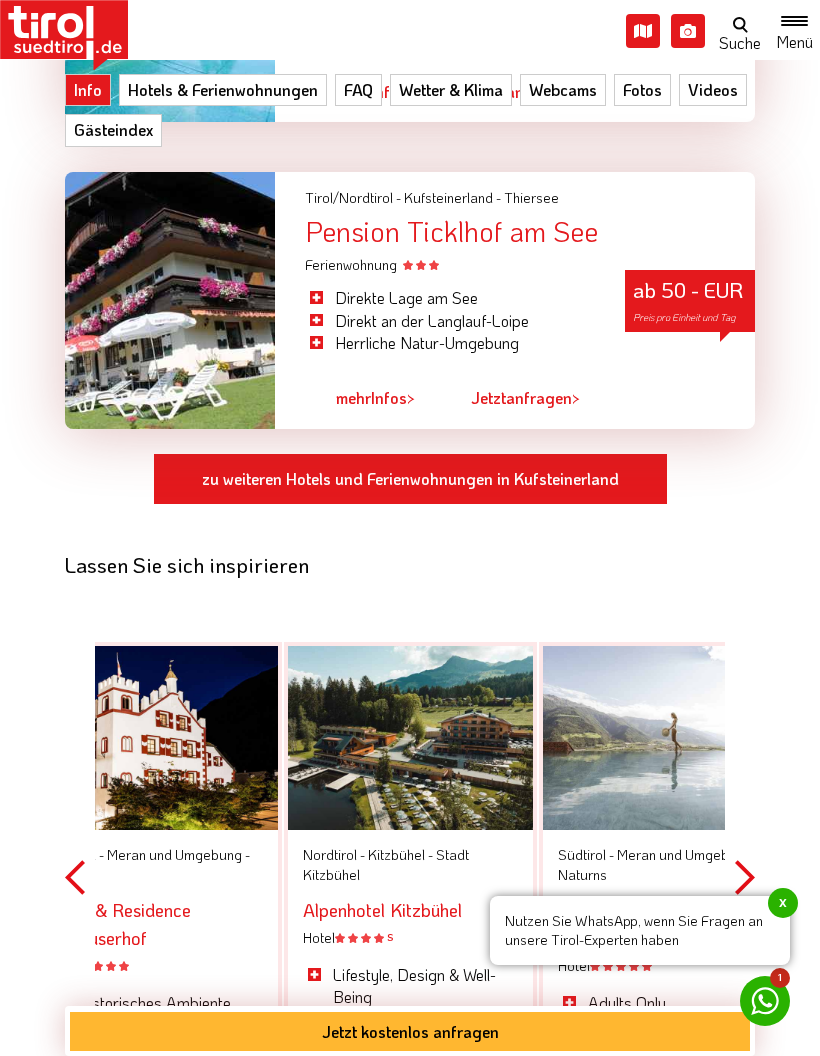 click on "zu weiteren Hotels und Ferienwohnungen in Kufsteinerland" at bounding box center [410, 479] 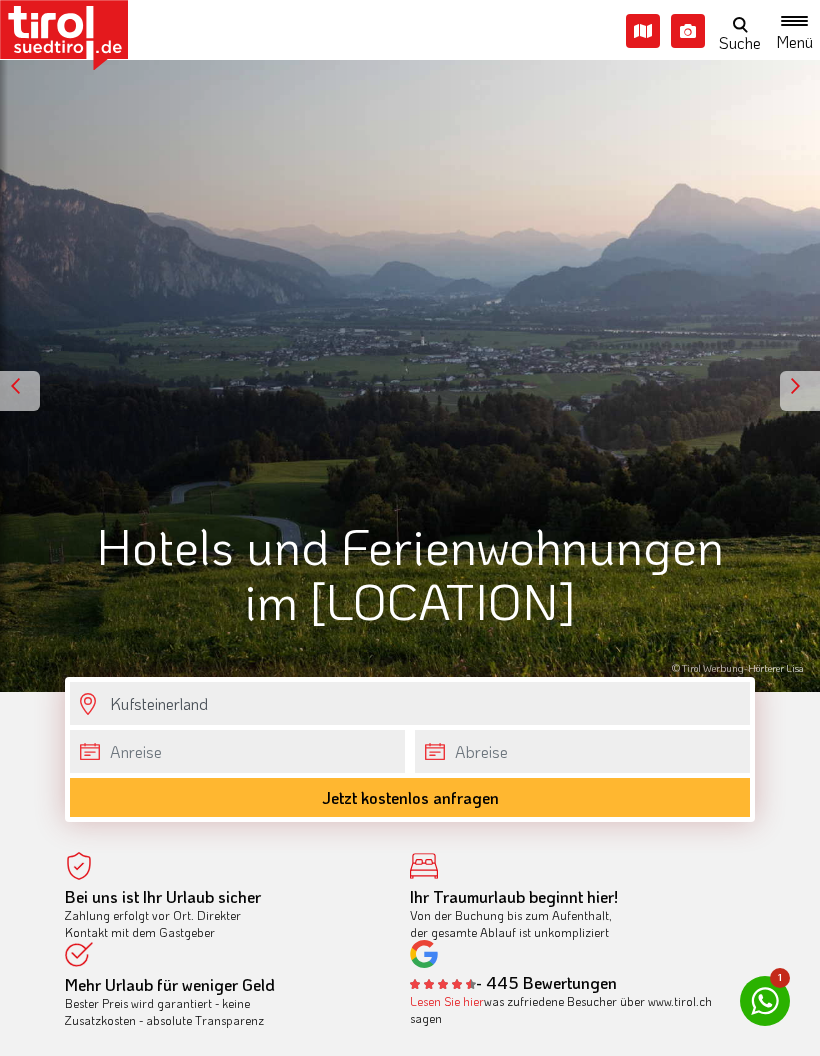 scroll, scrollTop: 0, scrollLeft: 0, axis: both 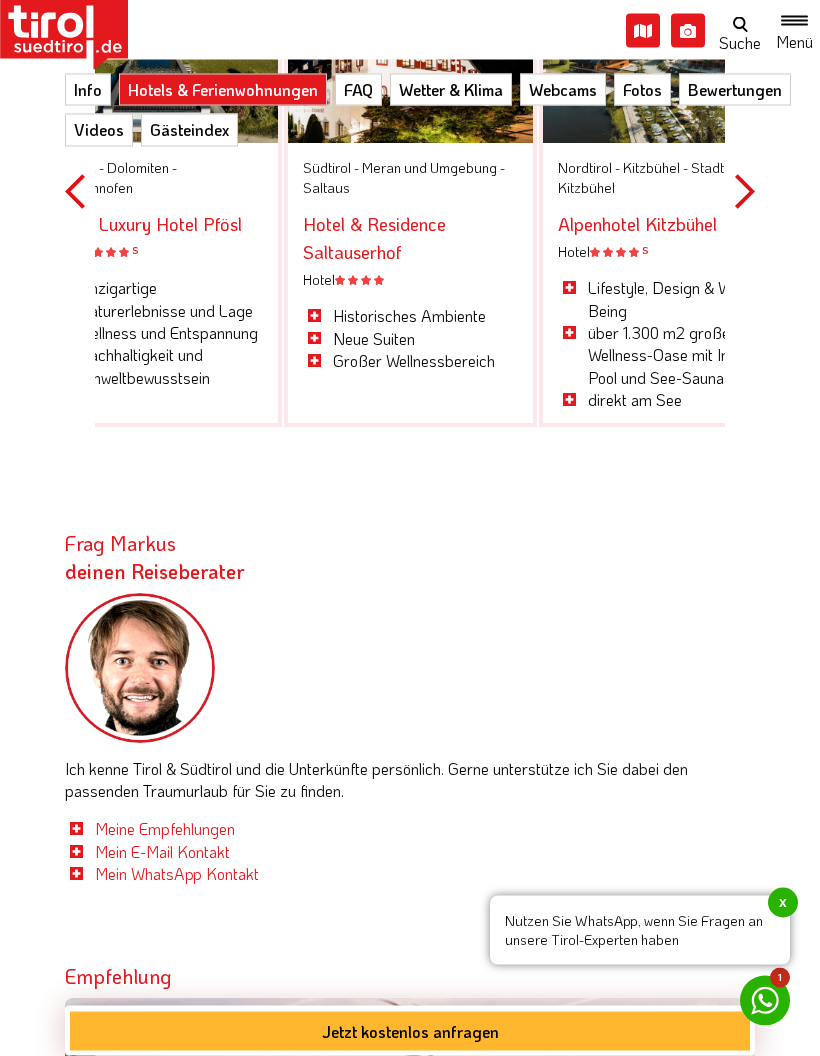 click on "Meine Empfehlungen" at bounding box center [165, 829] 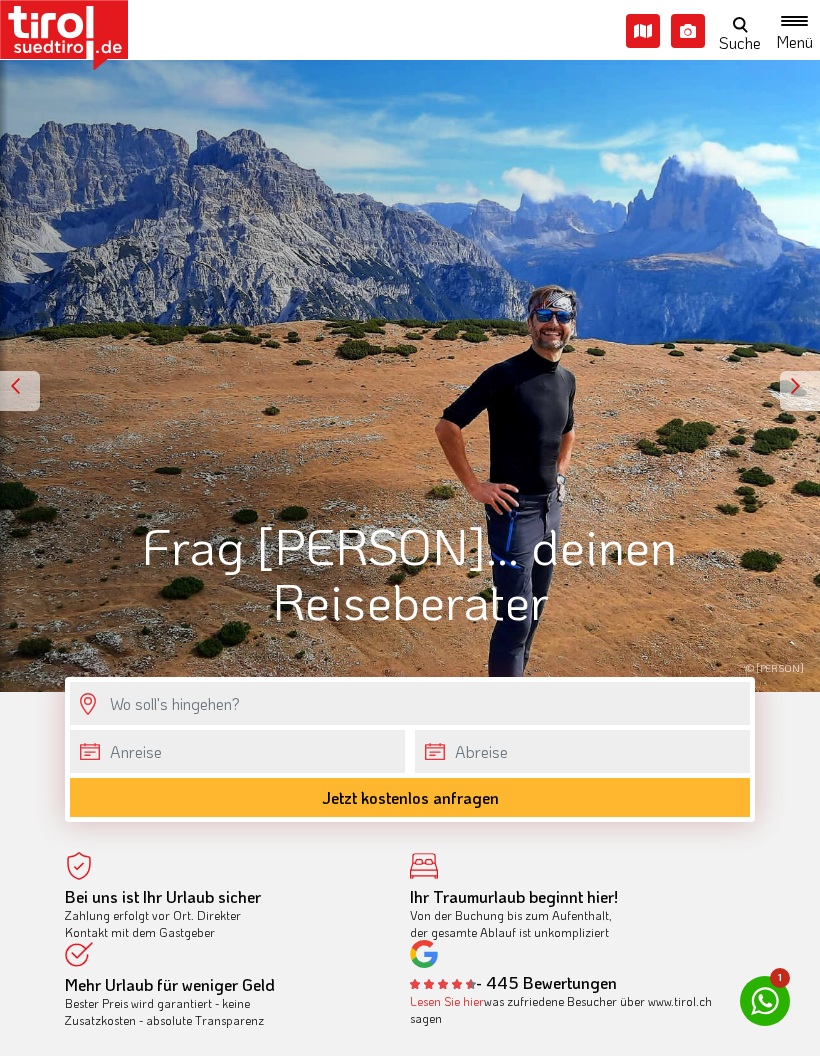 scroll, scrollTop: 0, scrollLeft: 0, axis: both 